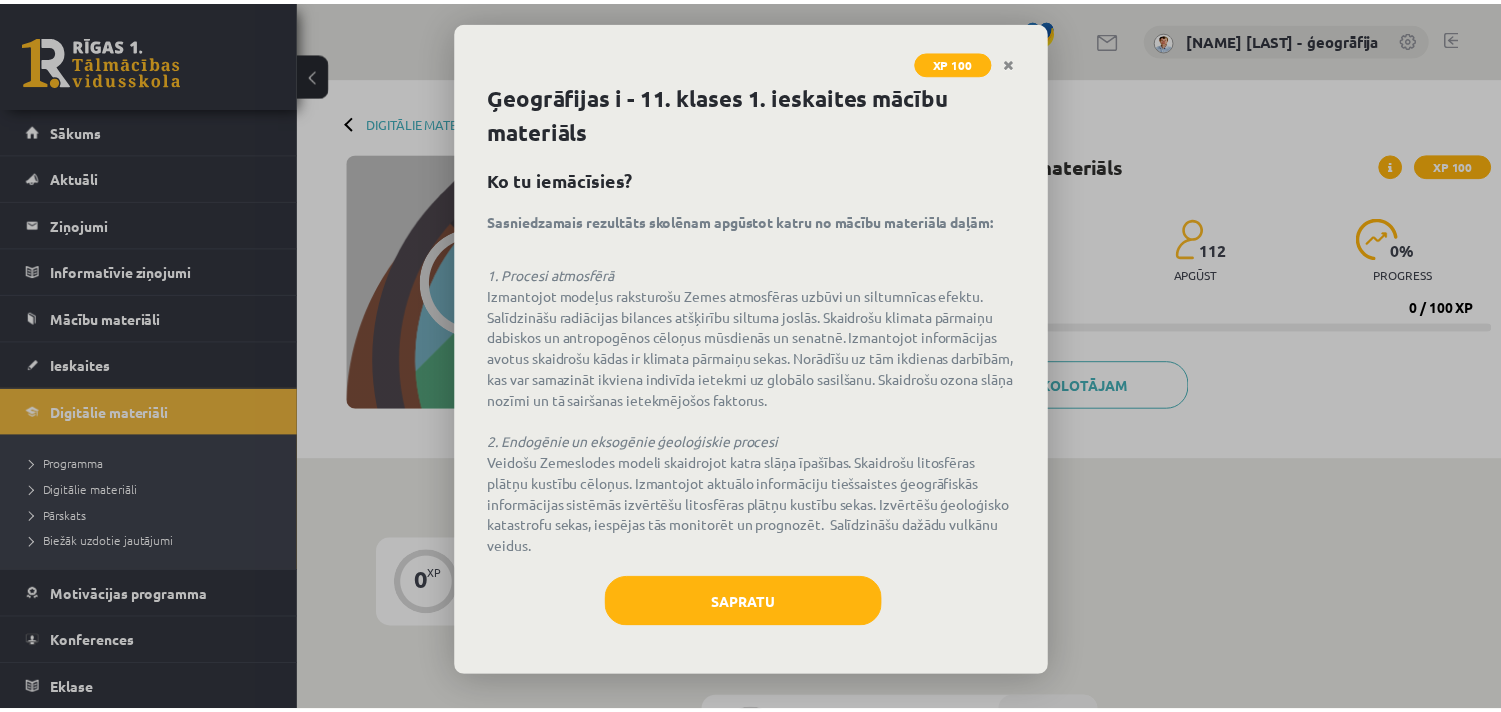scroll, scrollTop: 0, scrollLeft: 0, axis: both 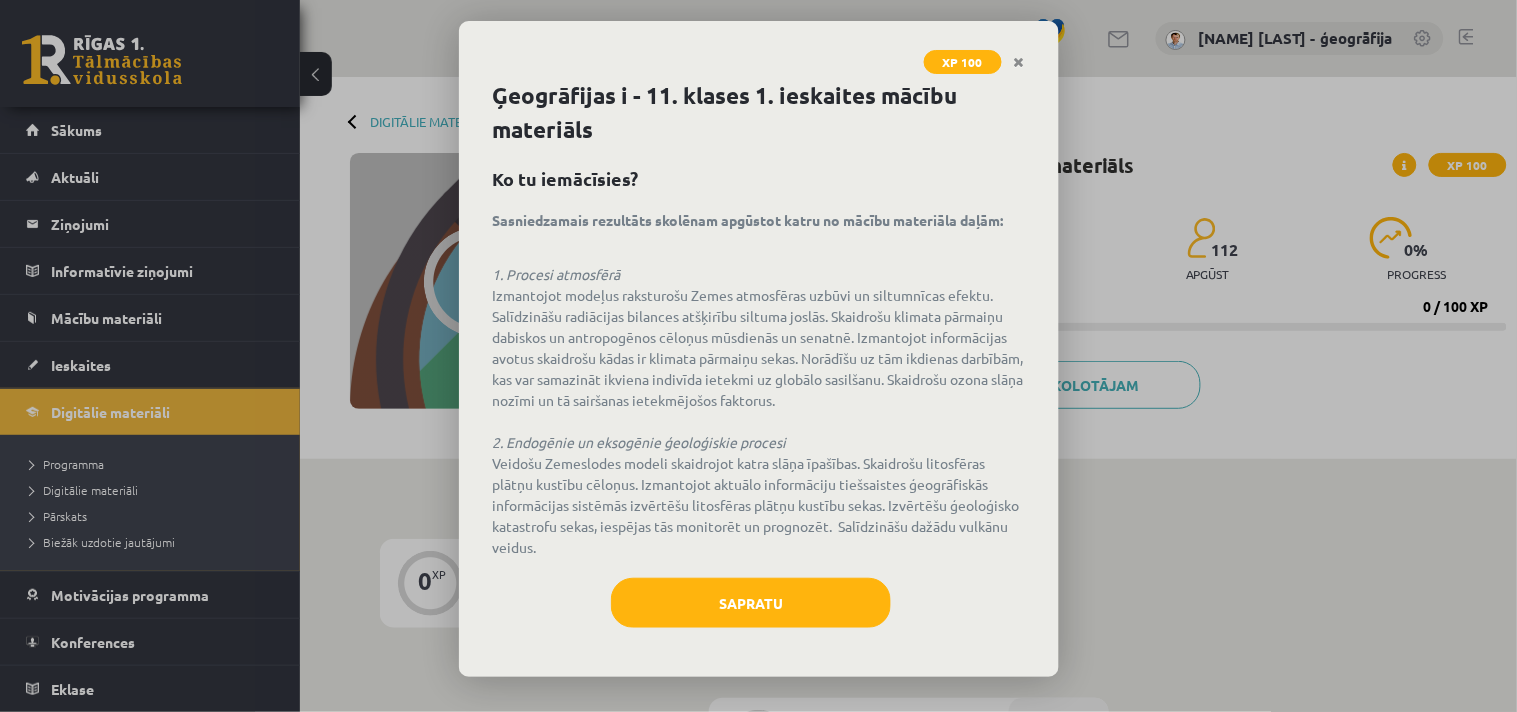 click 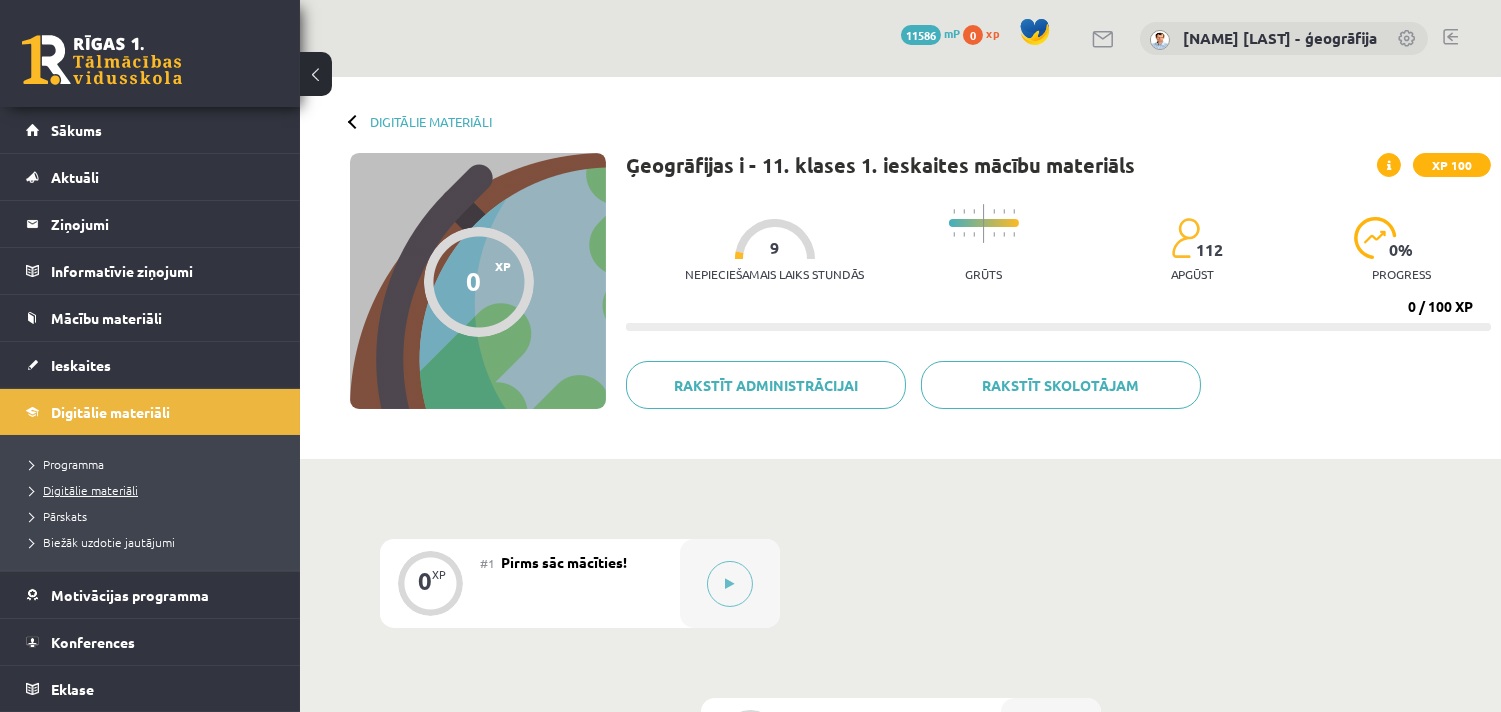 click on "Digitālie materiāli" at bounding box center [84, 490] 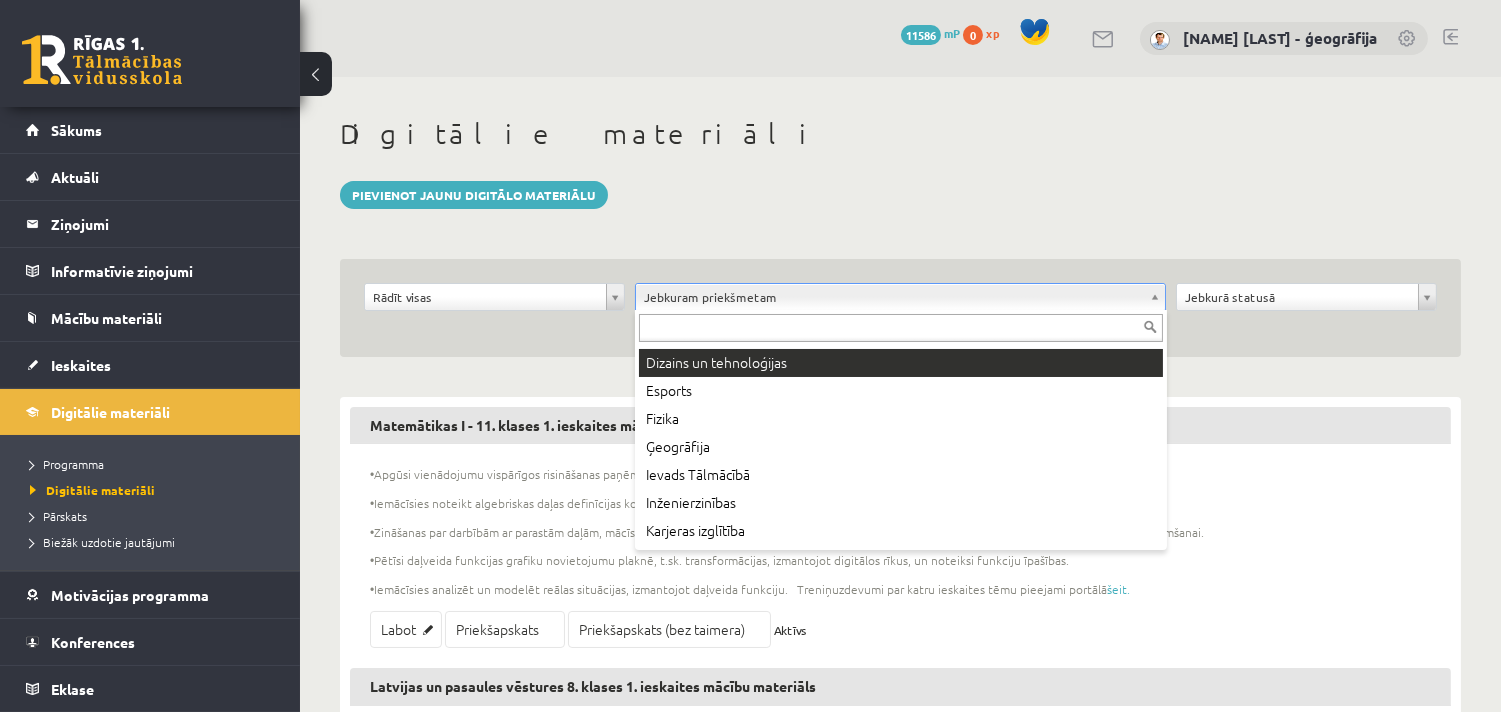 scroll, scrollTop: 222, scrollLeft: 0, axis: vertical 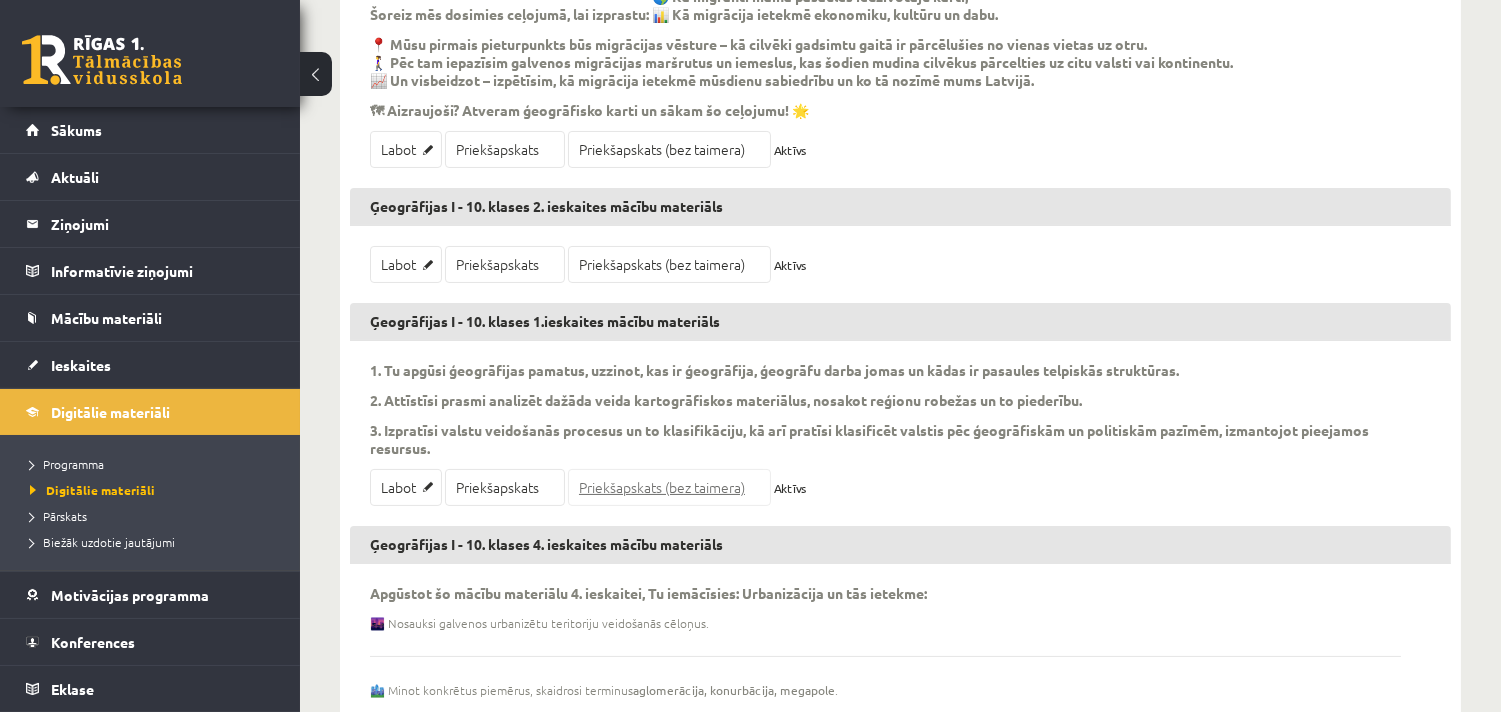 click on "Priekšapskats (bez taimera)" at bounding box center [669, 487] 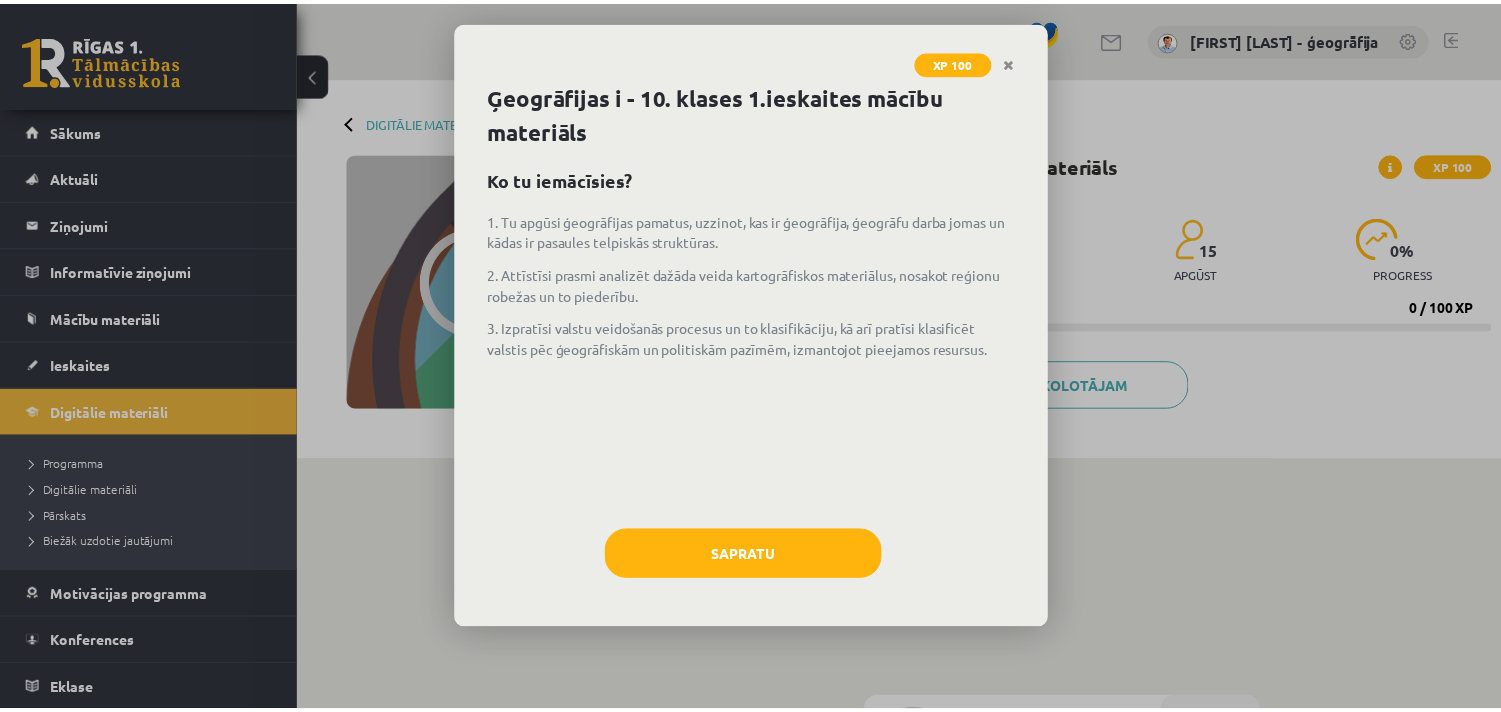 scroll, scrollTop: 0, scrollLeft: 0, axis: both 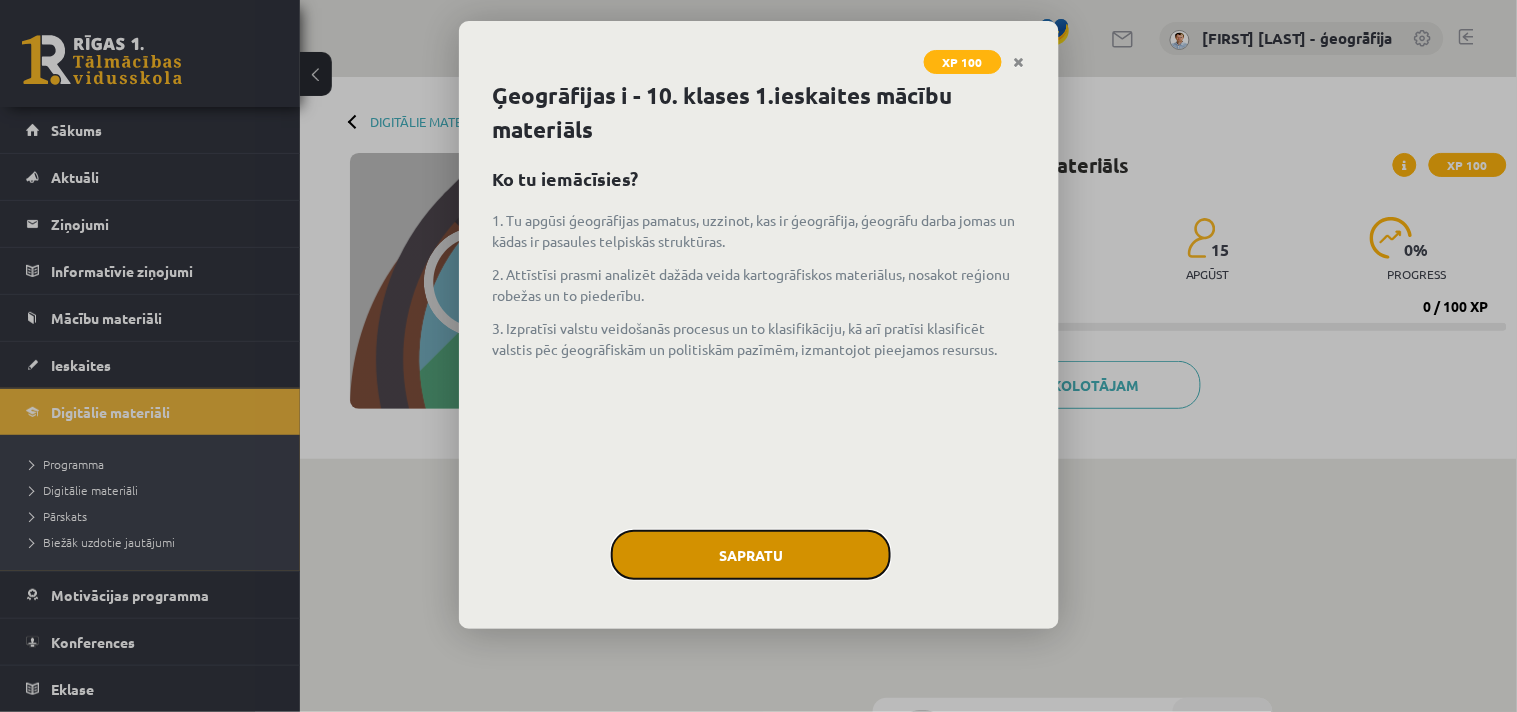 click on "Sapratu" 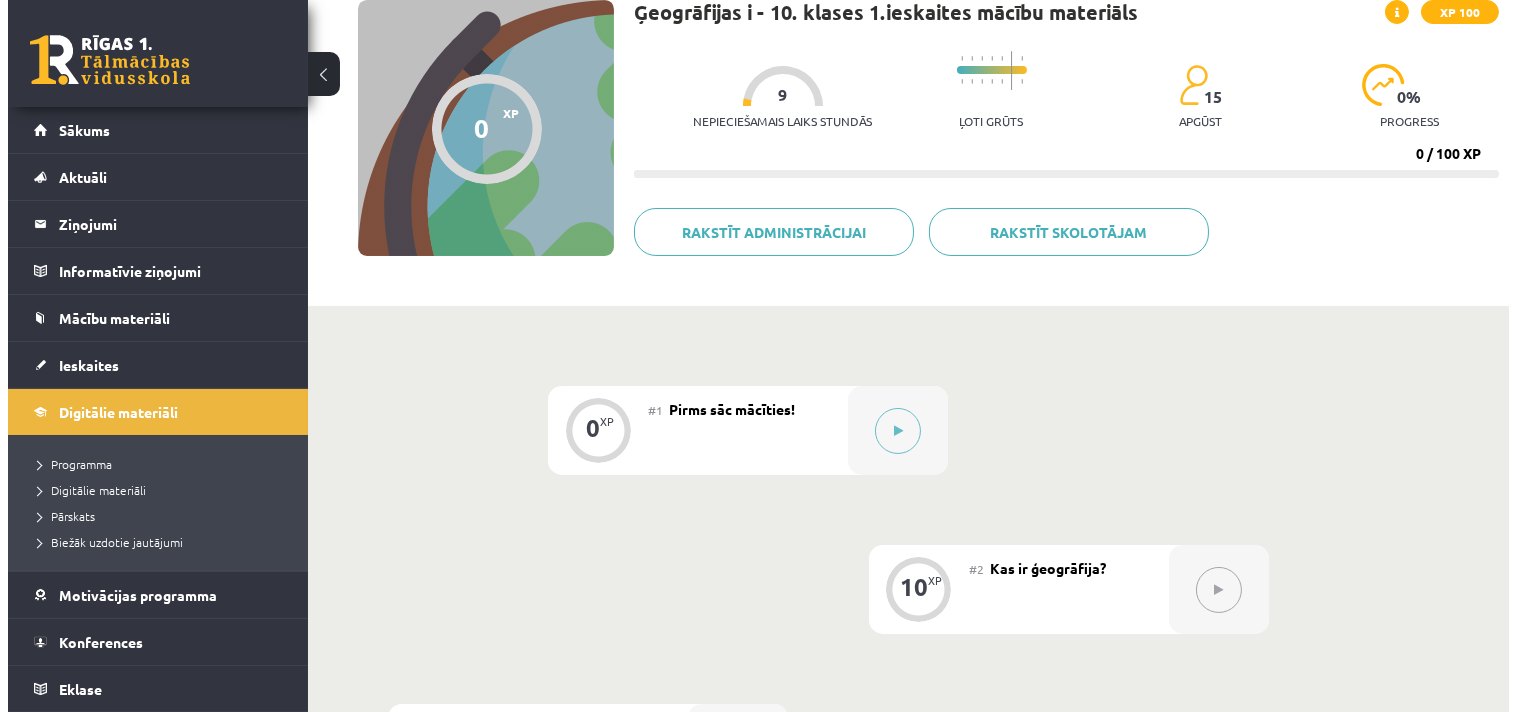 scroll, scrollTop: 222, scrollLeft: 0, axis: vertical 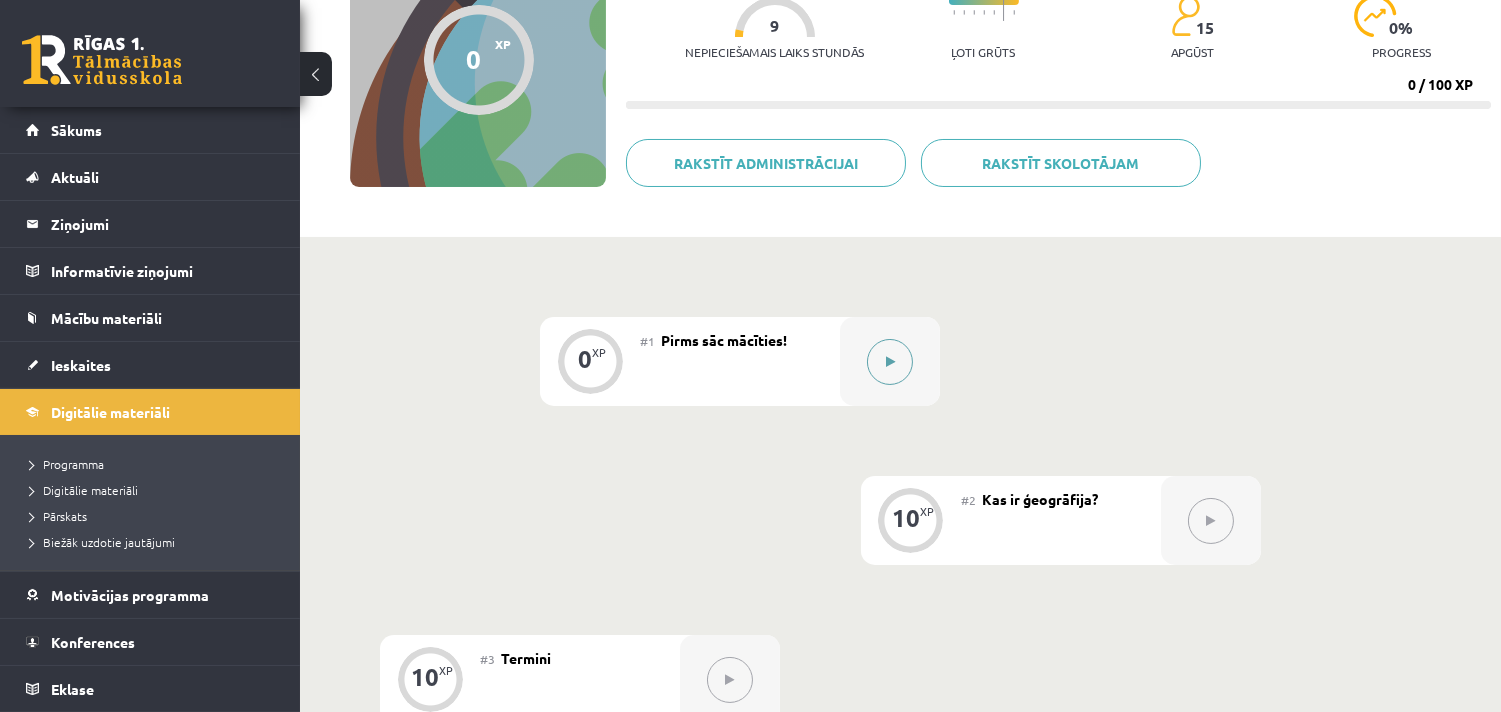 click 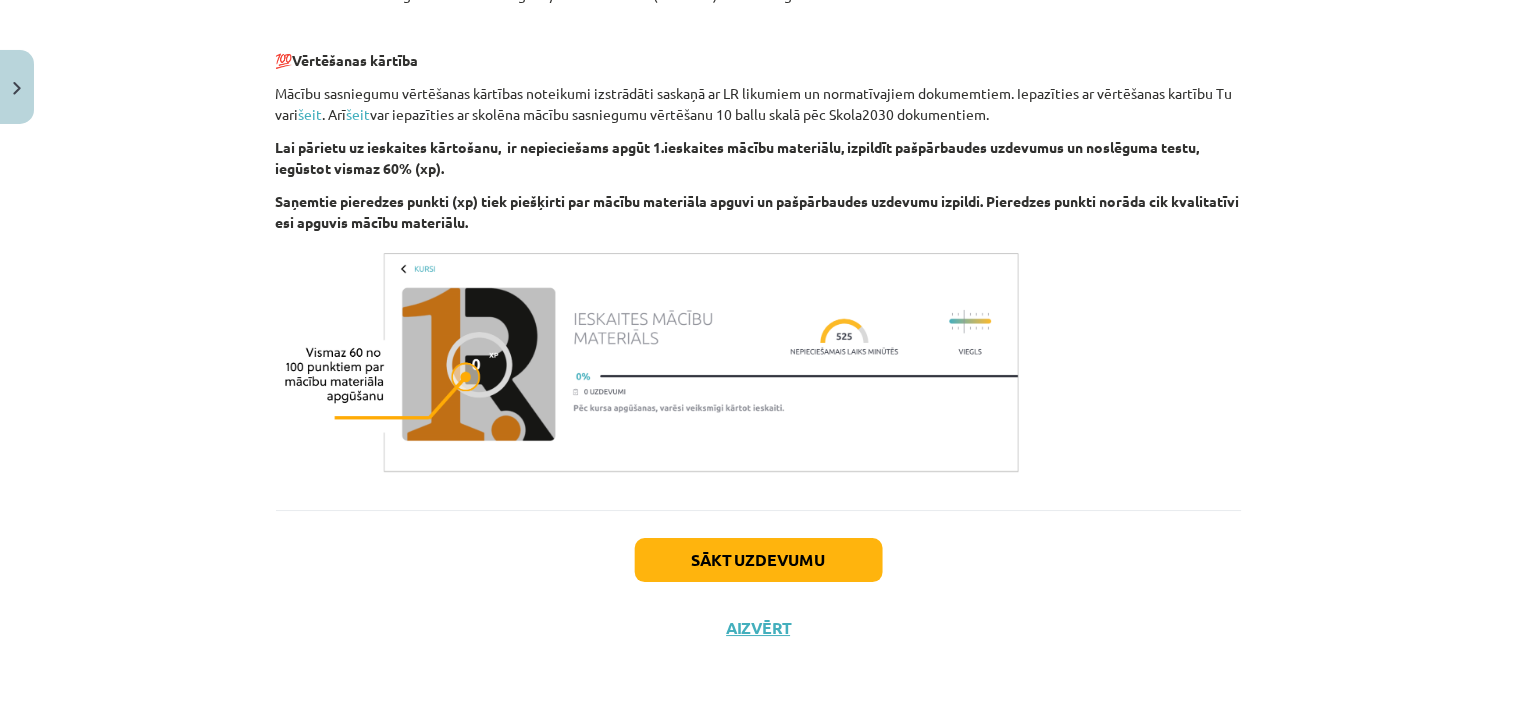 scroll, scrollTop: 1203, scrollLeft: 0, axis: vertical 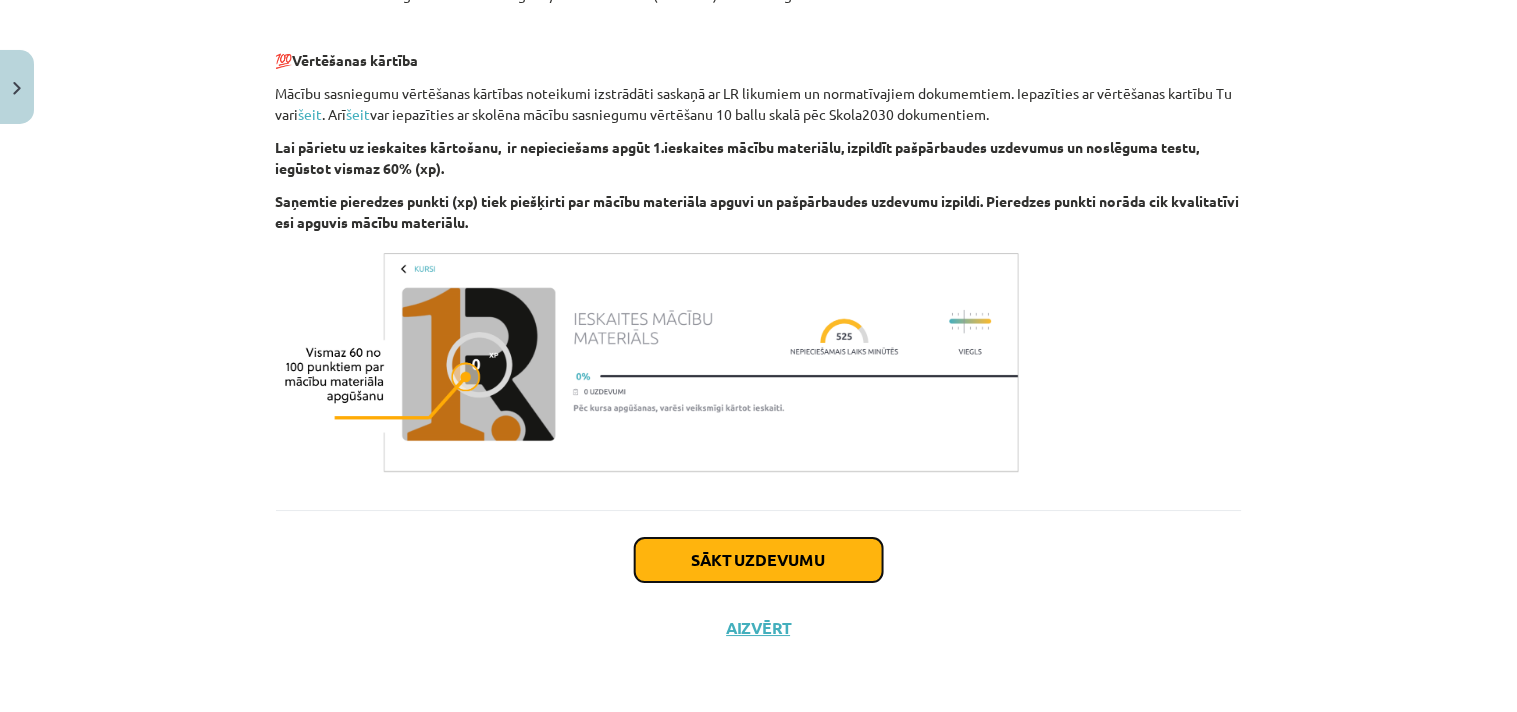 click on "Sākt uzdevumu" 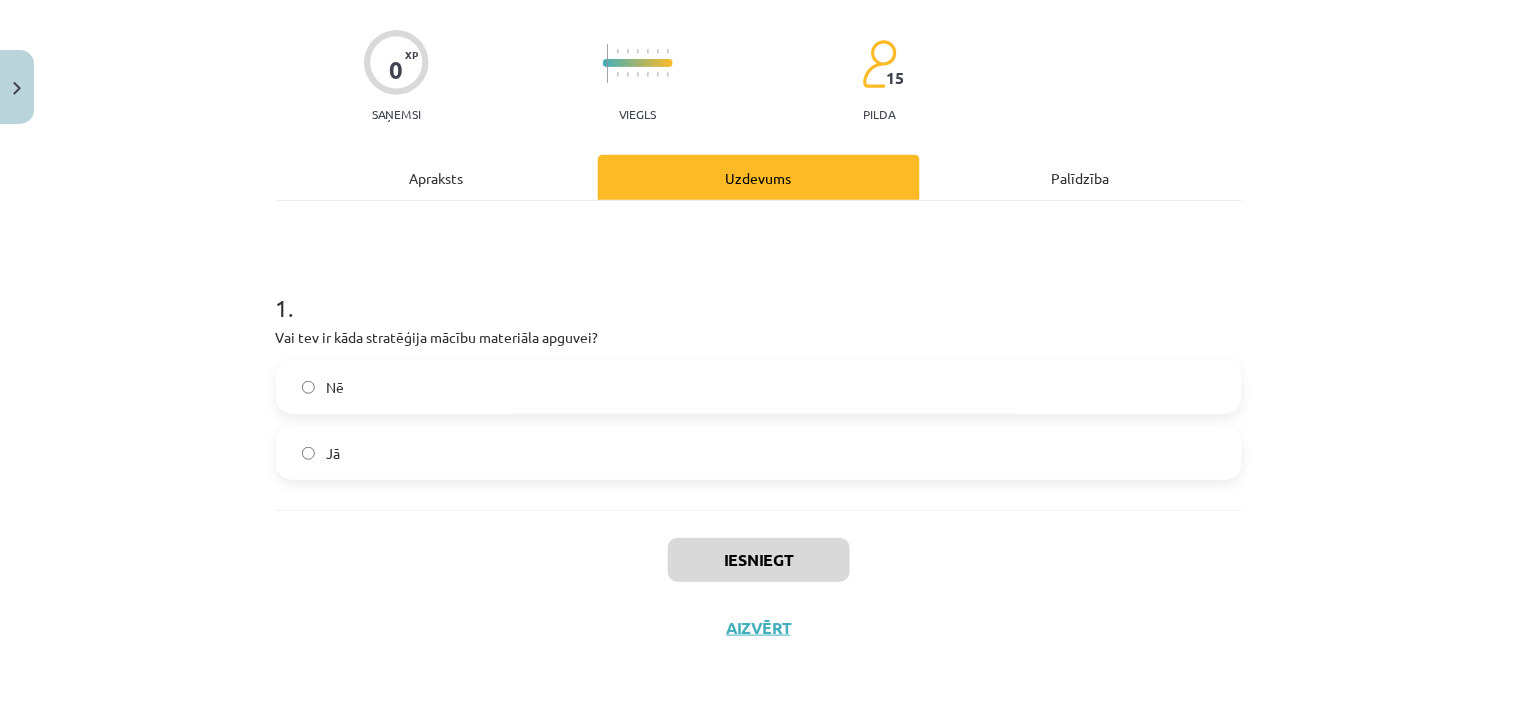 scroll, scrollTop: 50, scrollLeft: 0, axis: vertical 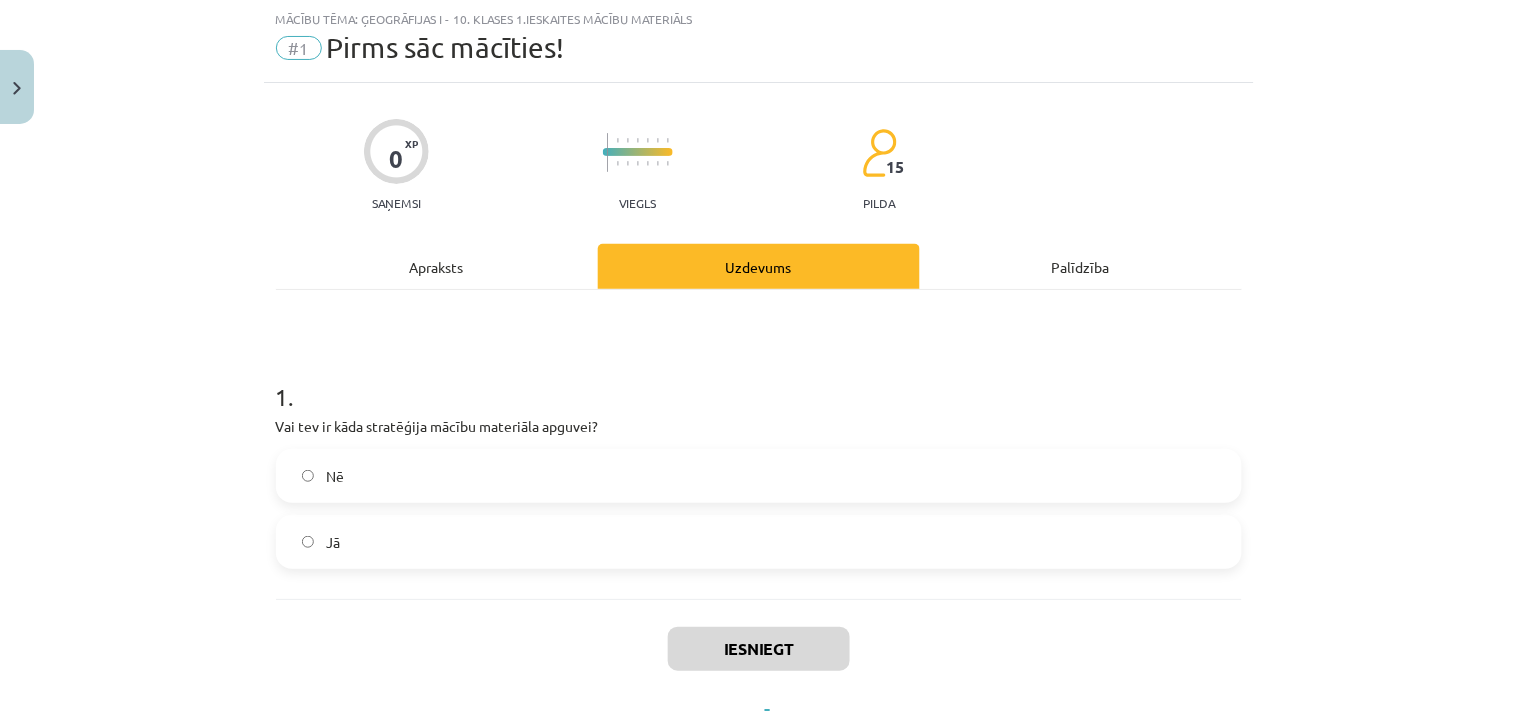 click on "Jā" 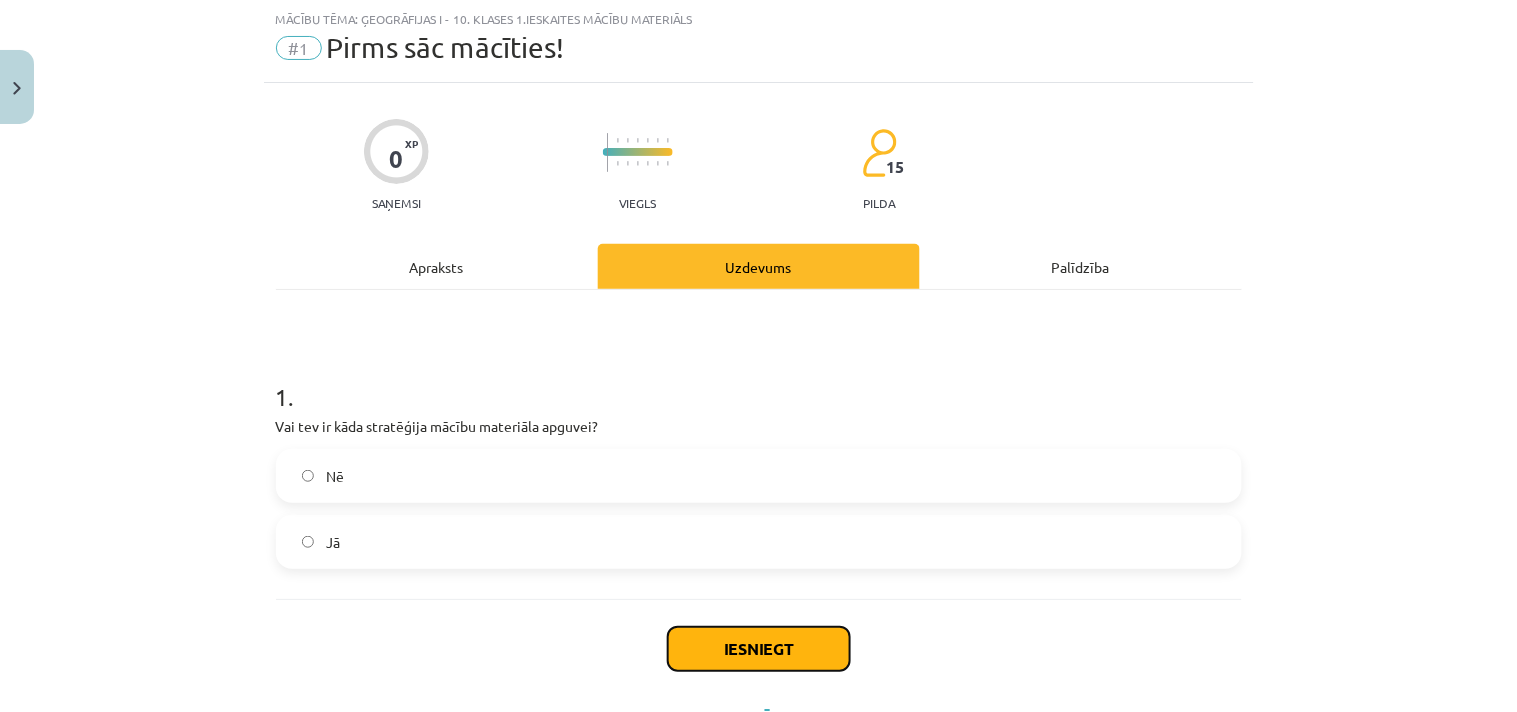 click on "Iesniegt" 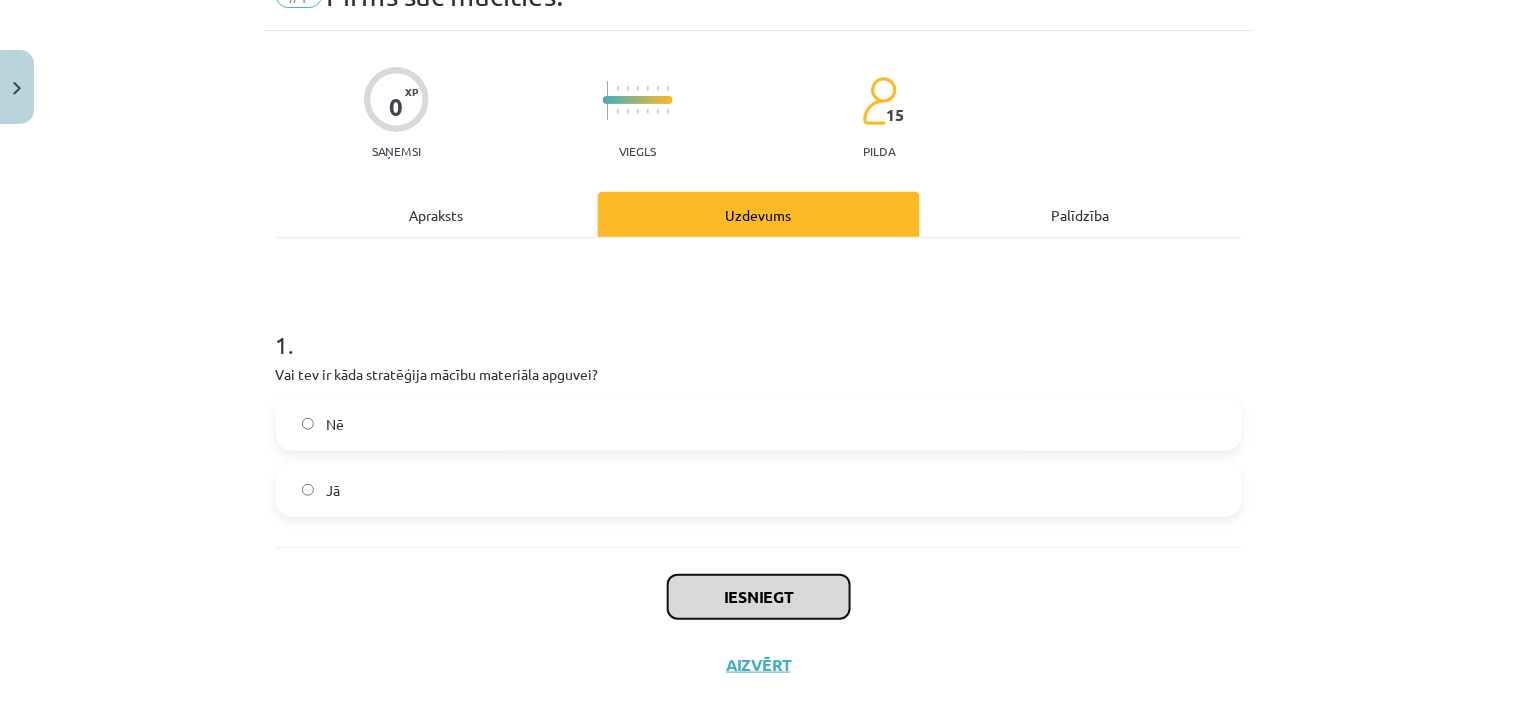 scroll, scrollTop: 138, scrollLeft: 0, axis: vertical 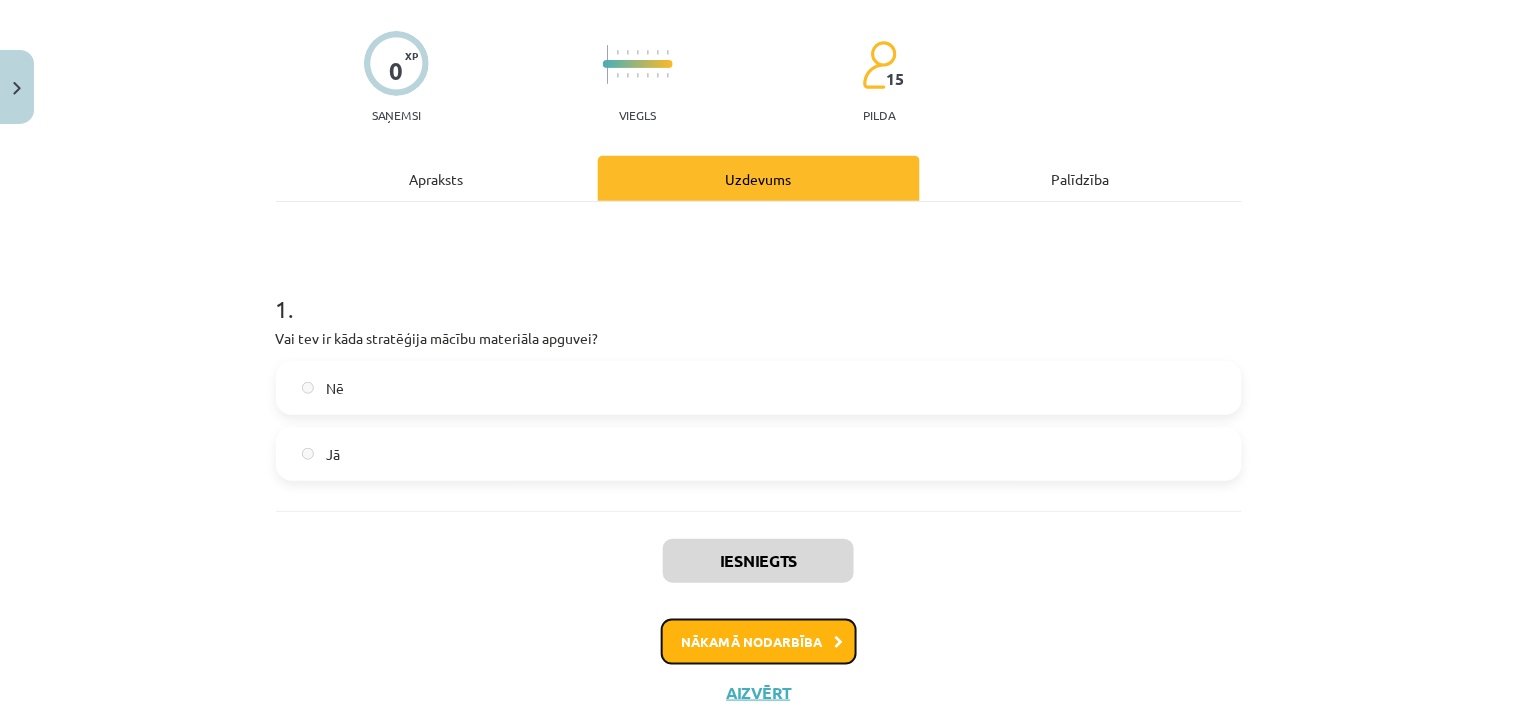 click on "Nākamā nodarbība" 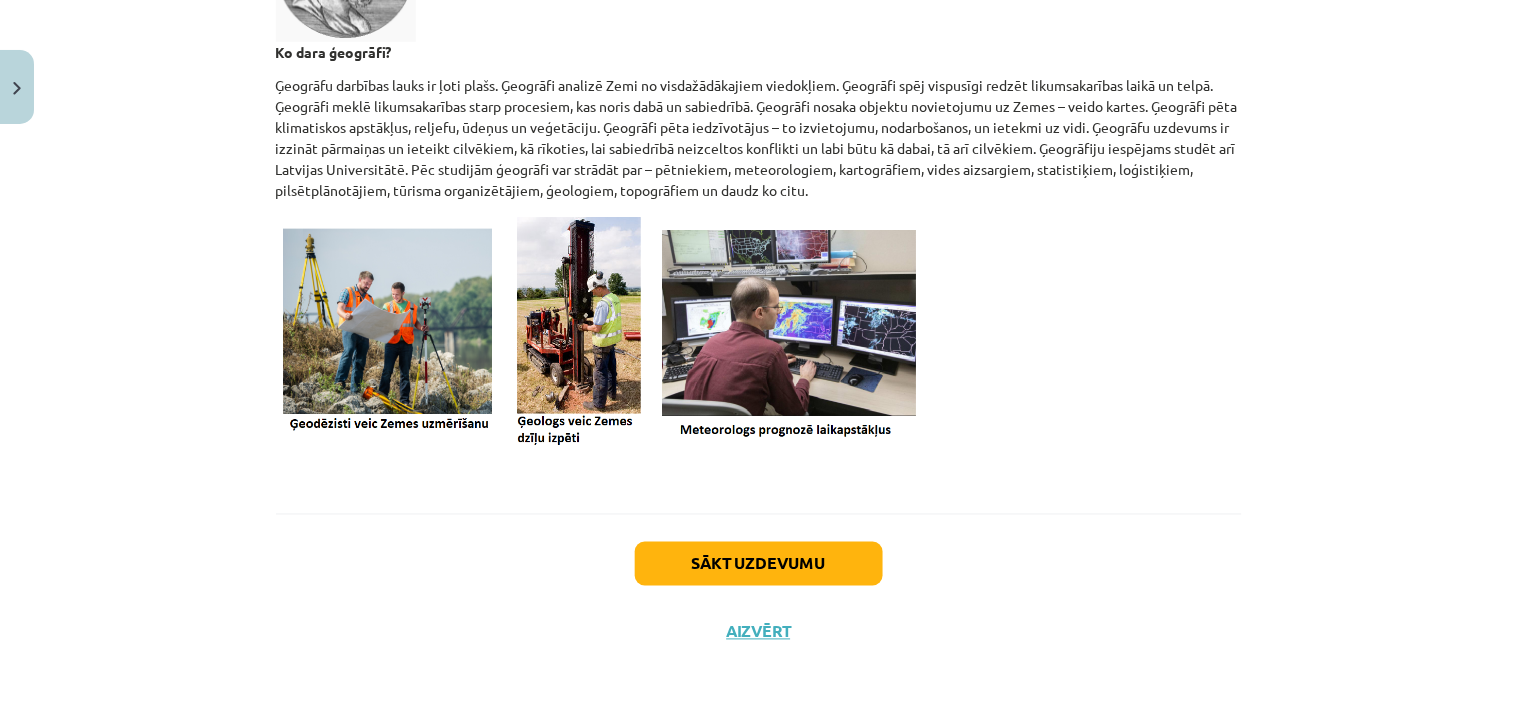scroll, scrollTop: 537, scrollLeft: 0, axis: vertical 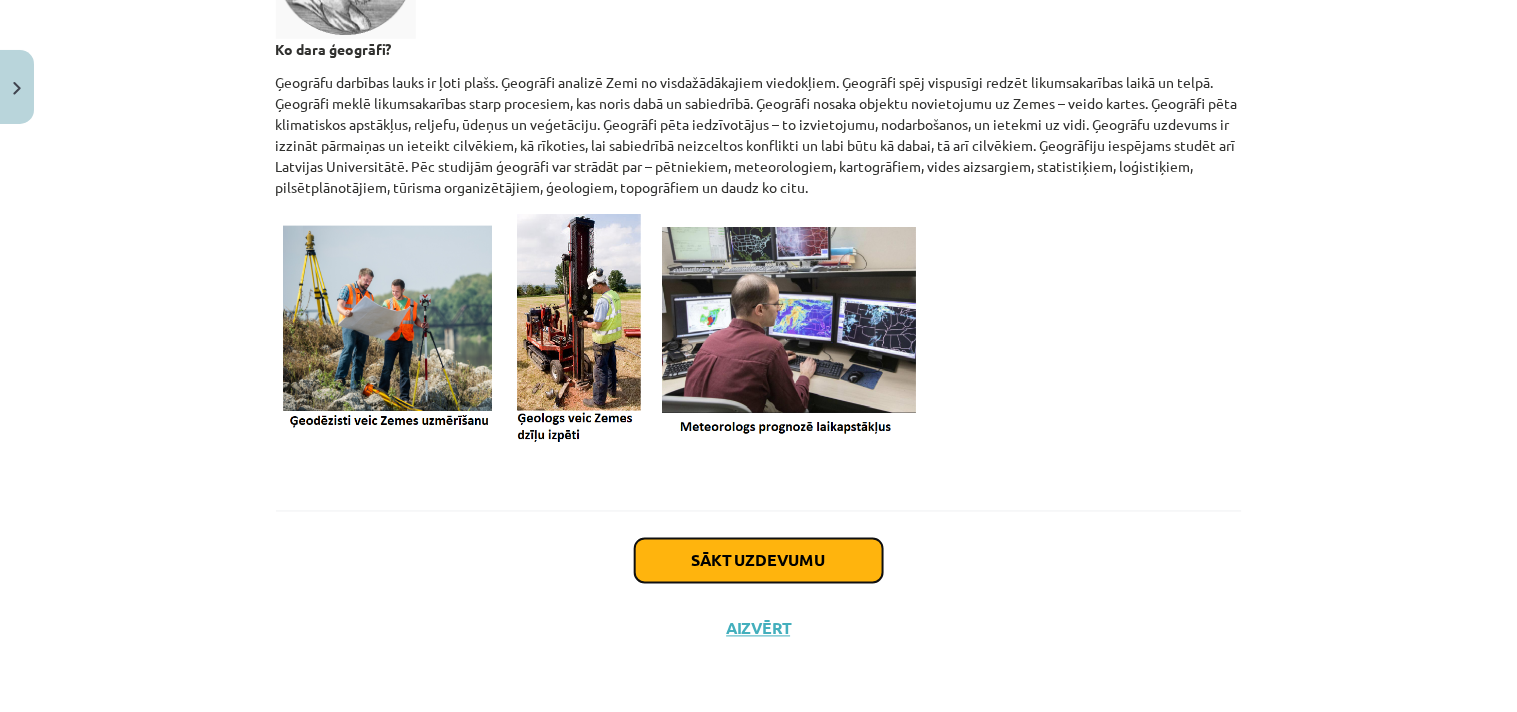 click on "Sākt uzdevumu" 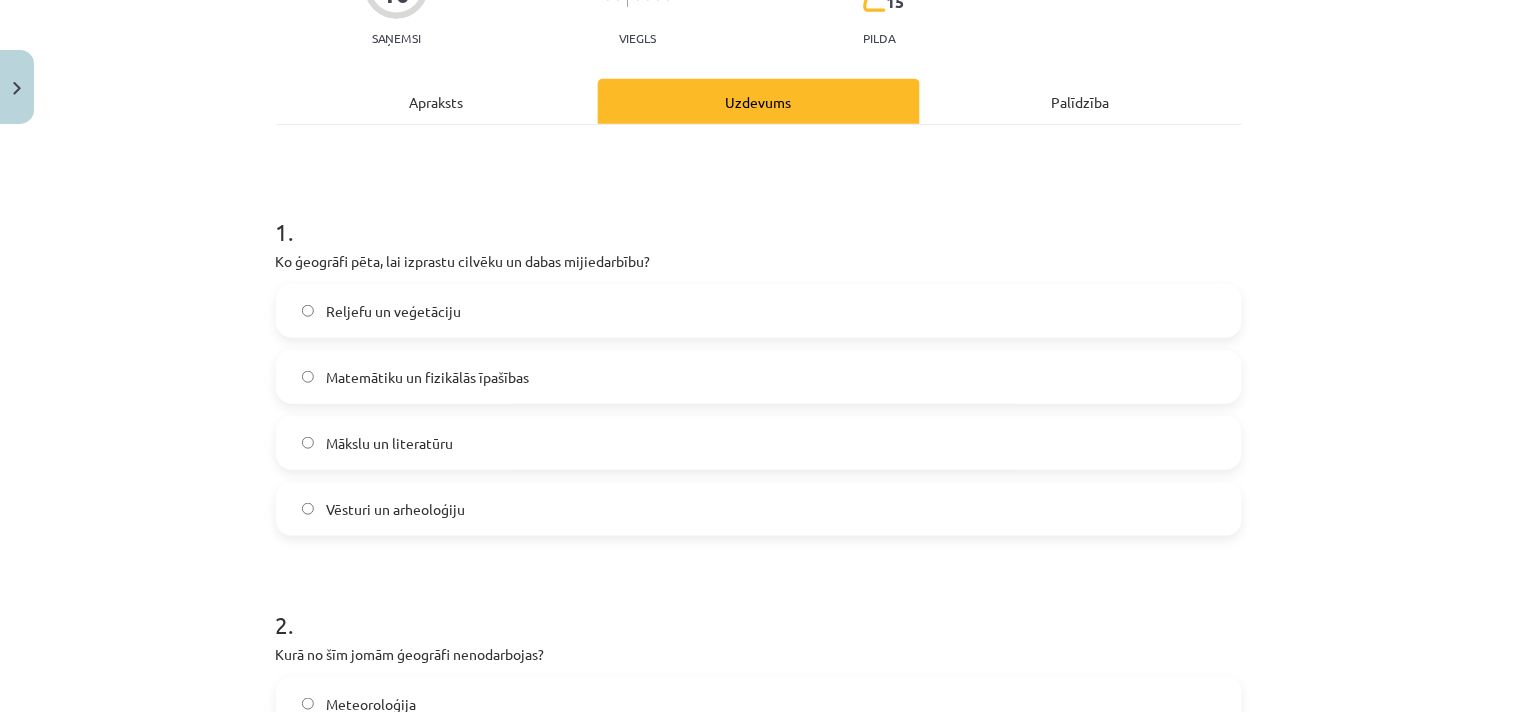 scroll, scrollTop: 0, scrollLeft: 0, axis: both 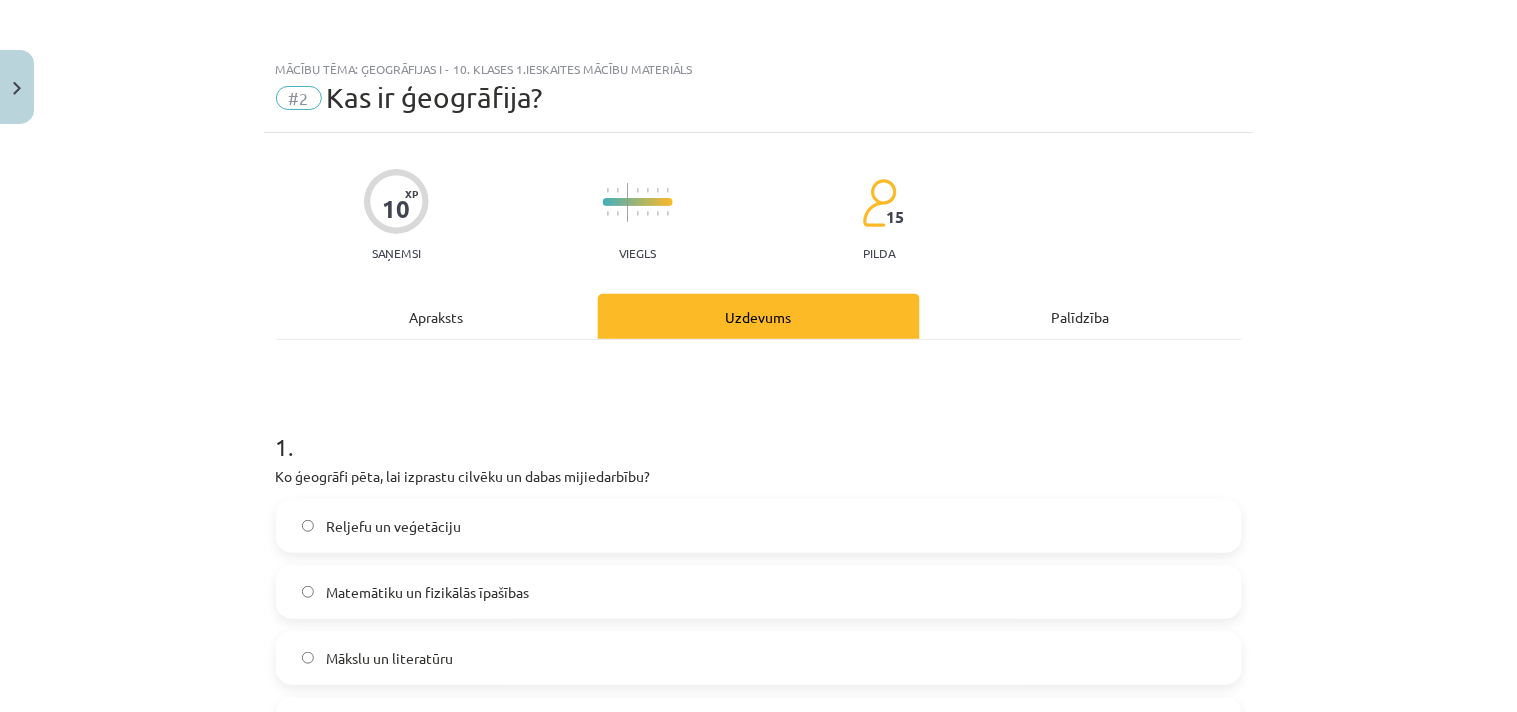 click on "Apraksts" 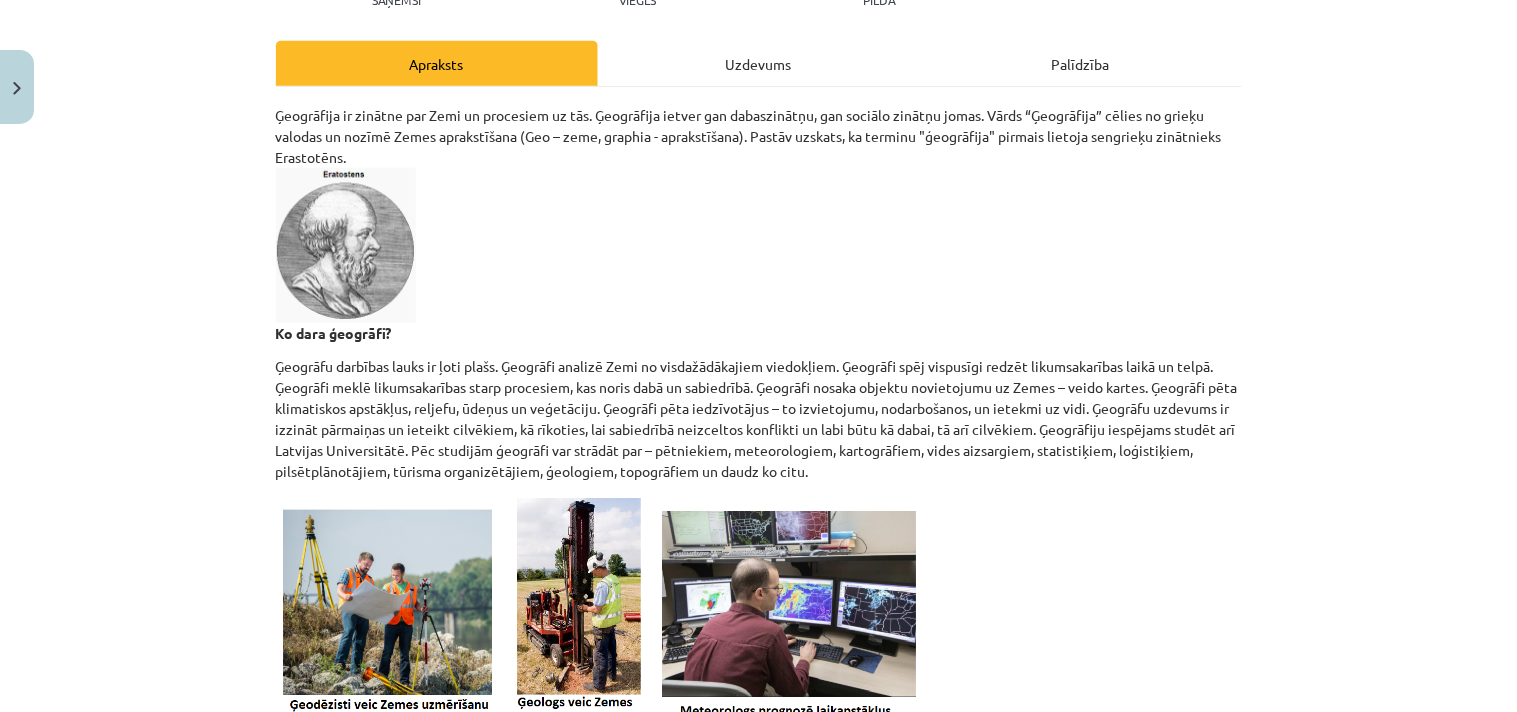 scroll, scrollTop: 0, scrollLeft: 0, axis: both 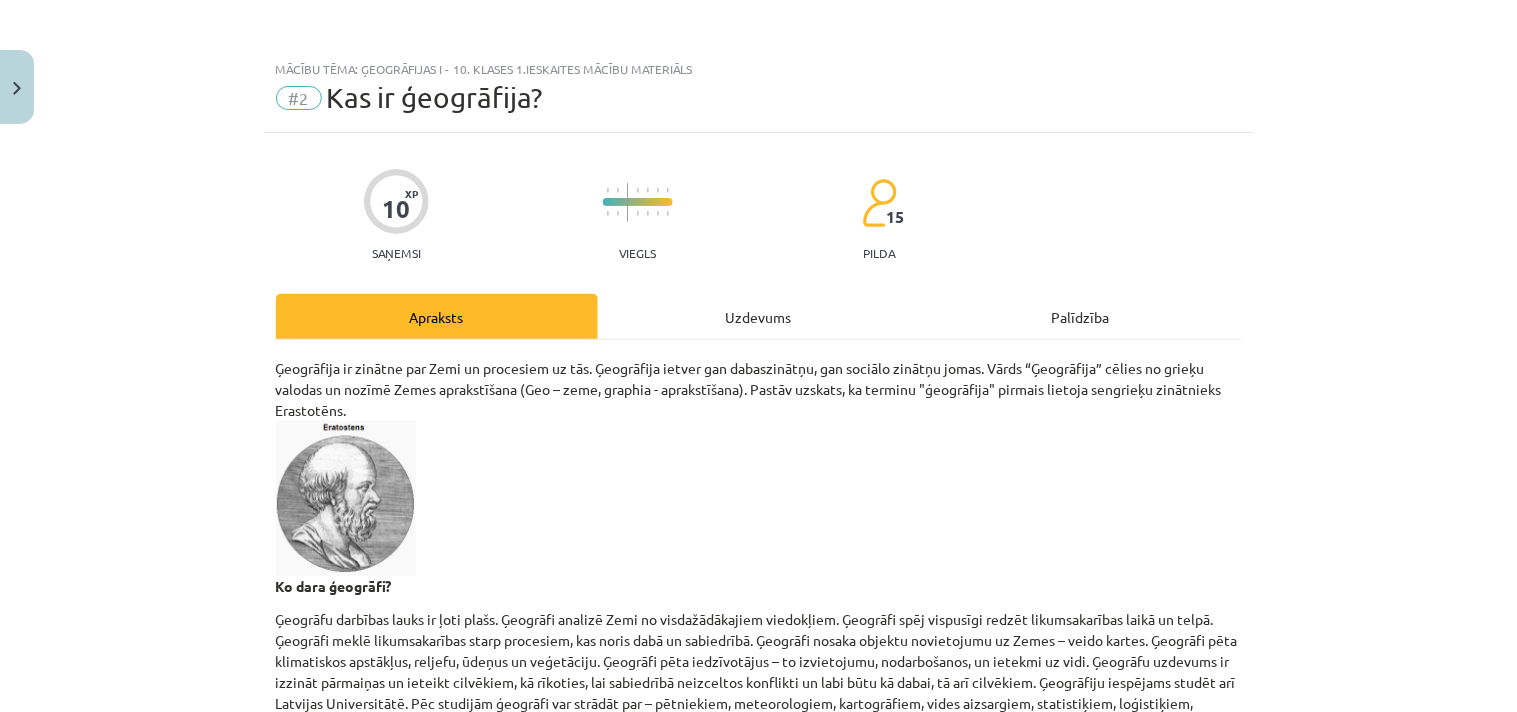 click on "Uzdevums" 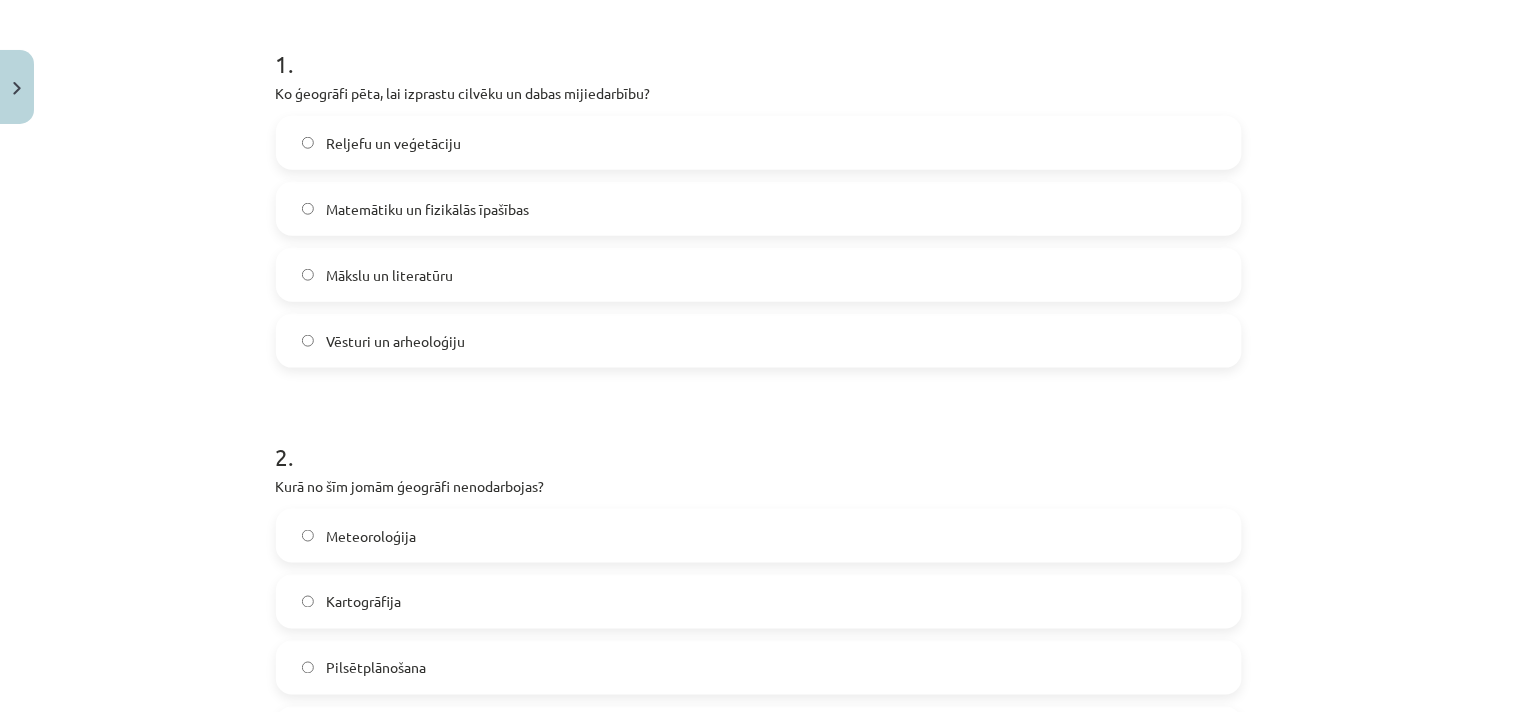 scroll, scrollTop: 272, scrollLeft: 0, axis: vertical 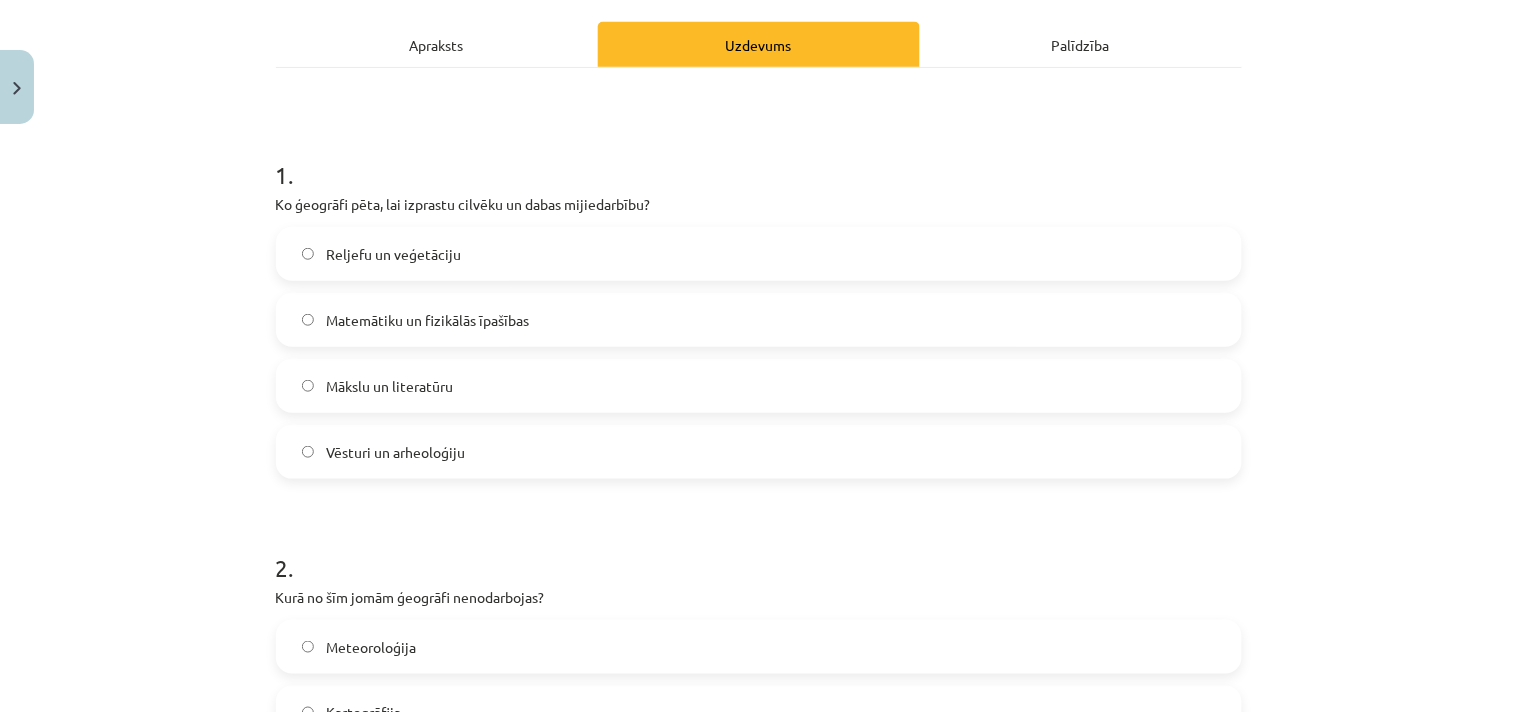 click on "Apraksts" 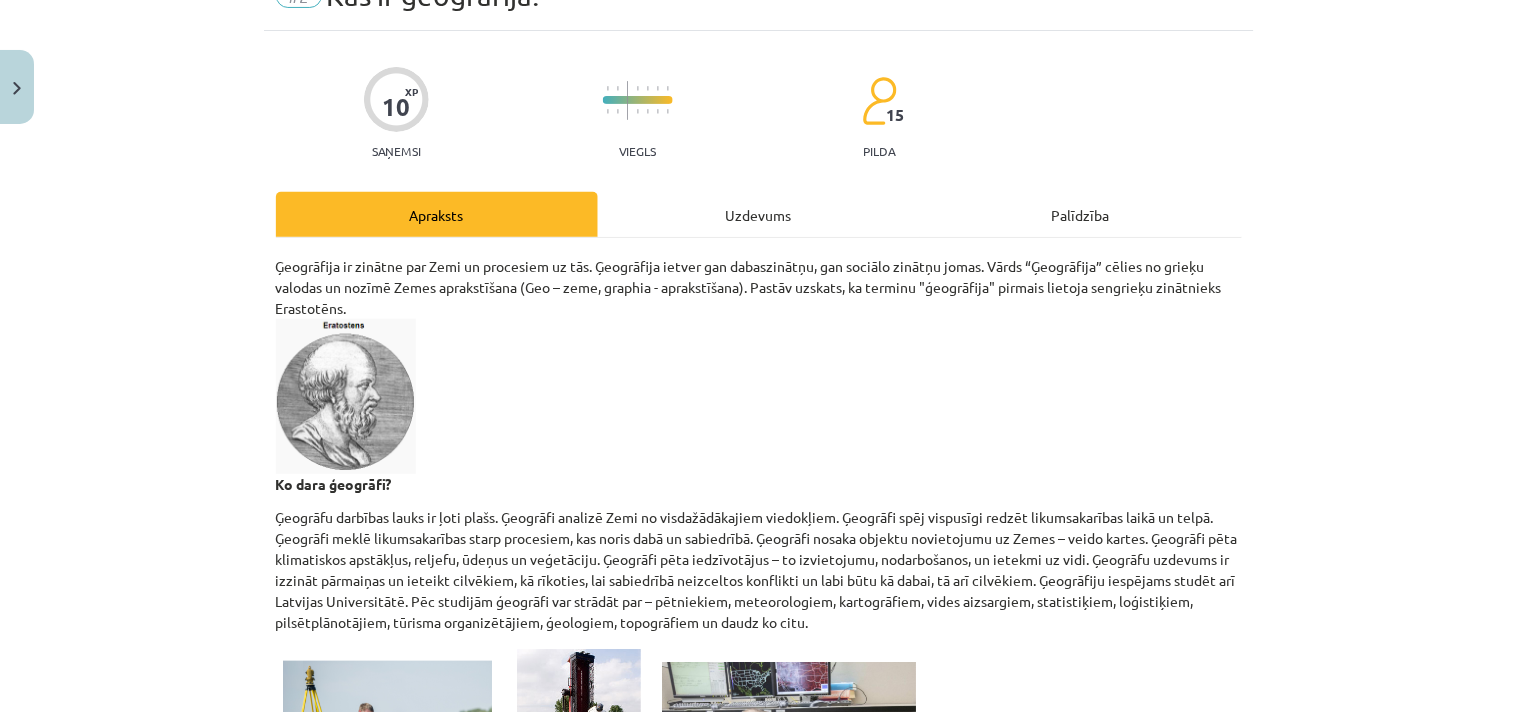 scroll, scrollTop: 93, scrollLeft: 0, axis: vertical 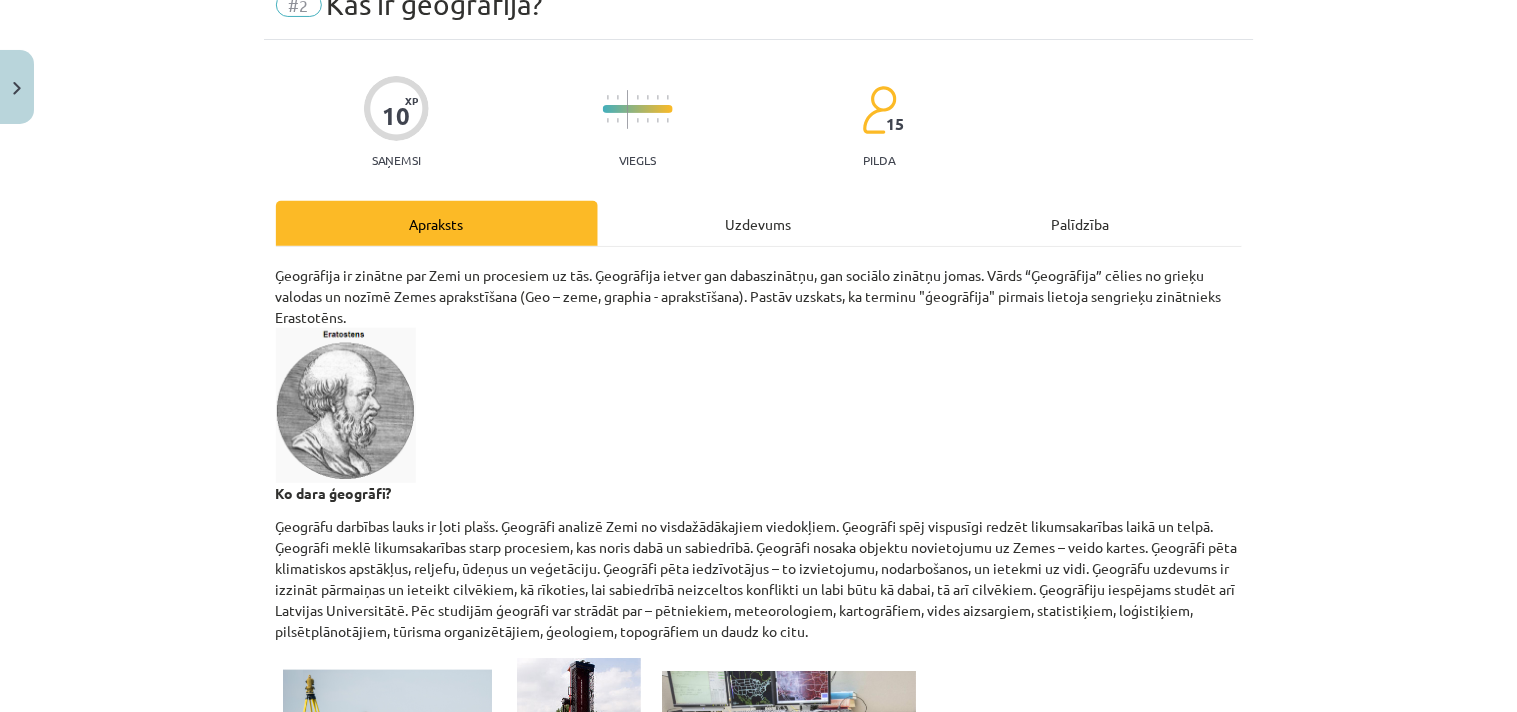 click on "Uzdevums" 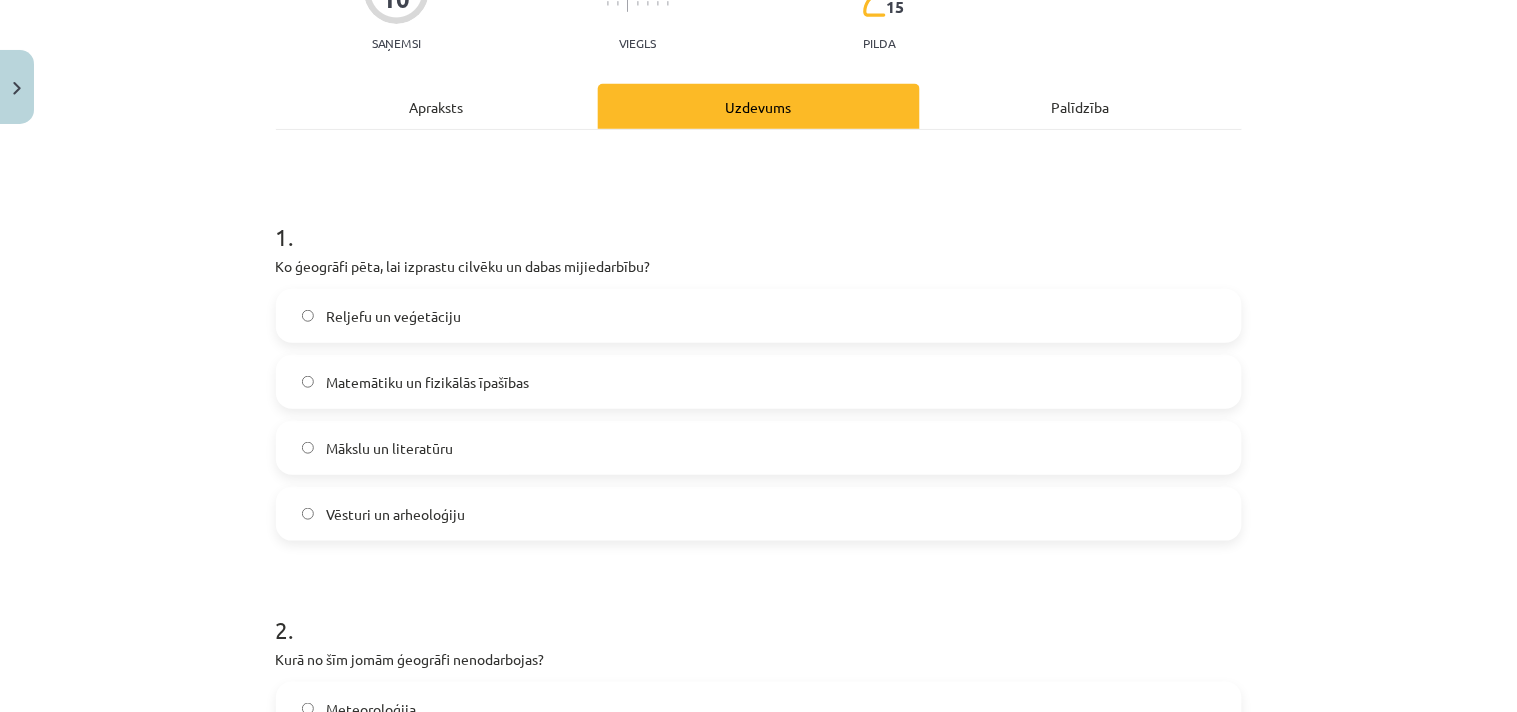 scroll, scrollTop: 161, scrollLeft: 0, axis: vertical 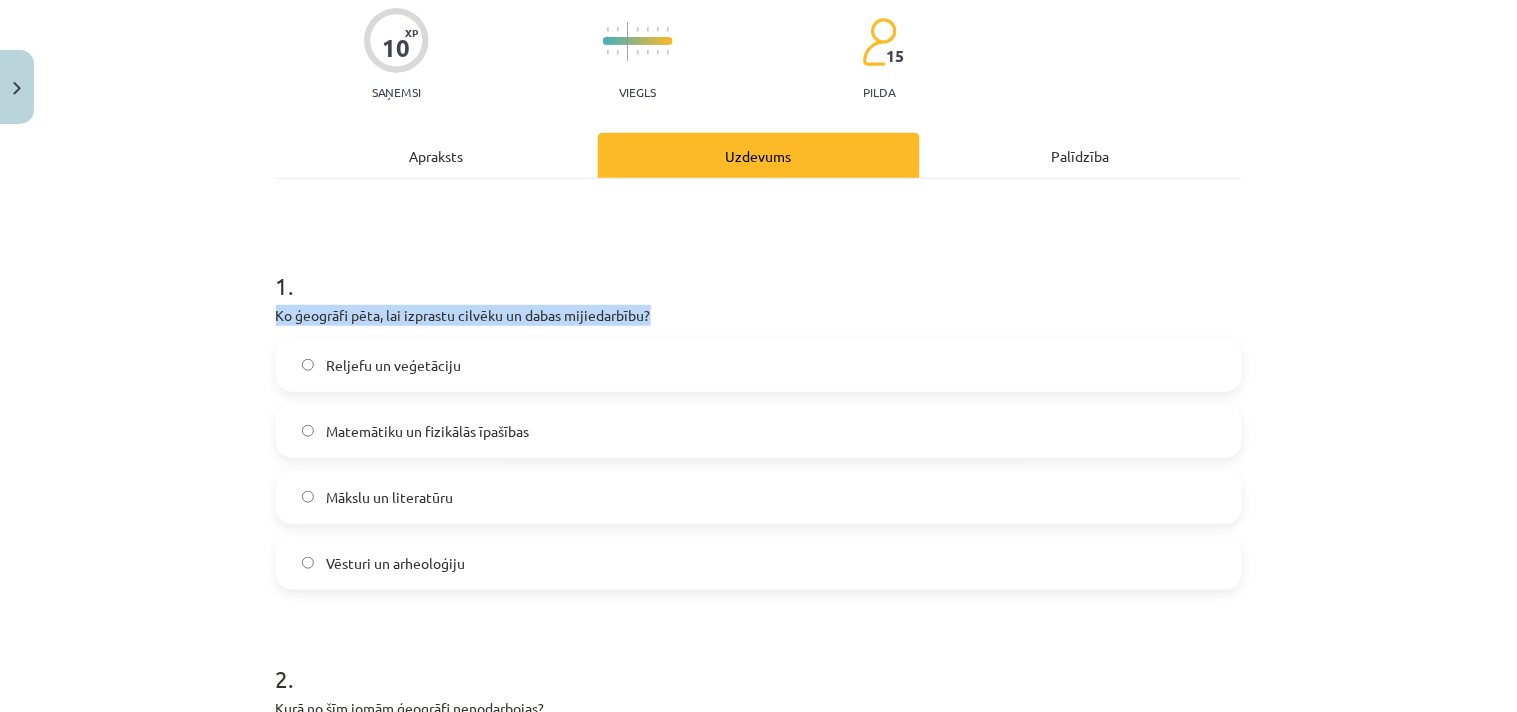 drag, startPoint x: 263, startPoint y: 307, endPoint x: 662, endPoint y: 311, distance: 399.02005 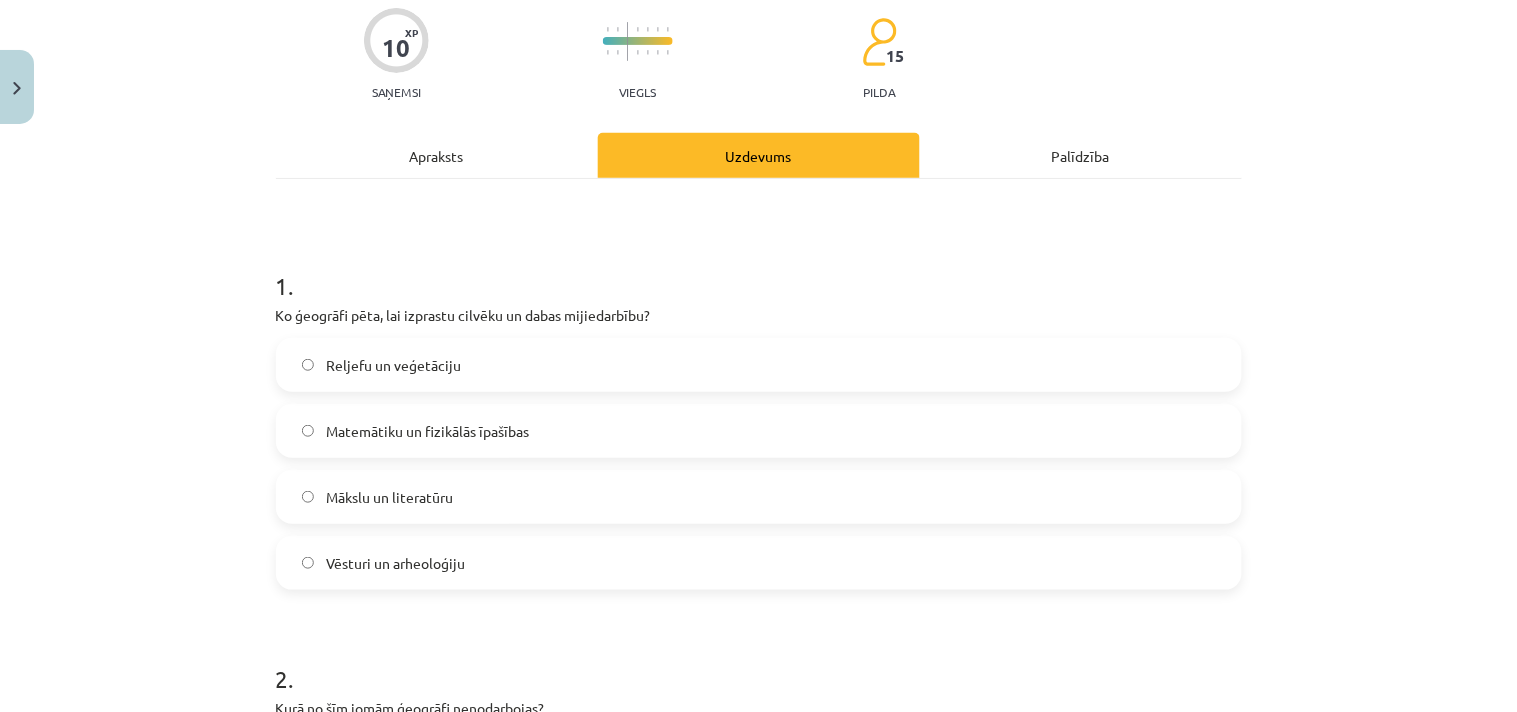 click on "Apraksts" 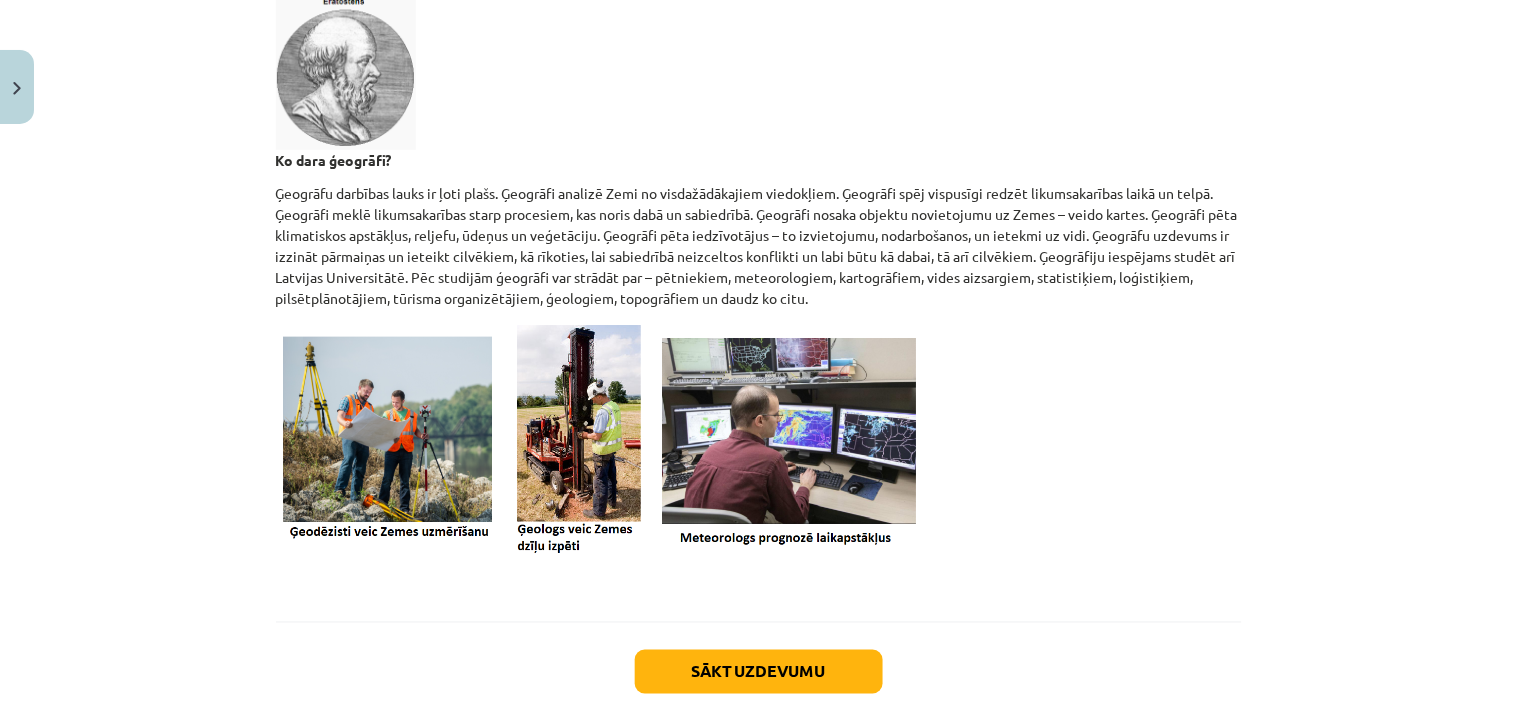scroll, scrollTop: 315, scrollLeft: 0, axis: vertical 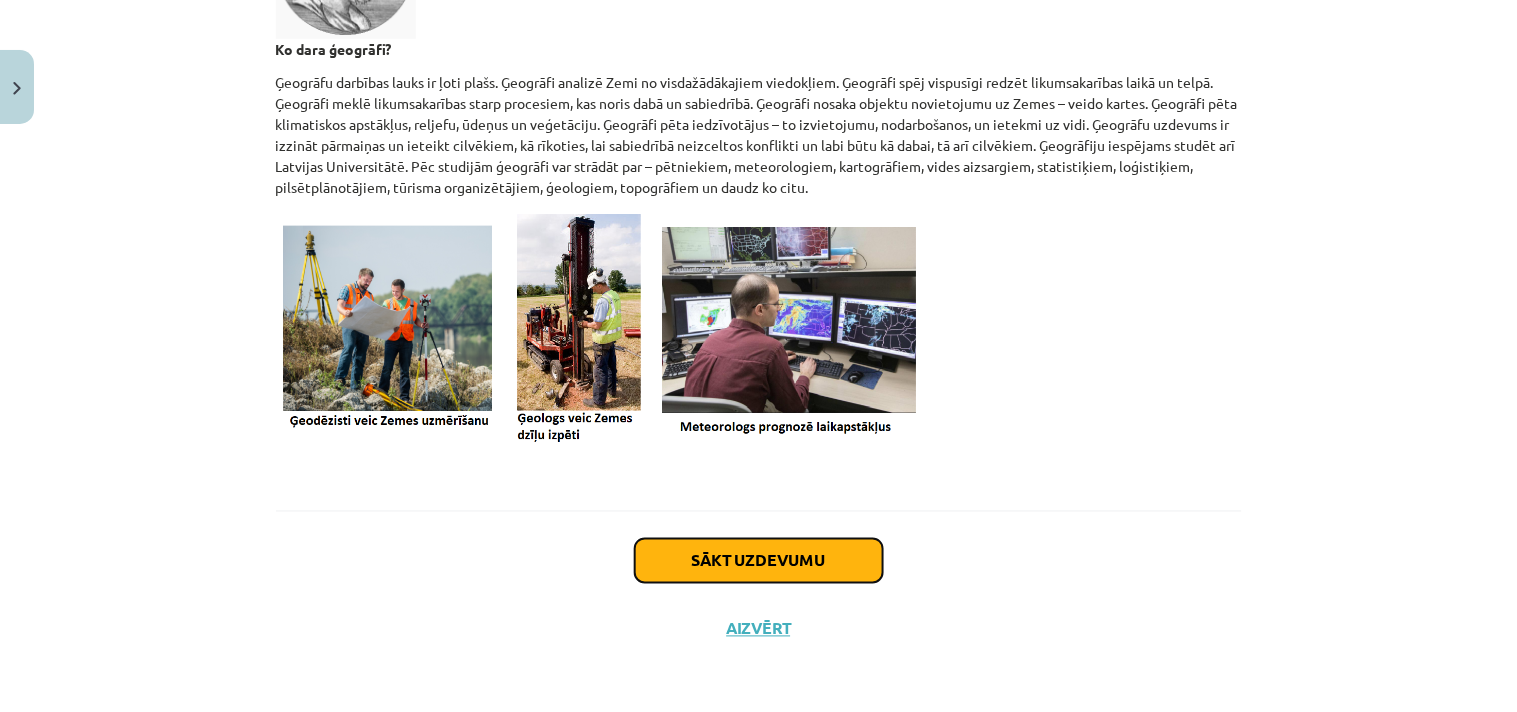 click on "Sākt uzdevumu" 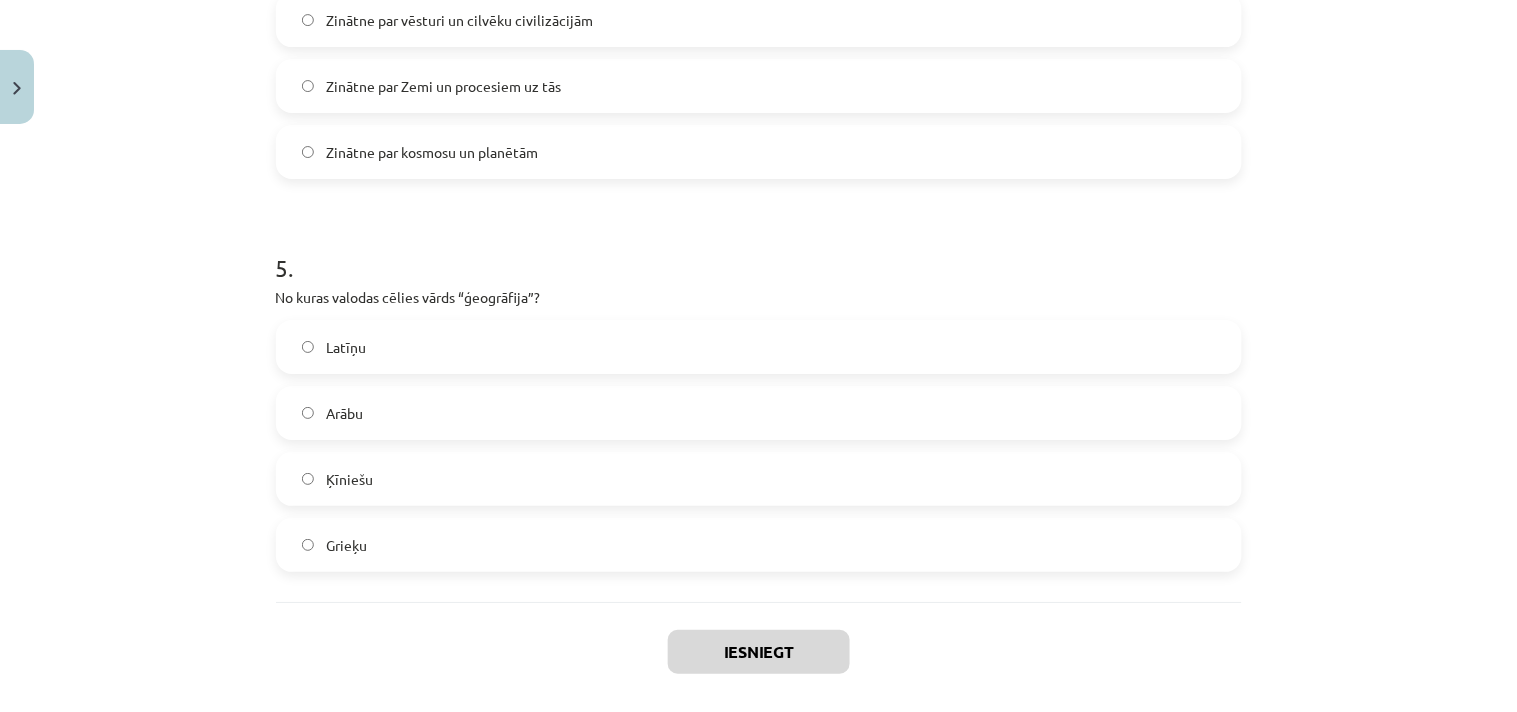 scroll, scrollTop: 1842, scrollLeft: 0, axis: vertical 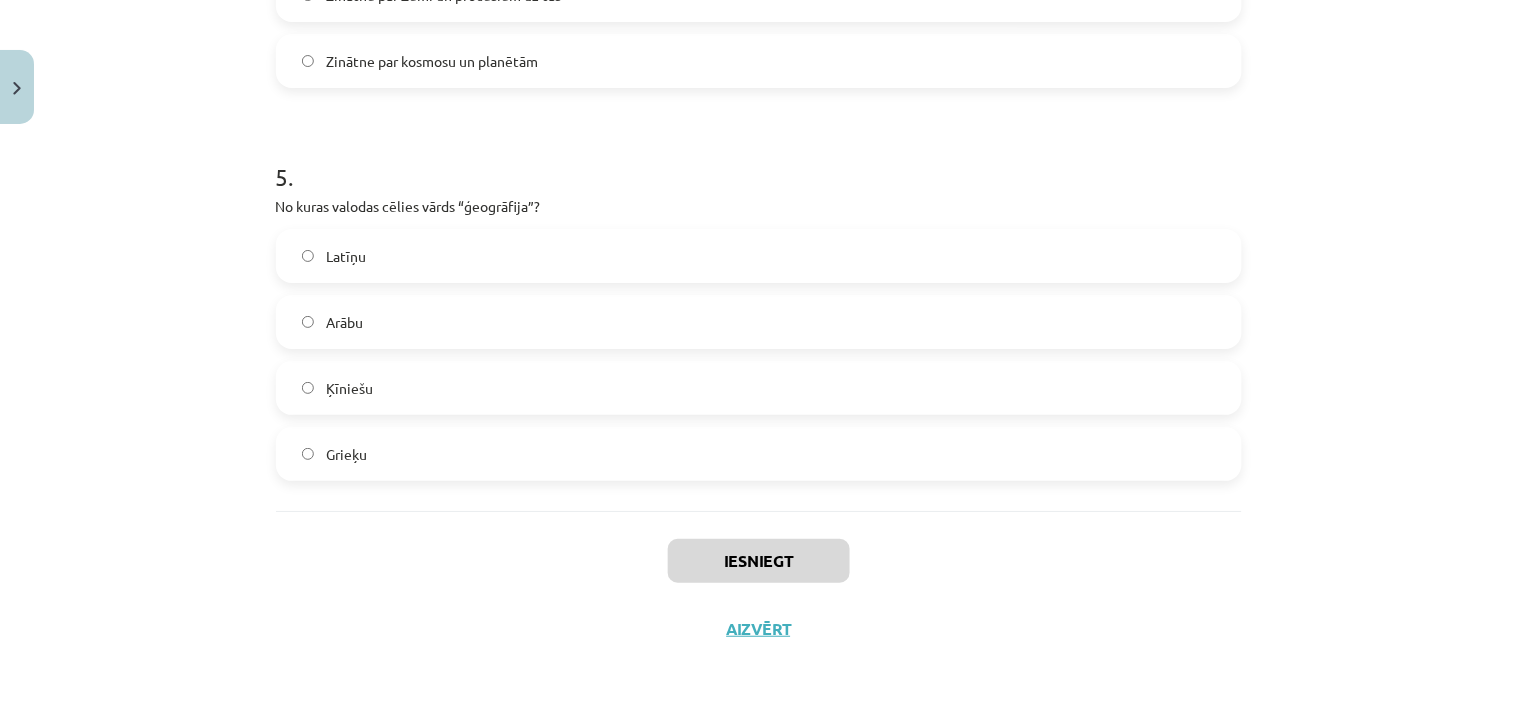 click on "Grieķu" 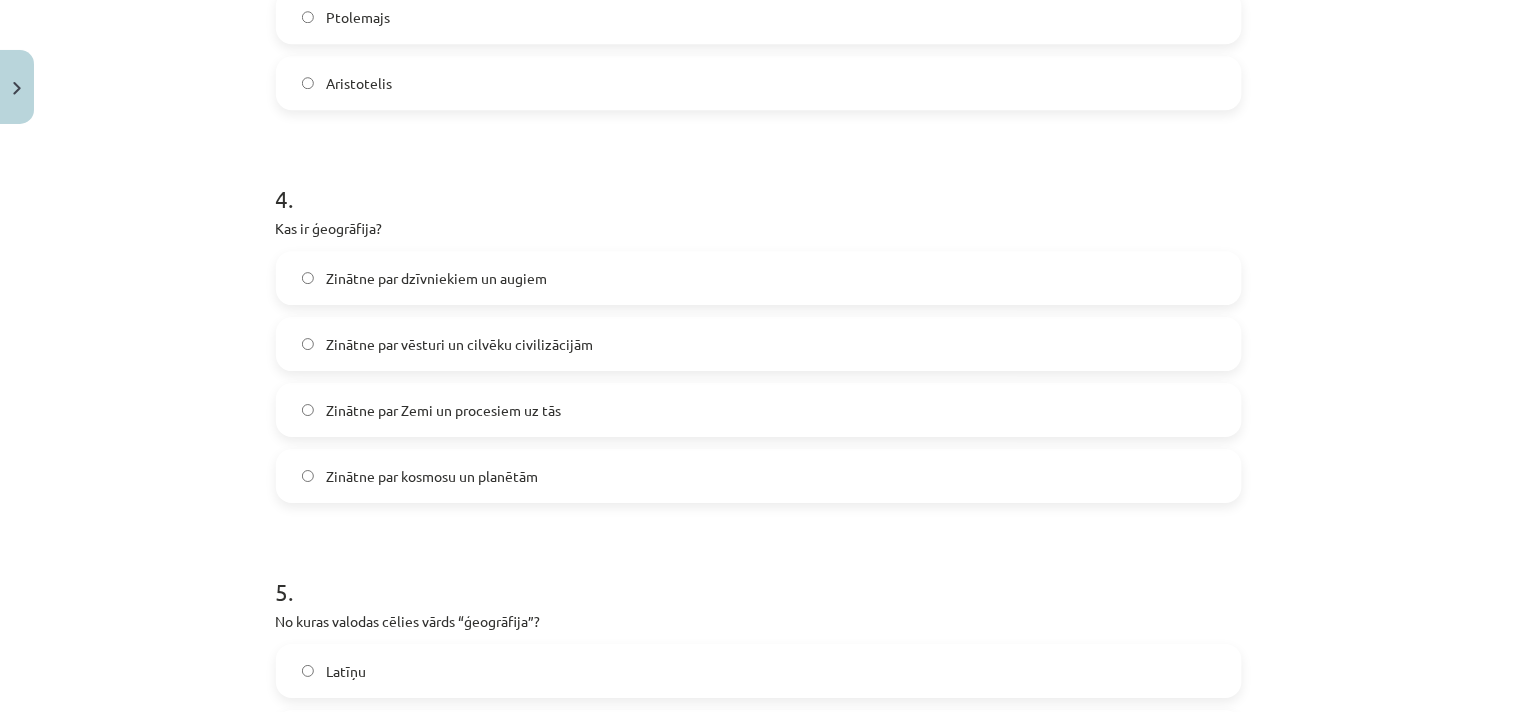 scroll, scrollTop: 1397, scrollLeft: 0, axis: vertical 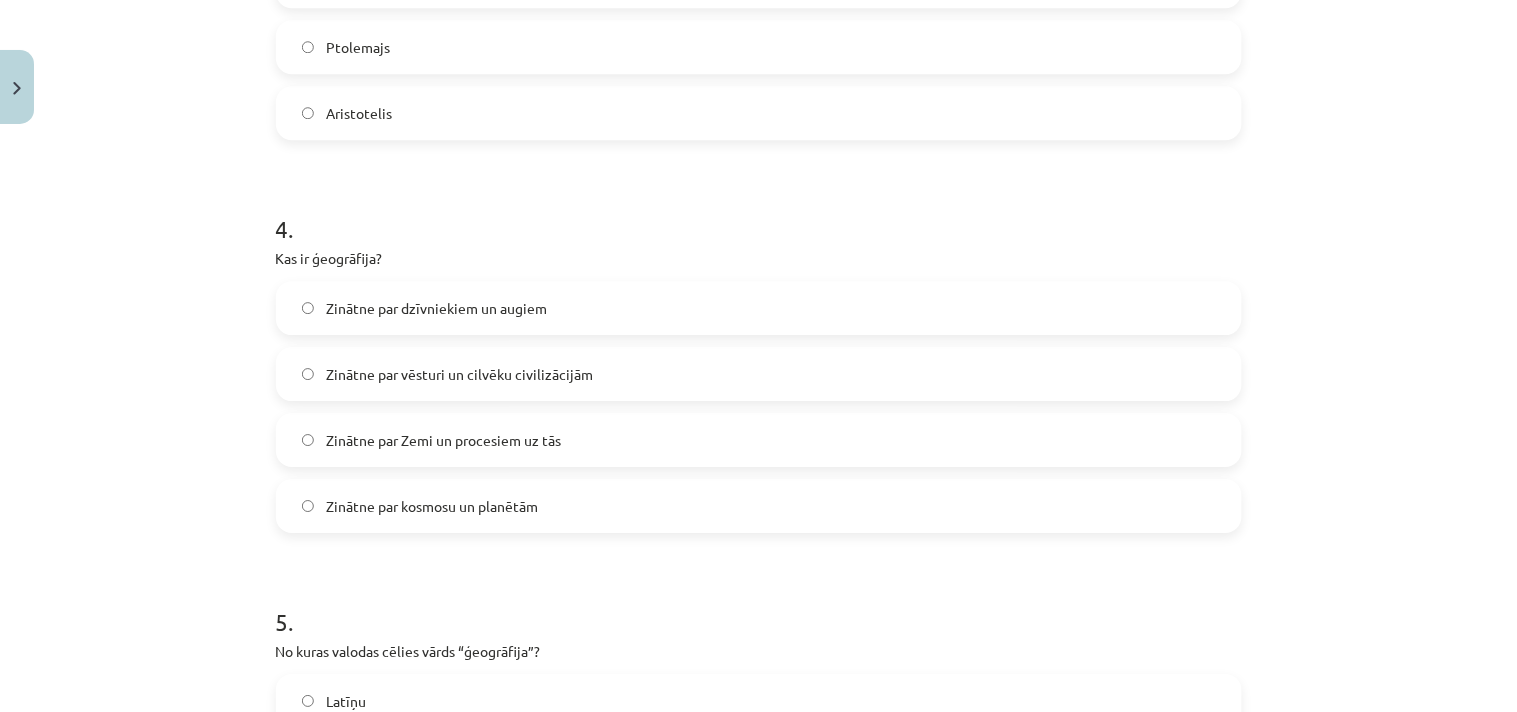 click on "Zinātne par Zemi un procesiem uz tās" 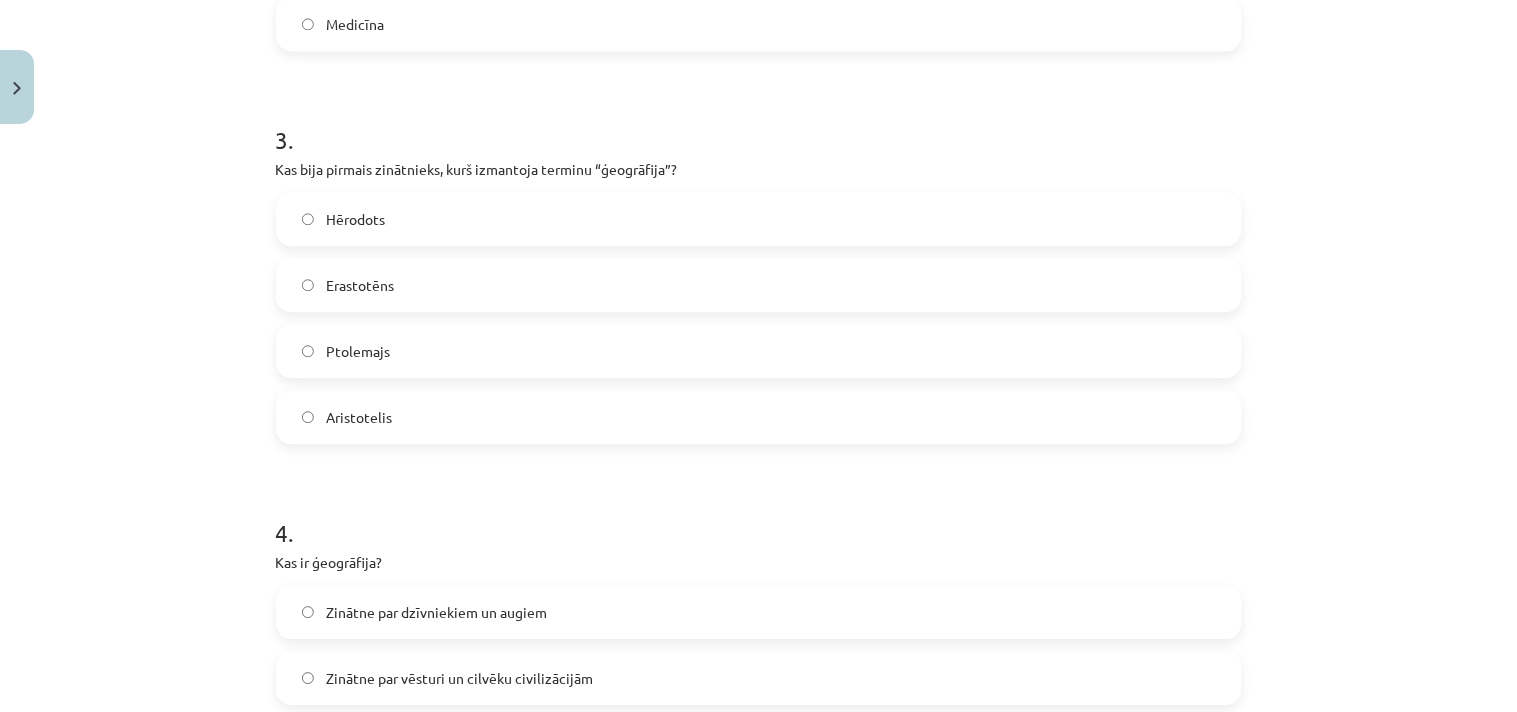 scroll, scrollTop: 953, scrollLeft: 0, axis: vertical 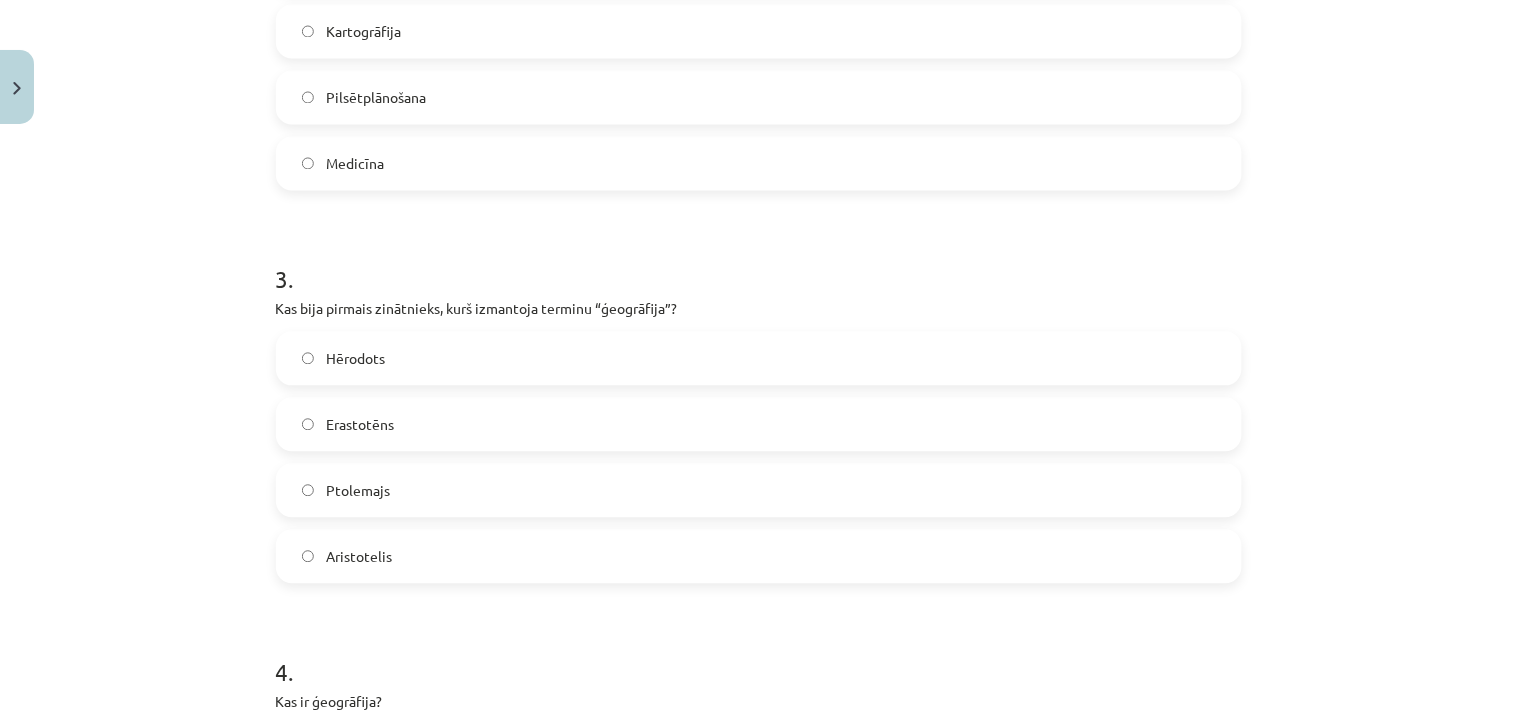 click on "Erastotēns" 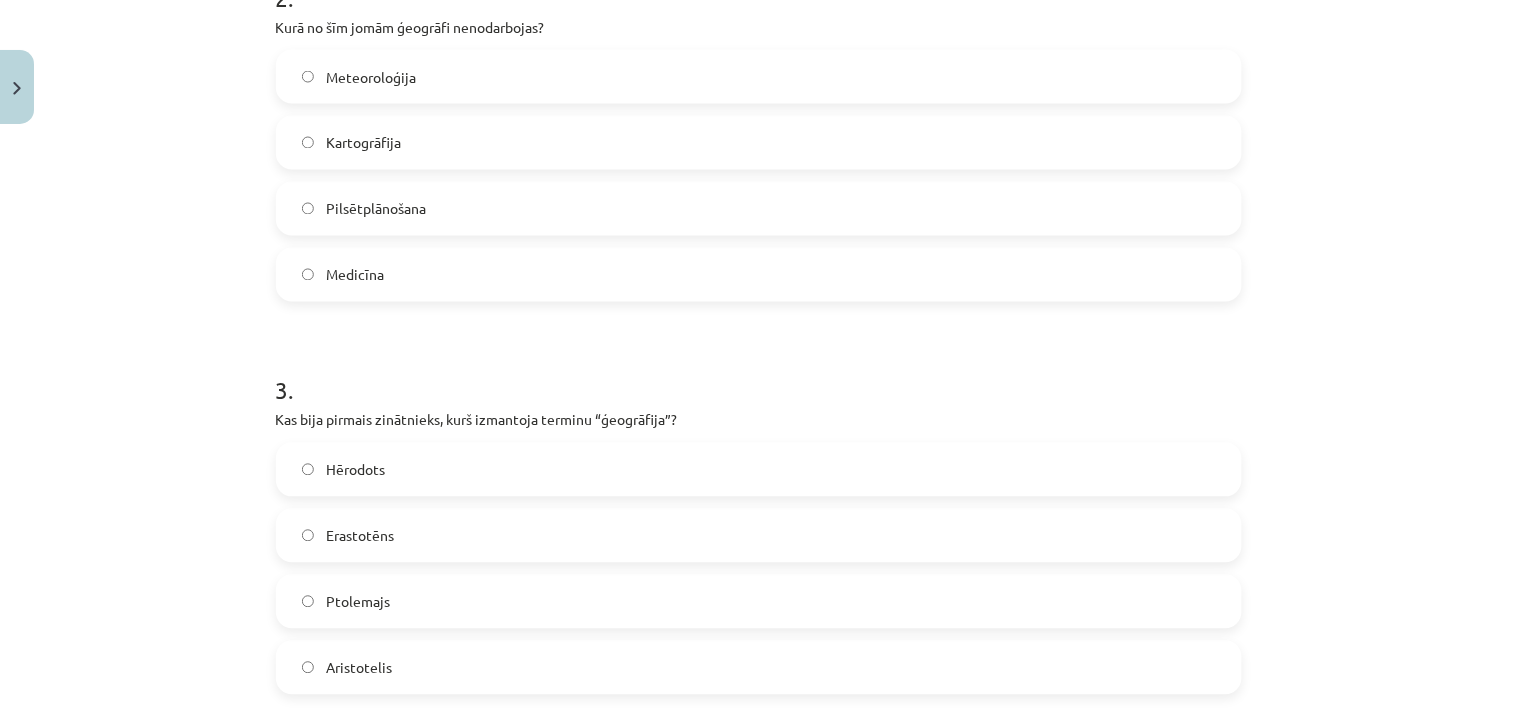 click on "Medicīna" 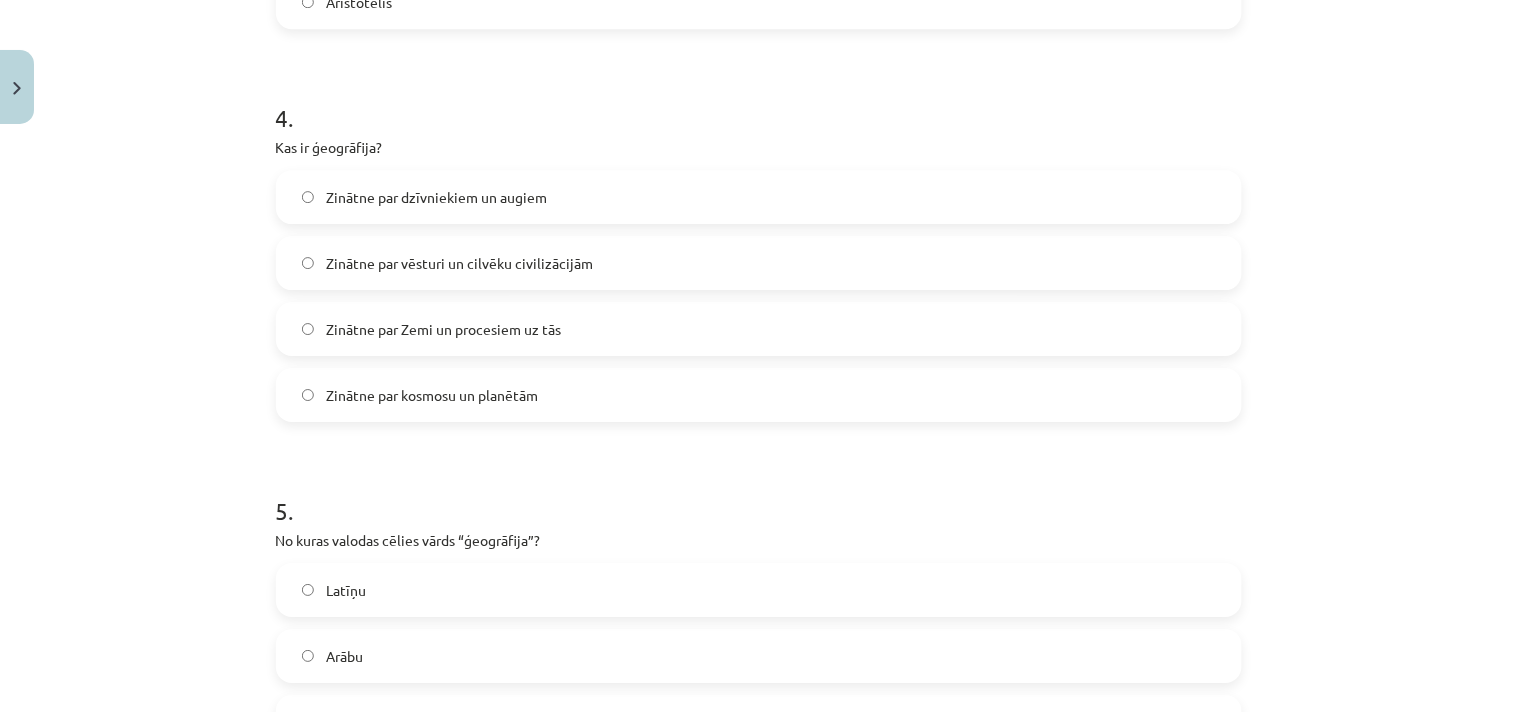 scroll, scrollTop: 1842, scrollLeft: 0, axis: vertical 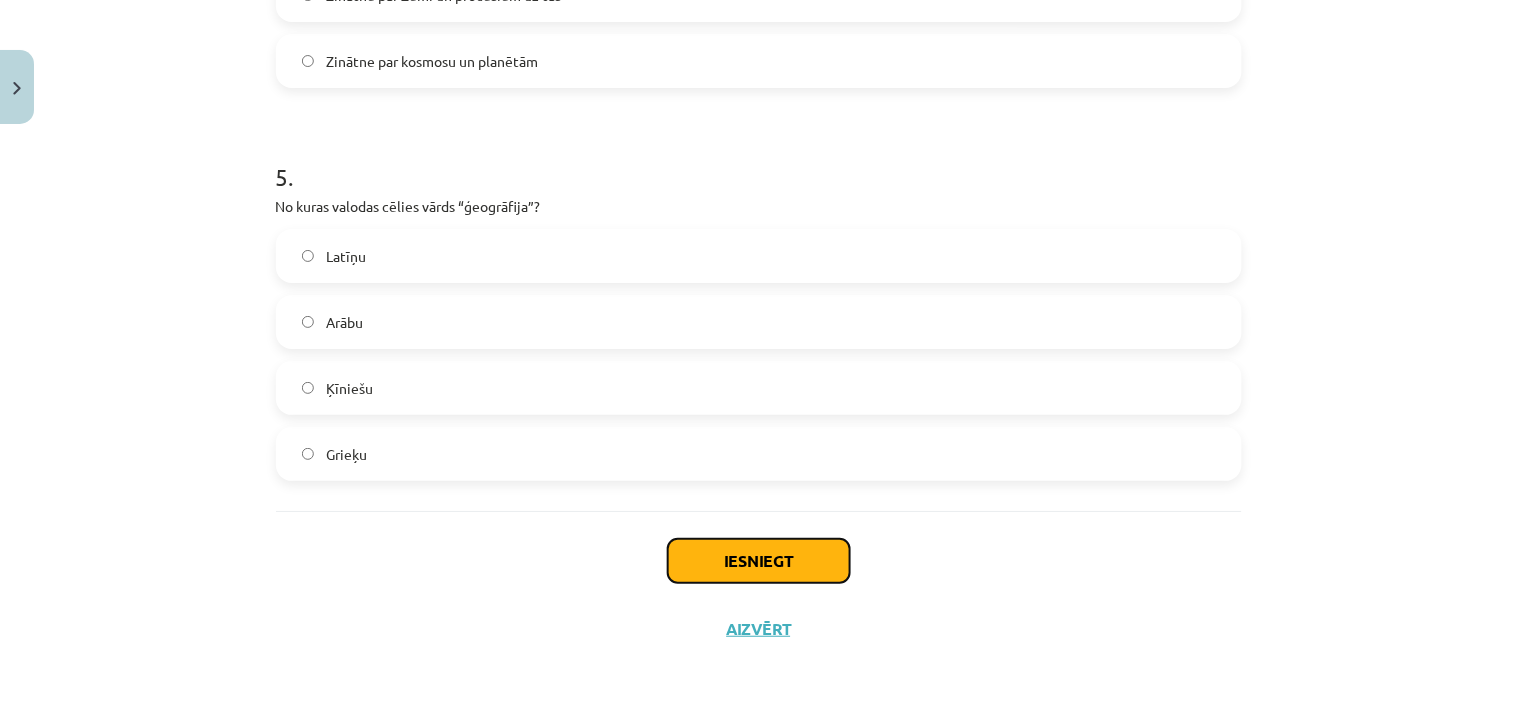 click on "Iesniegt" 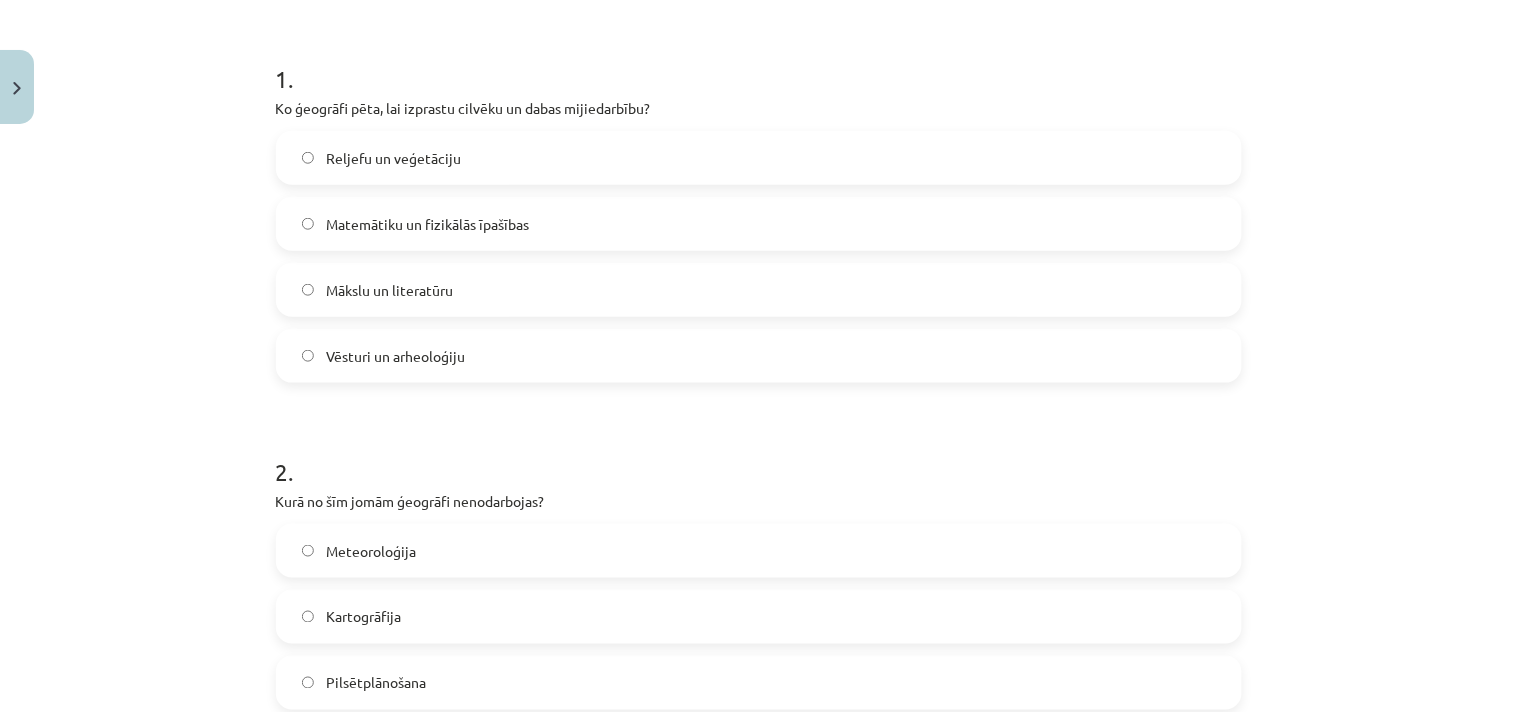 scroll, scrollTop: 286, scrollLeft: 0, axis: vertical 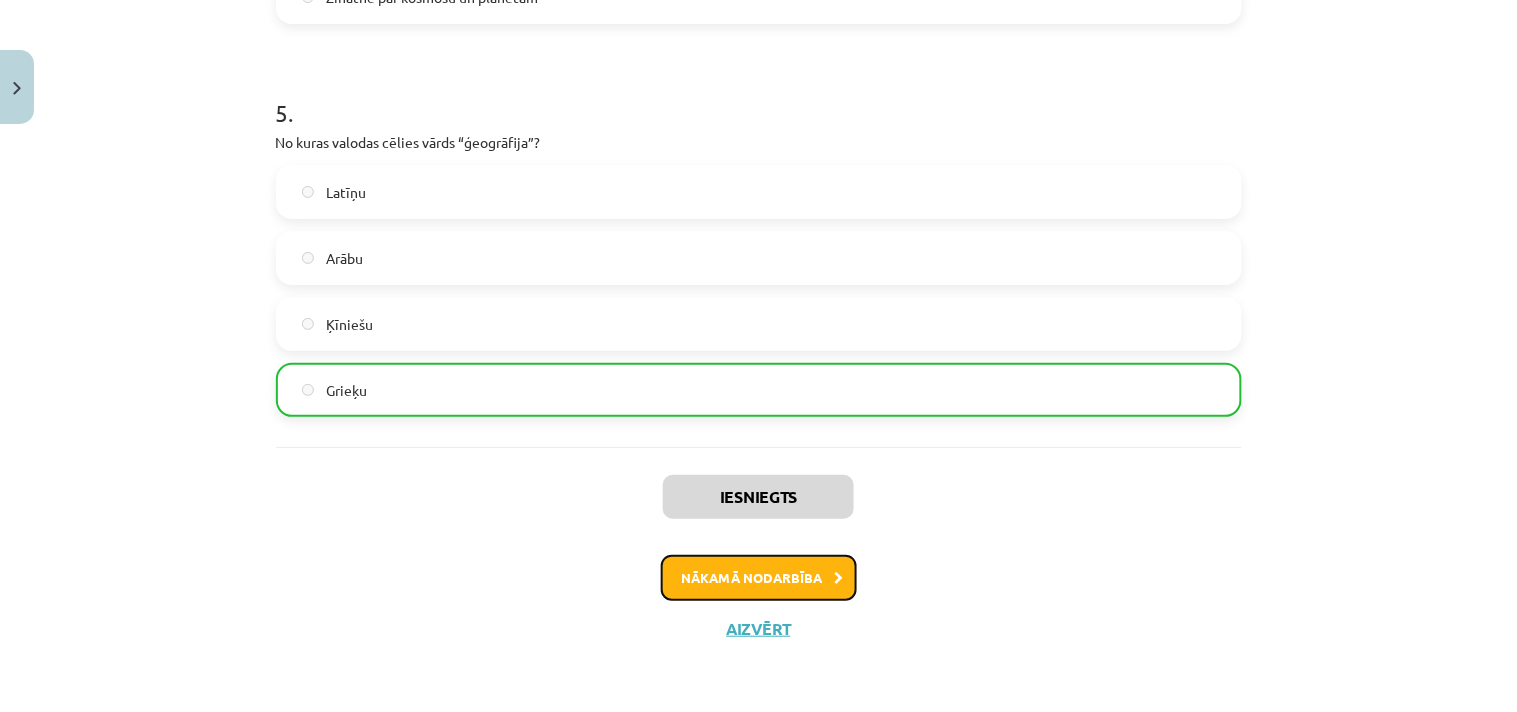click on "Nākamā nodarbība" 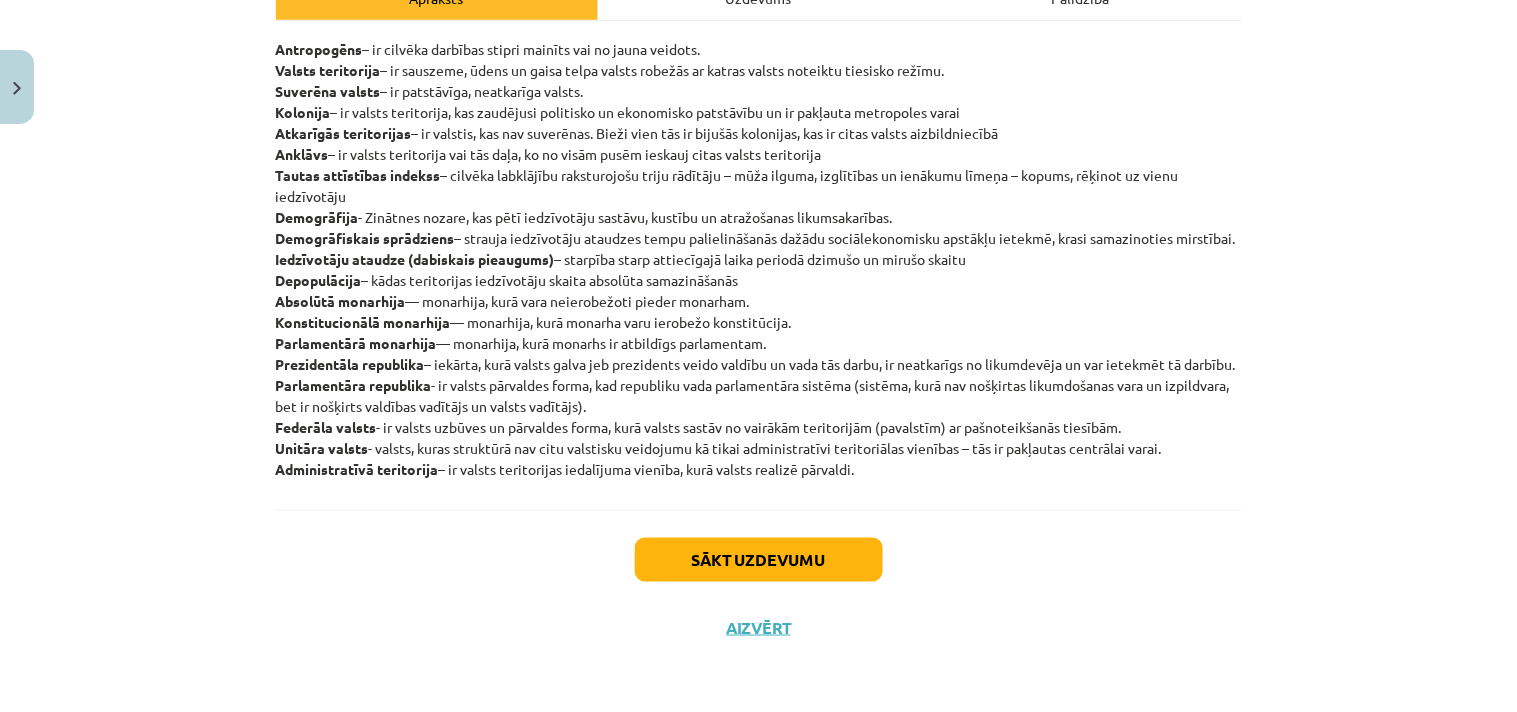 scroll, scrollTop: 361, scrollLeft: 0, axis: vertical 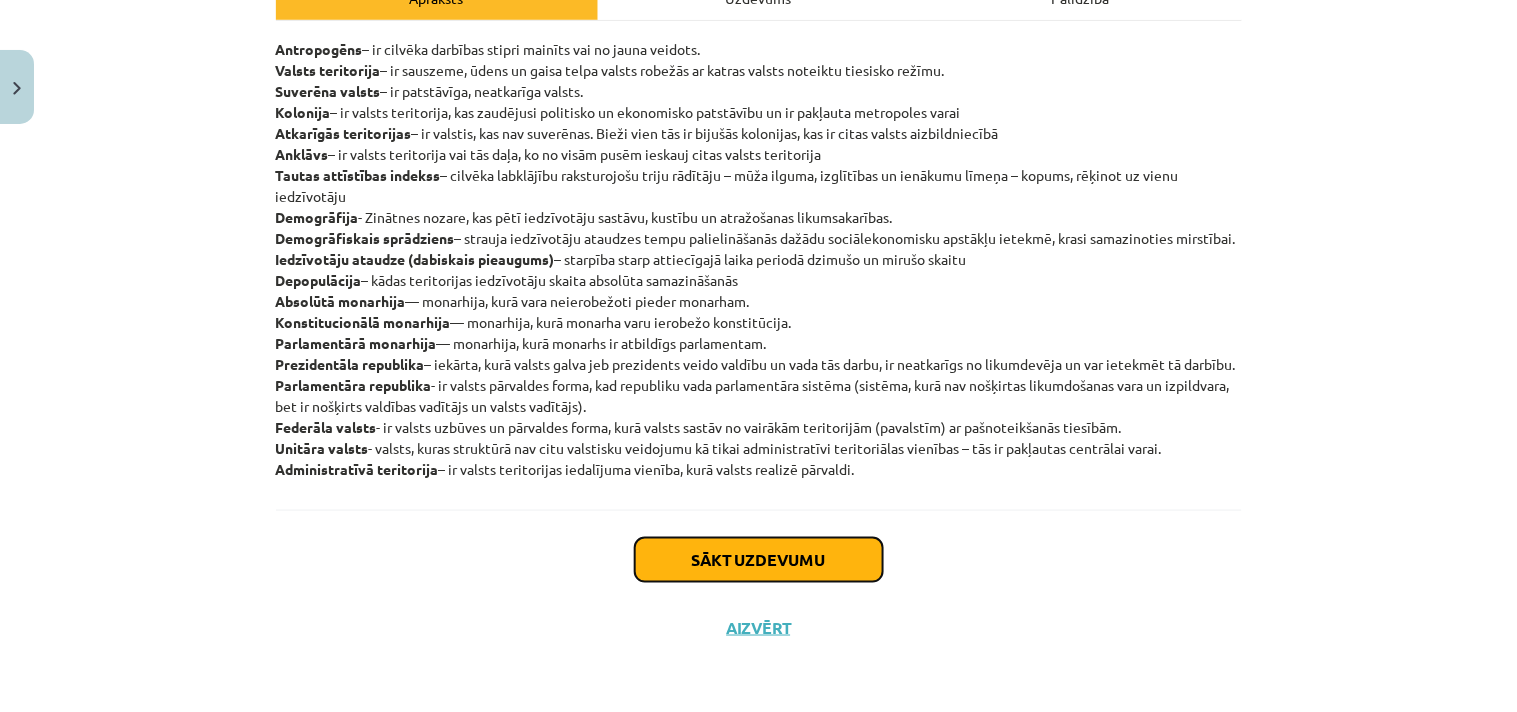 click on "Sākt uzdevumu" 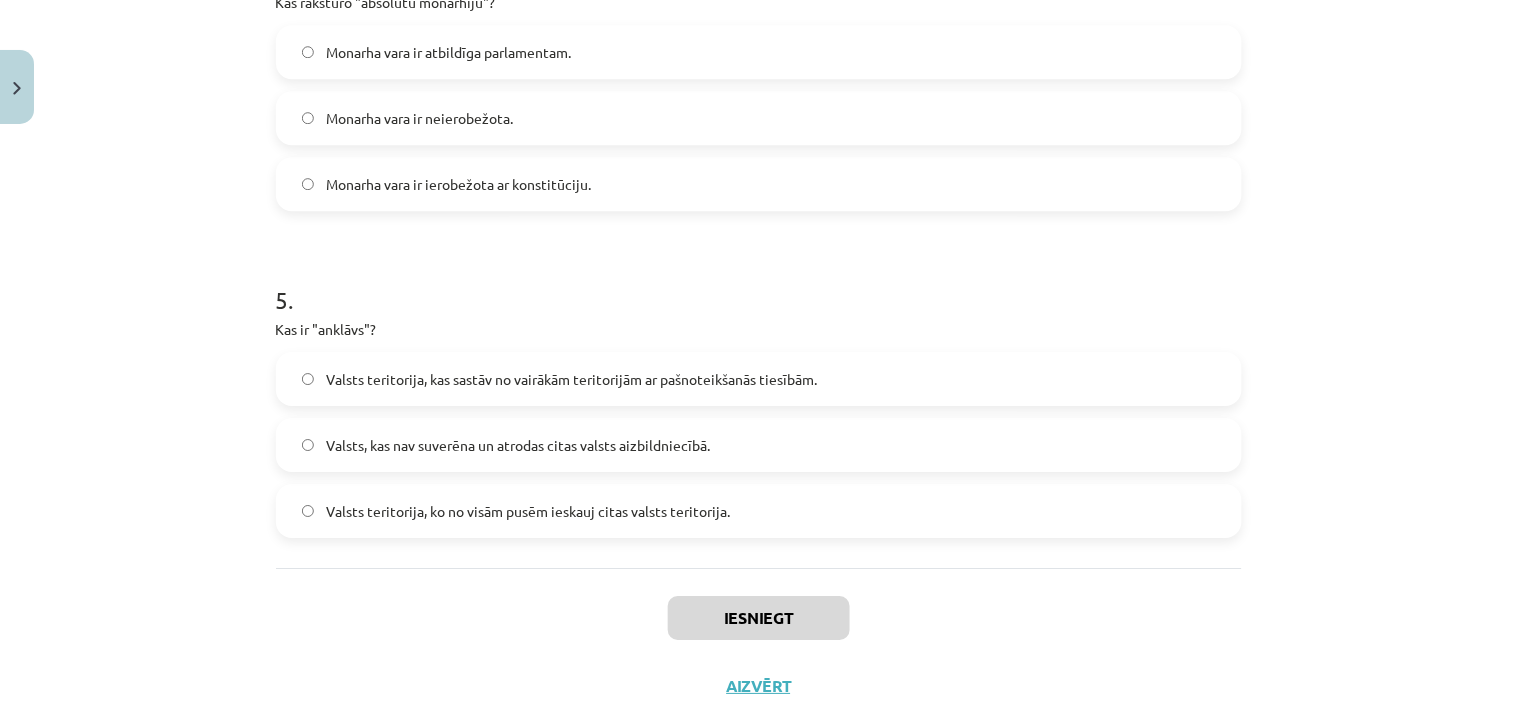 scroll, scrollTop: 1494, scrollLeft: 0, axis: vertical 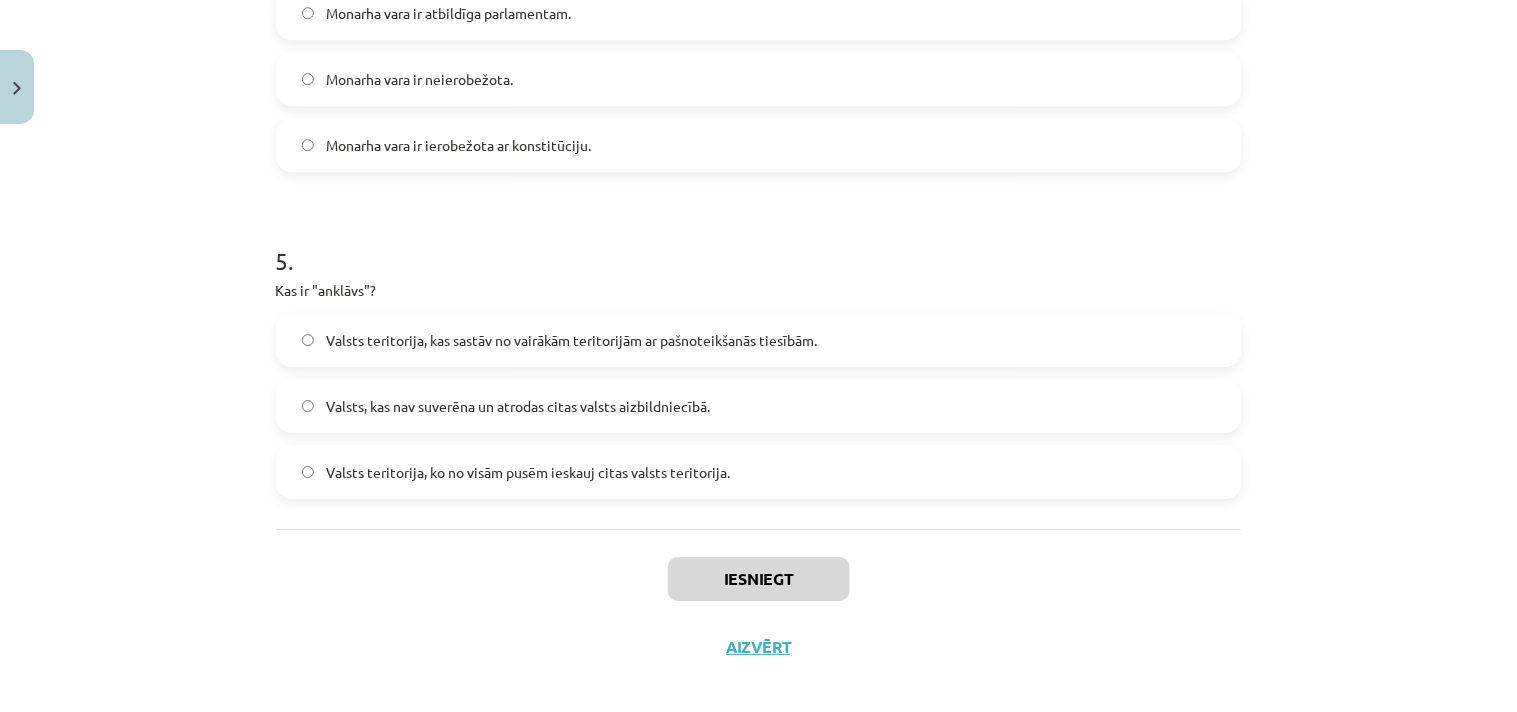 click on "Valsts teritorija, ko no visām pusēm ieskauj citas valsts teritorija." 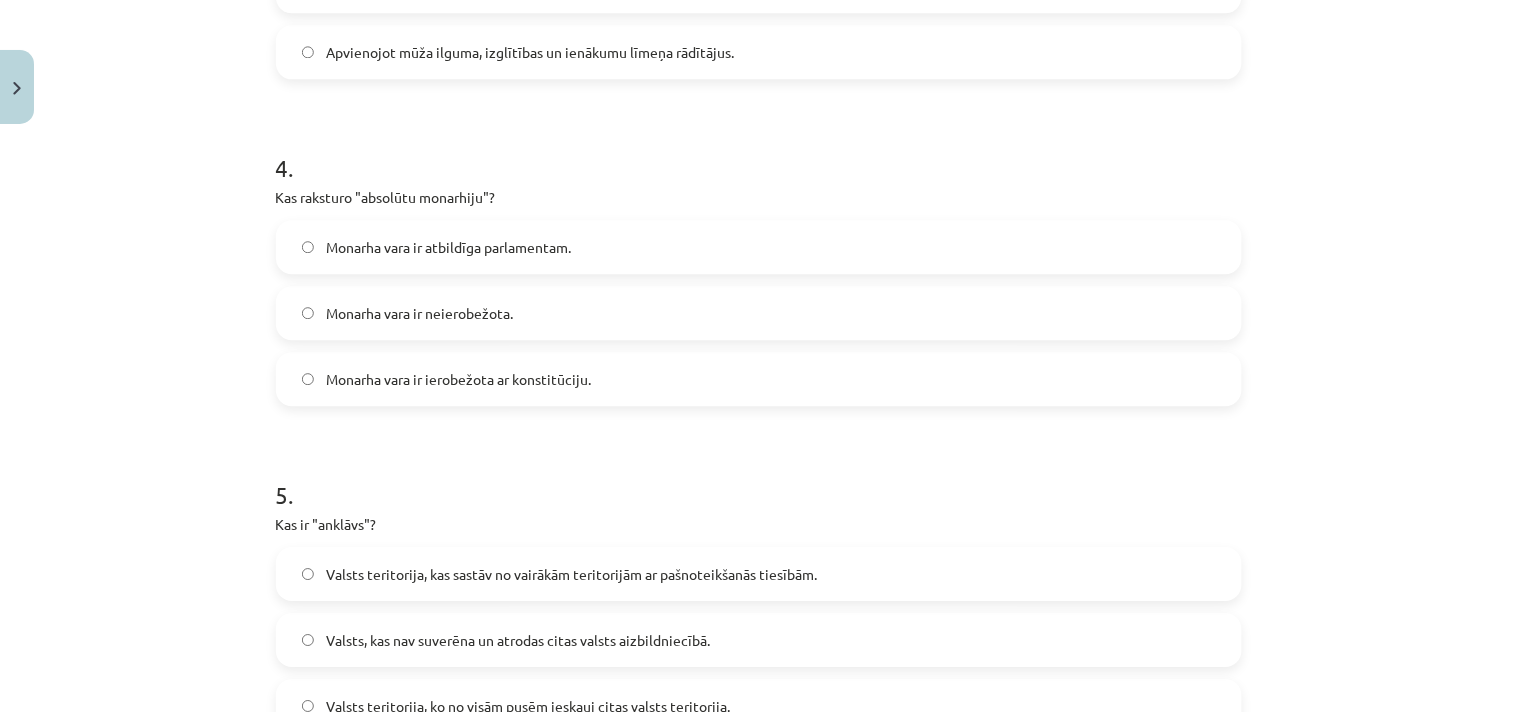 scroll, scrollTop: 1161, scrollLeft: 0, axis: vertical 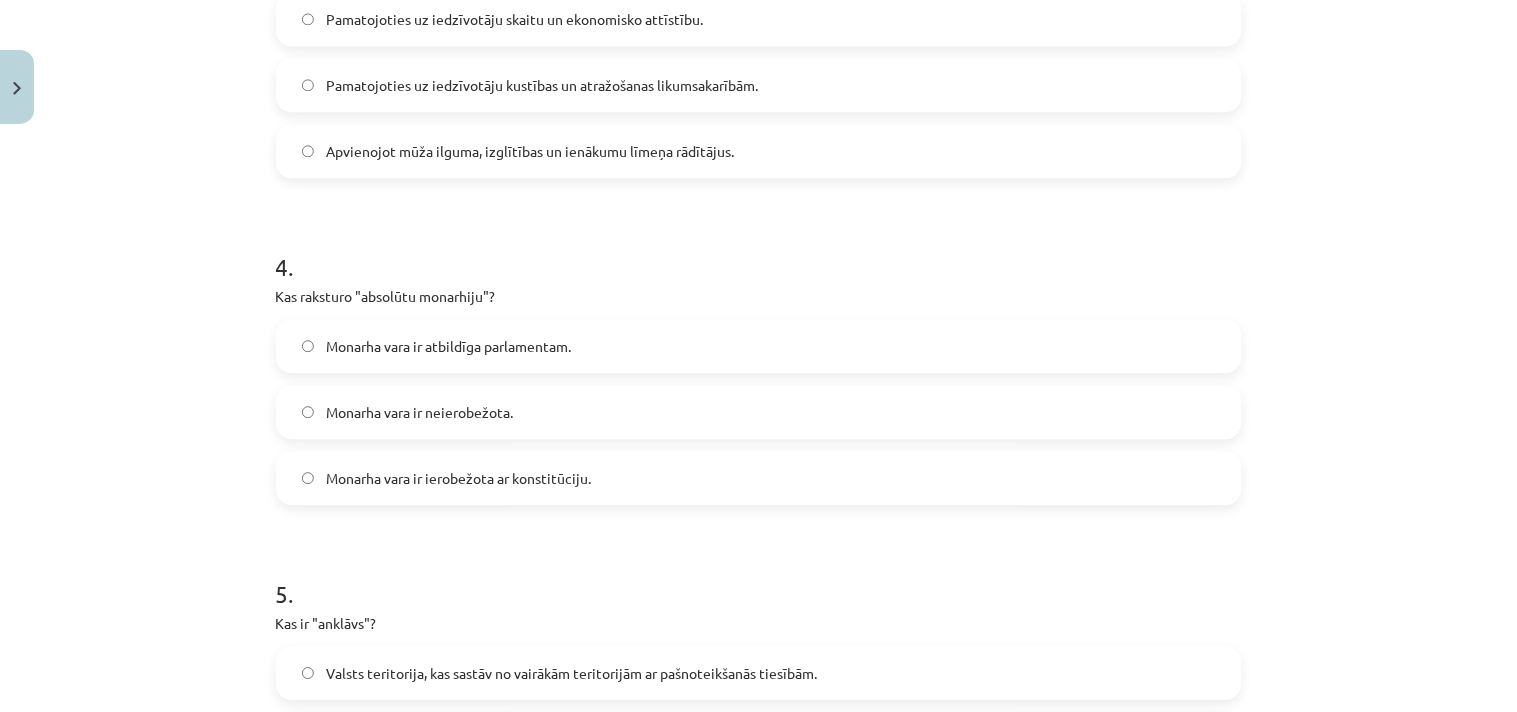 click on "Monarha vara ir neierobežota." 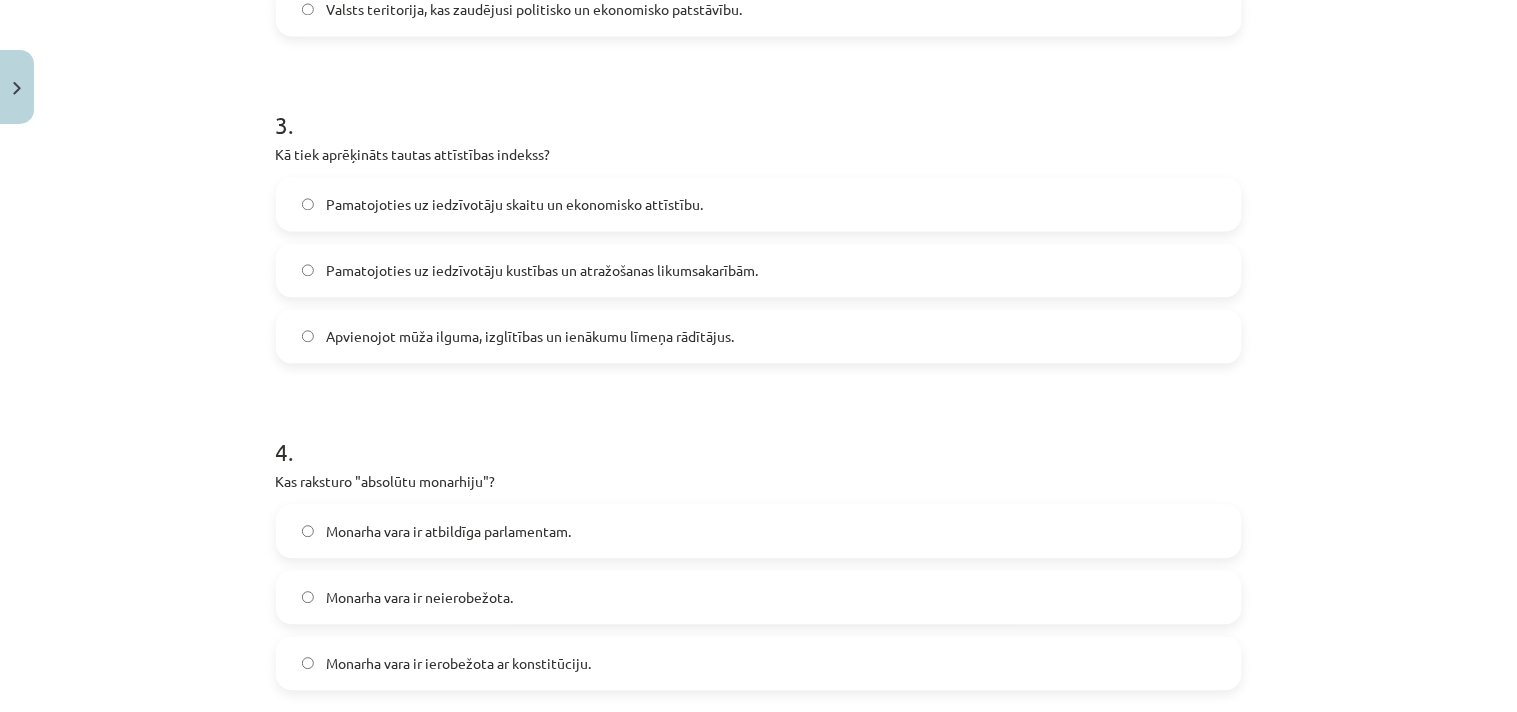 scroll, scrollTop: 827, scrollLeft: 0, axis: vertical 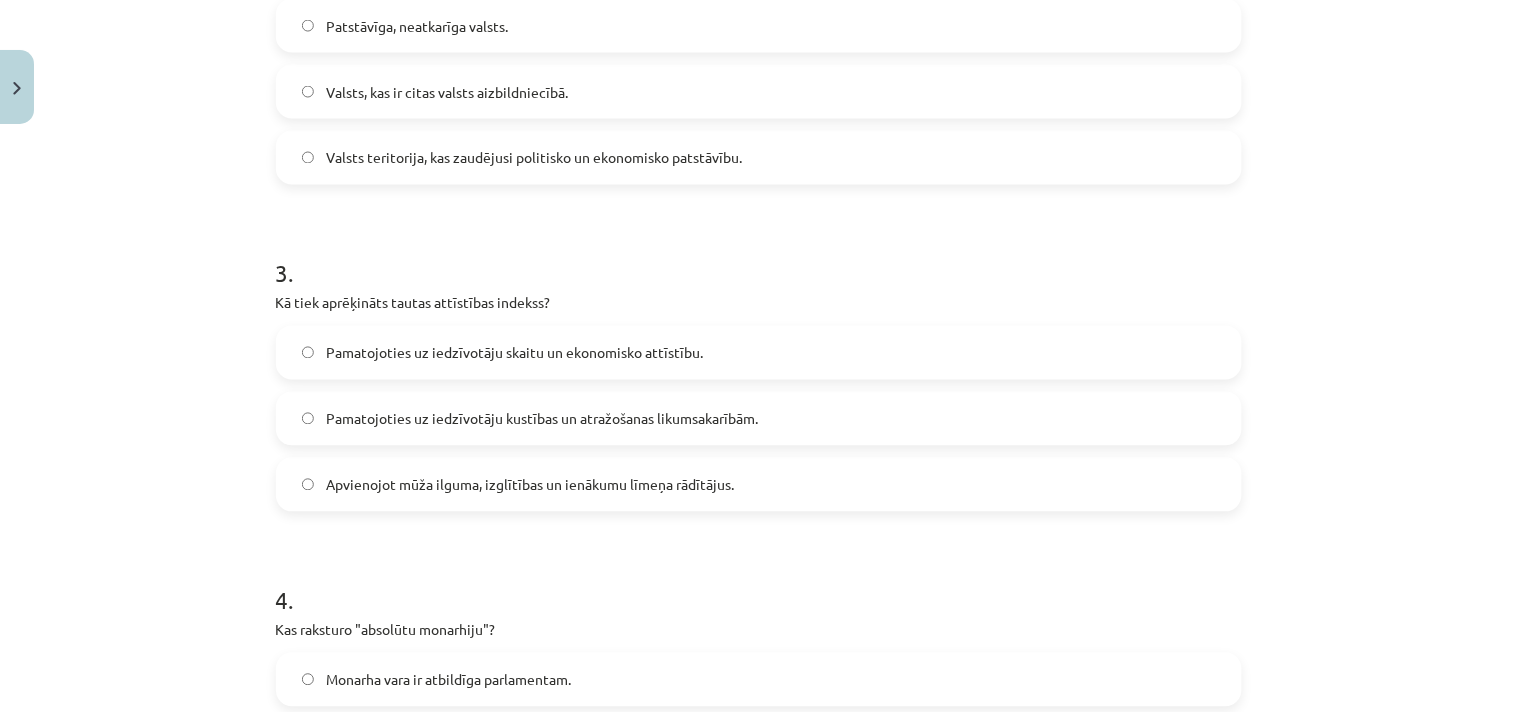 click on "Apvienojot mūža ilguma, izglītības un ienākumu līmeņa rādītājus." 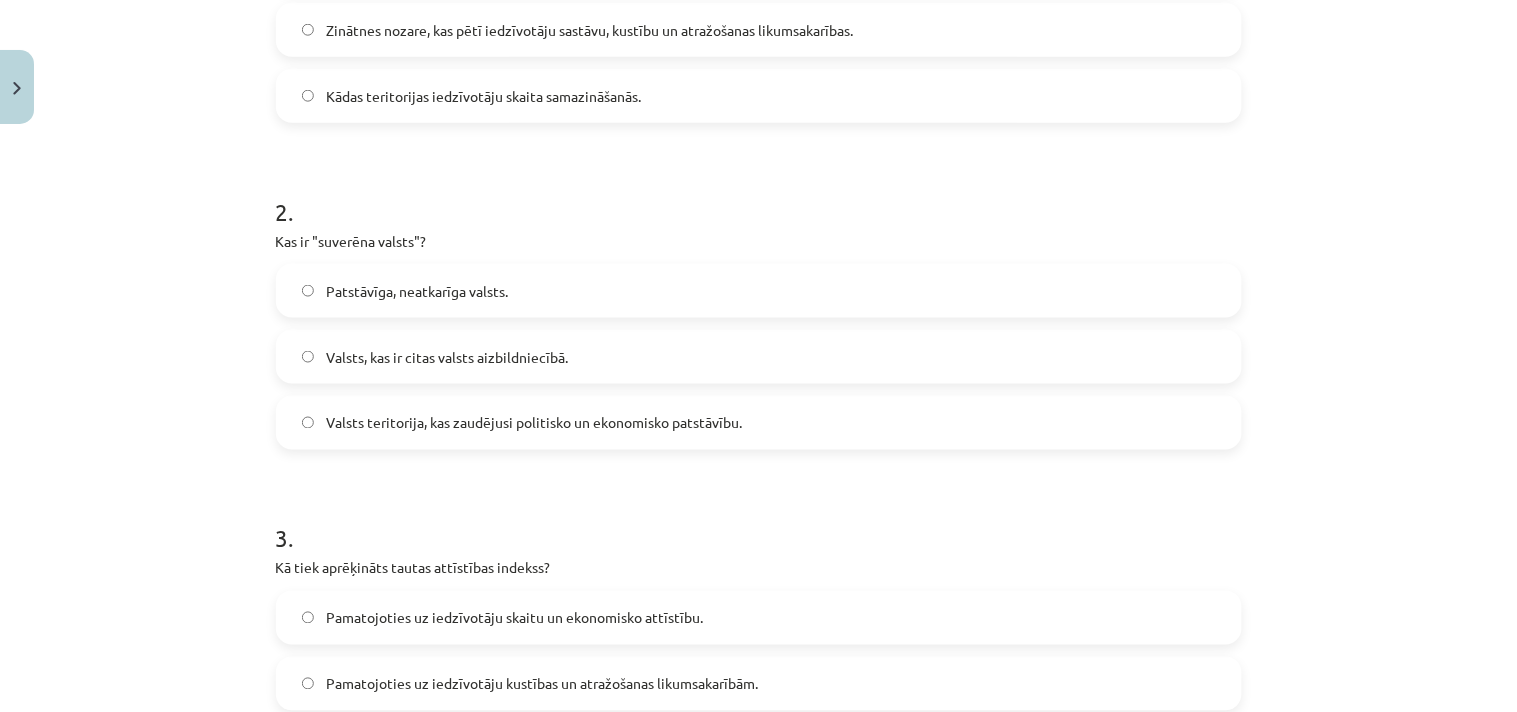 scroll, scrollTop: 494, scrollLeft: 0, axis: vertical 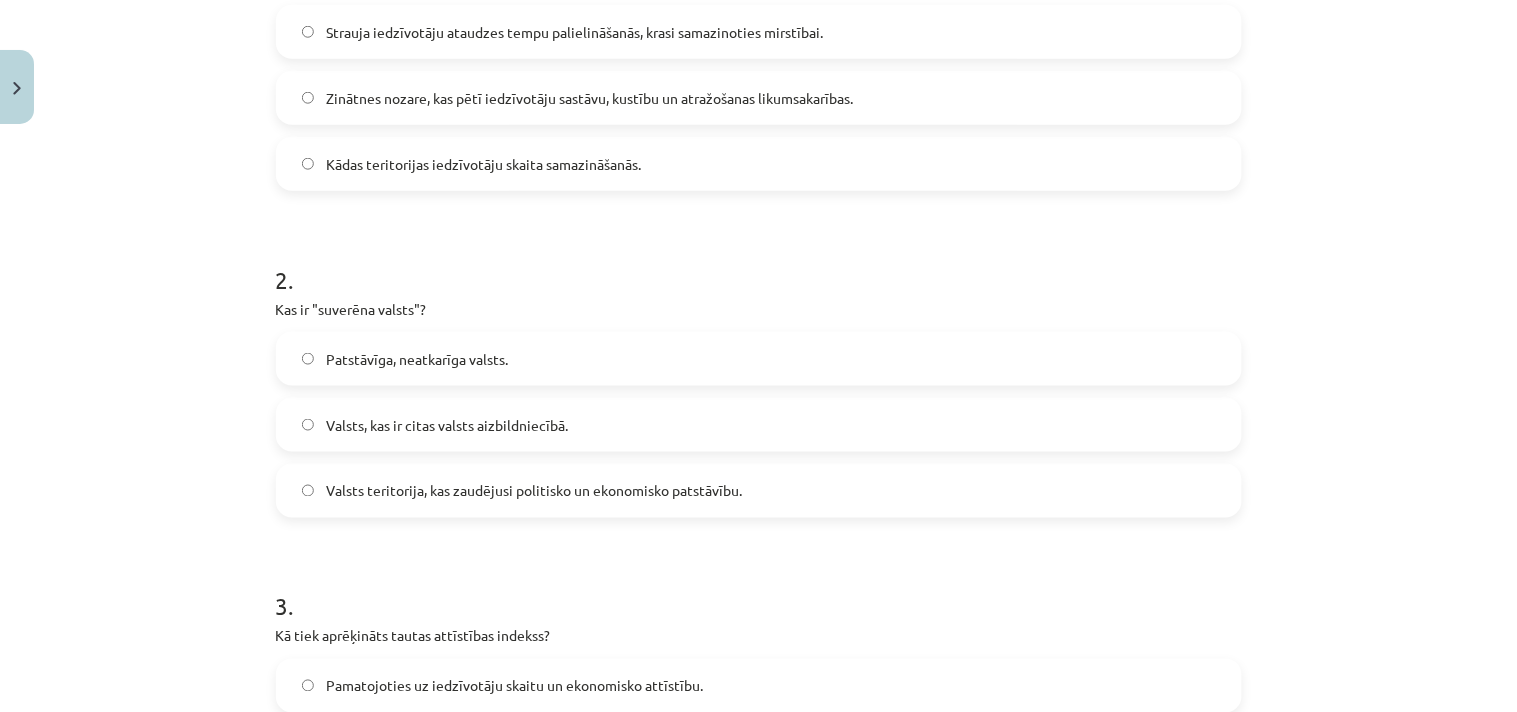 click on "Patstāvīga, neatkarīga valsts." 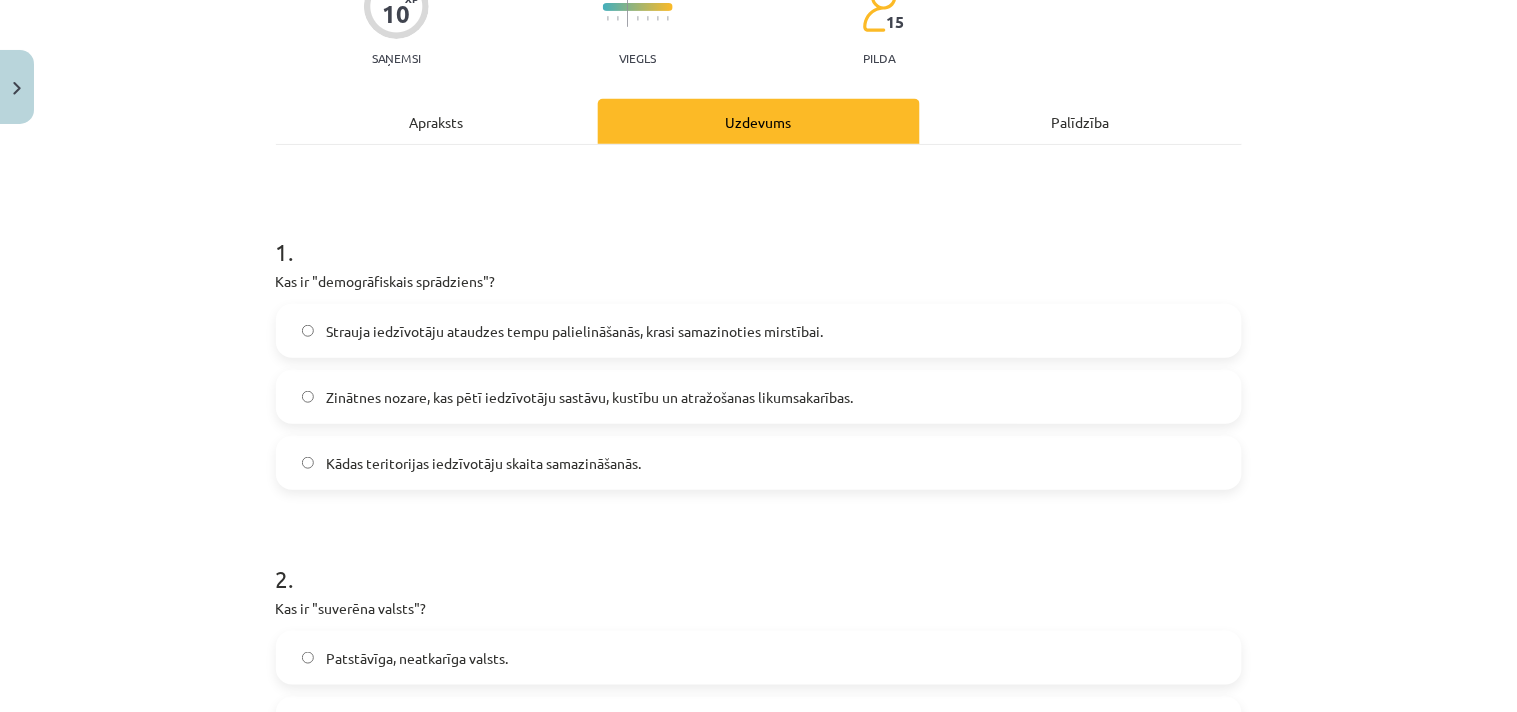 scroll, scrollTop: 161, scrollLeft: 0, axis: vertical 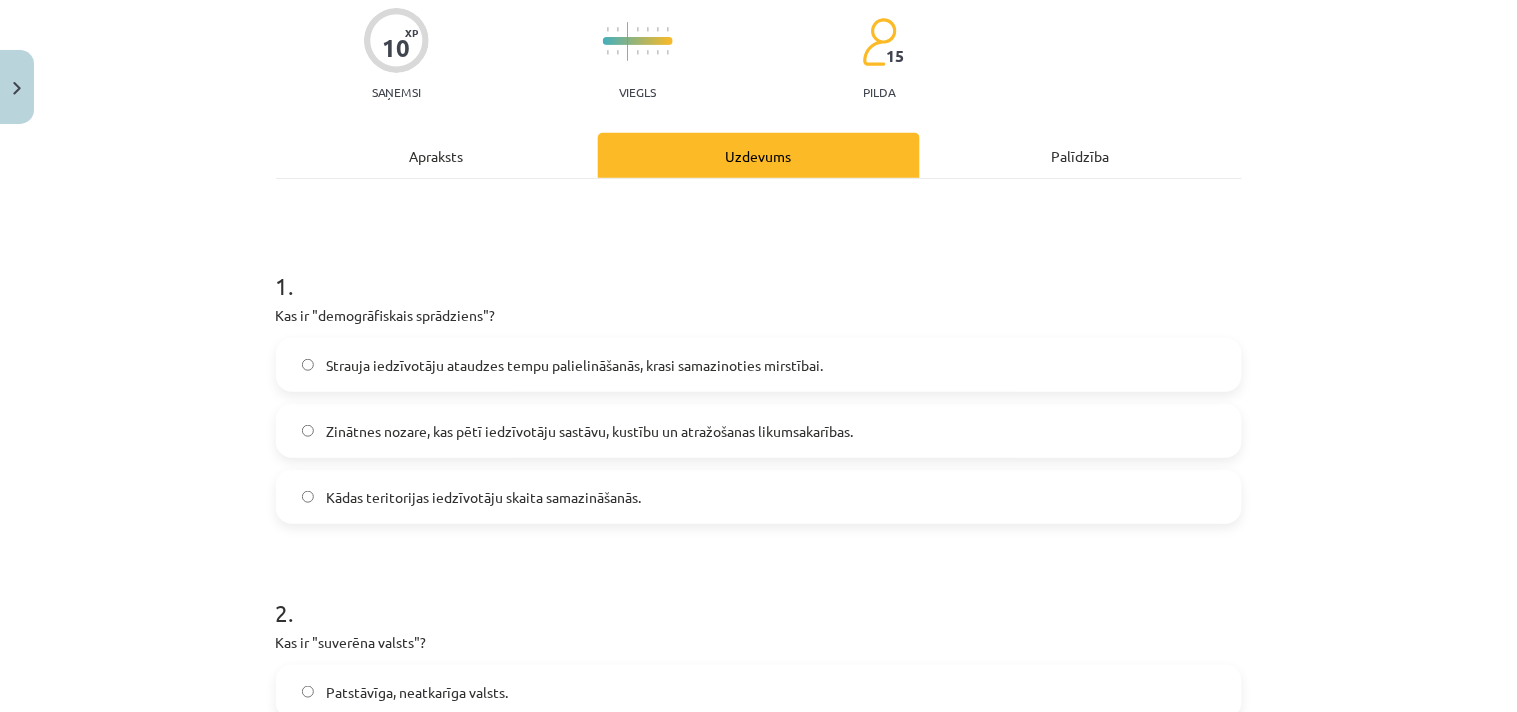 click on "Strauja iedzīvotāju ataudzes tempu palielināšanās, krasi samazinoties mirstībai." 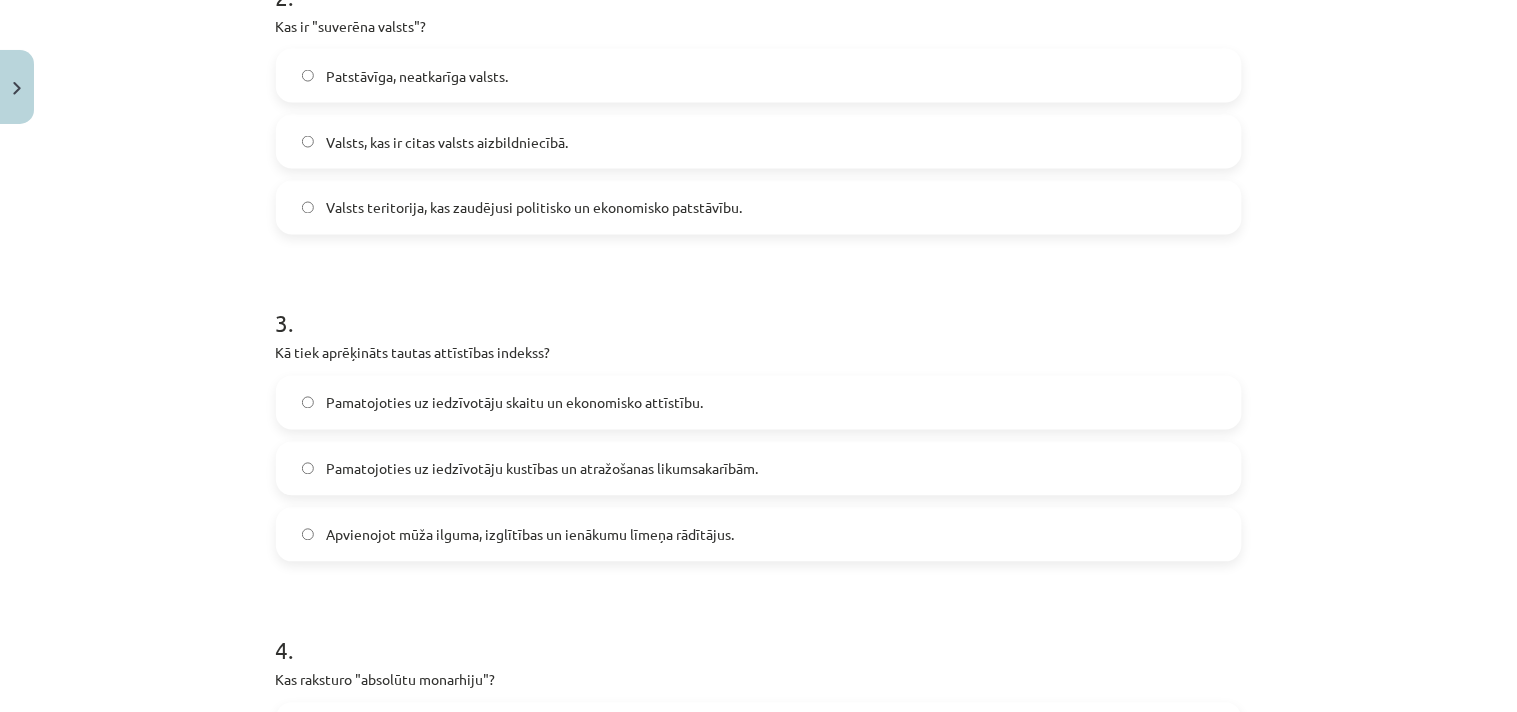 scroll, scrollTop: 1512, scrollLeft: 0, axis: vertical 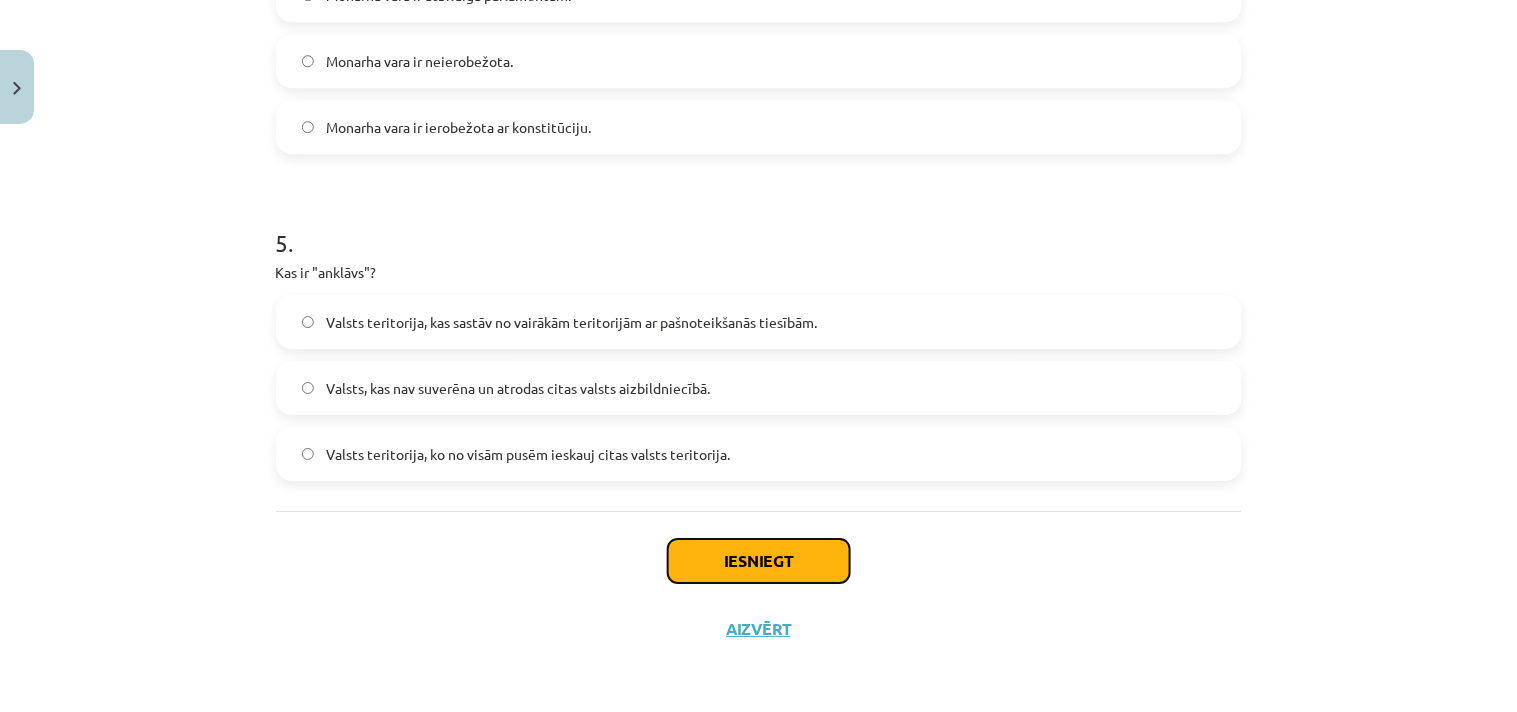 click on "Iesniegt" 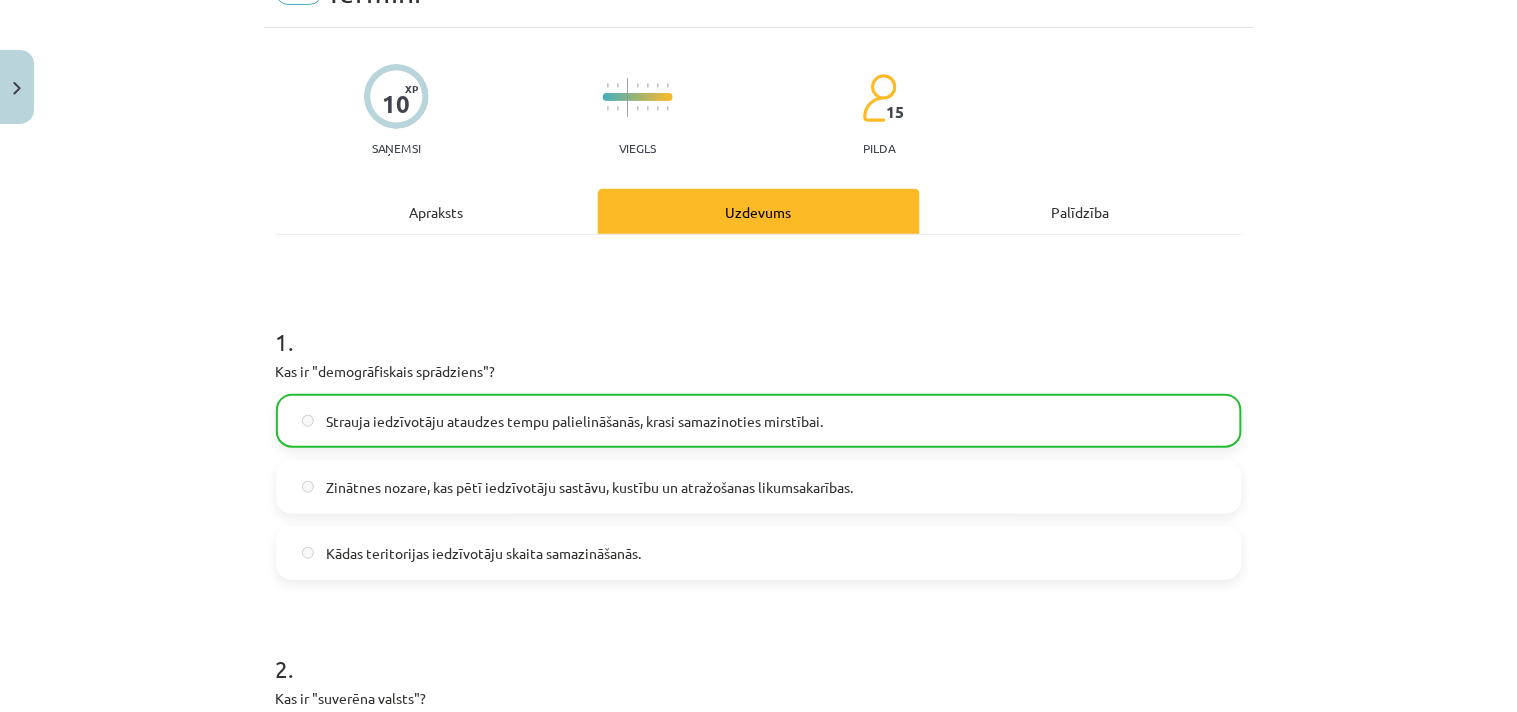 scroll, scrollTop: 0, scrollLeft: 0, axis: both 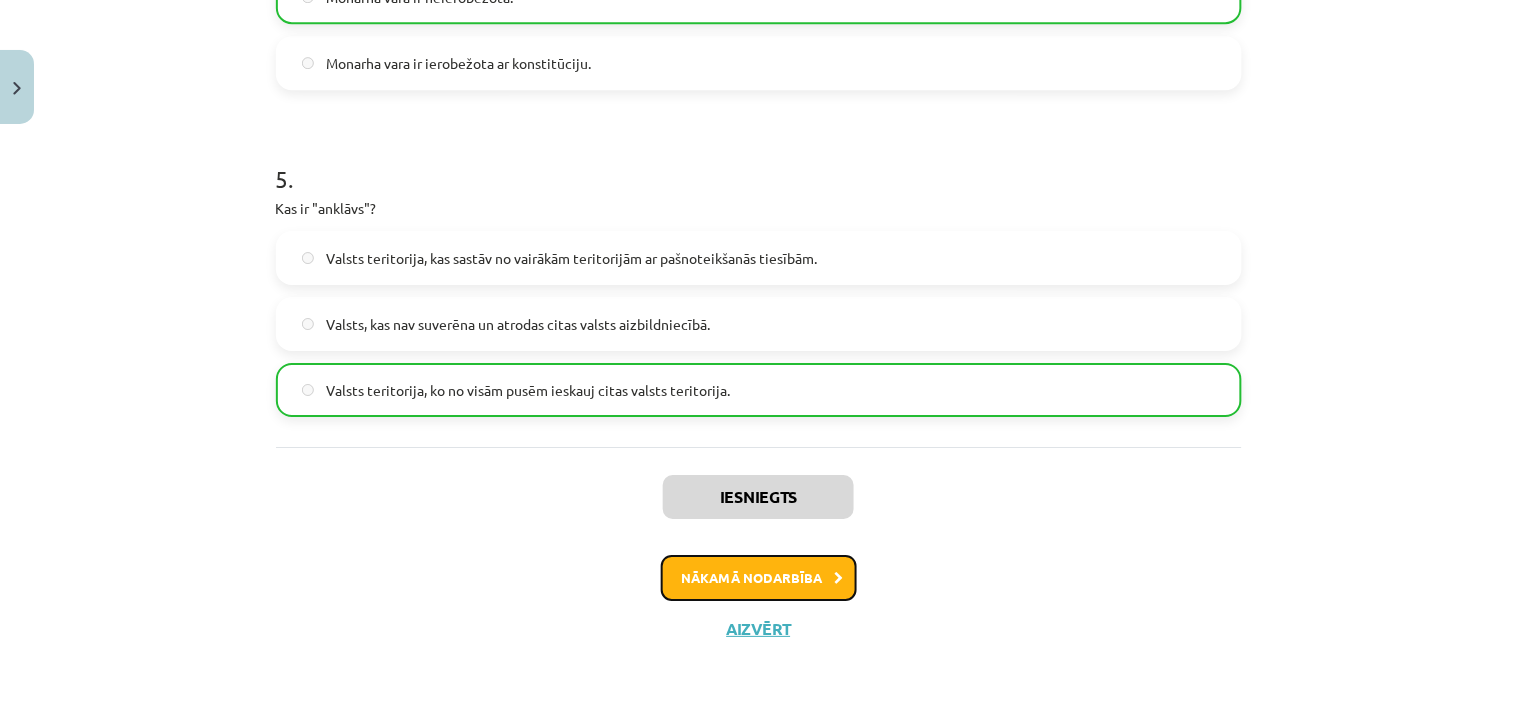 click on "Nākamā nodarbība" 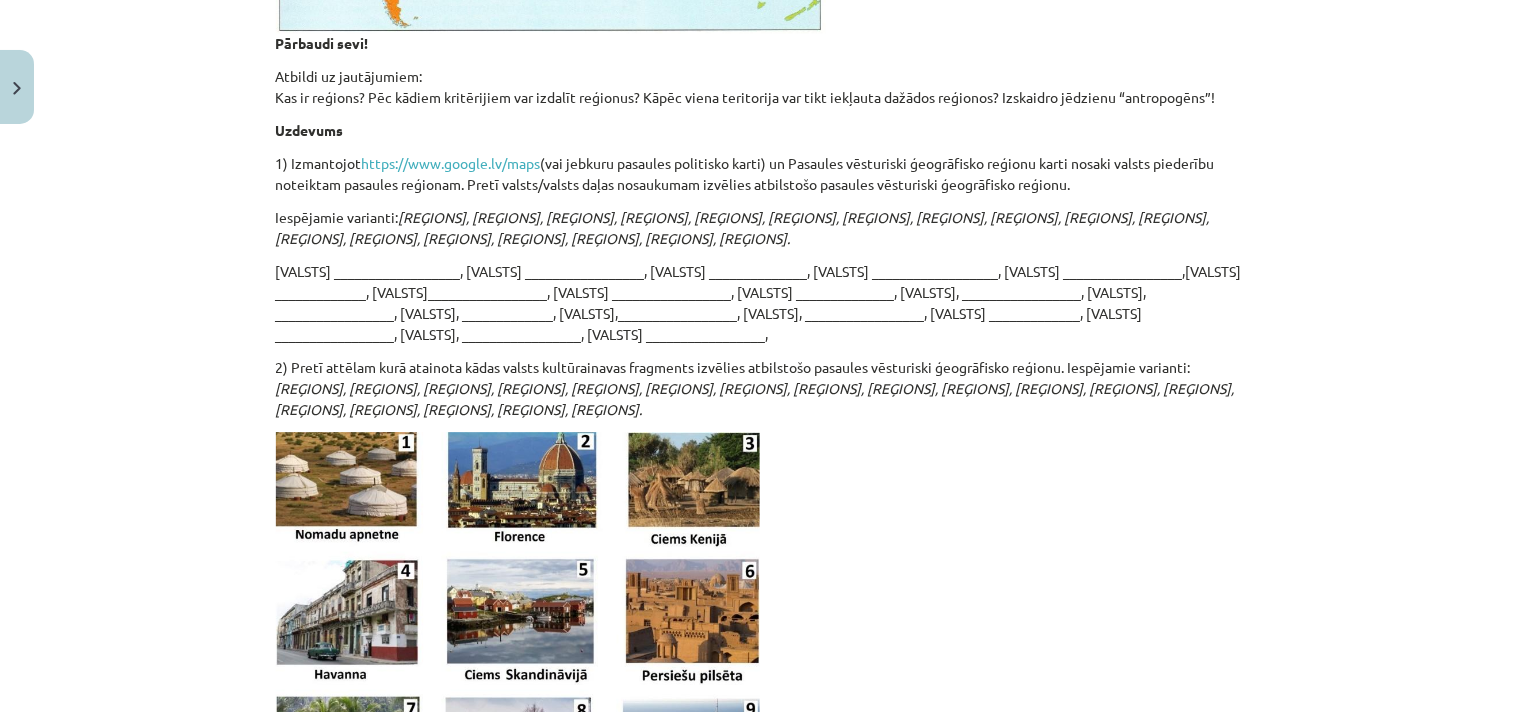 scroll, scrollTop: 1574, scrollLeft: 0, axis: vertical 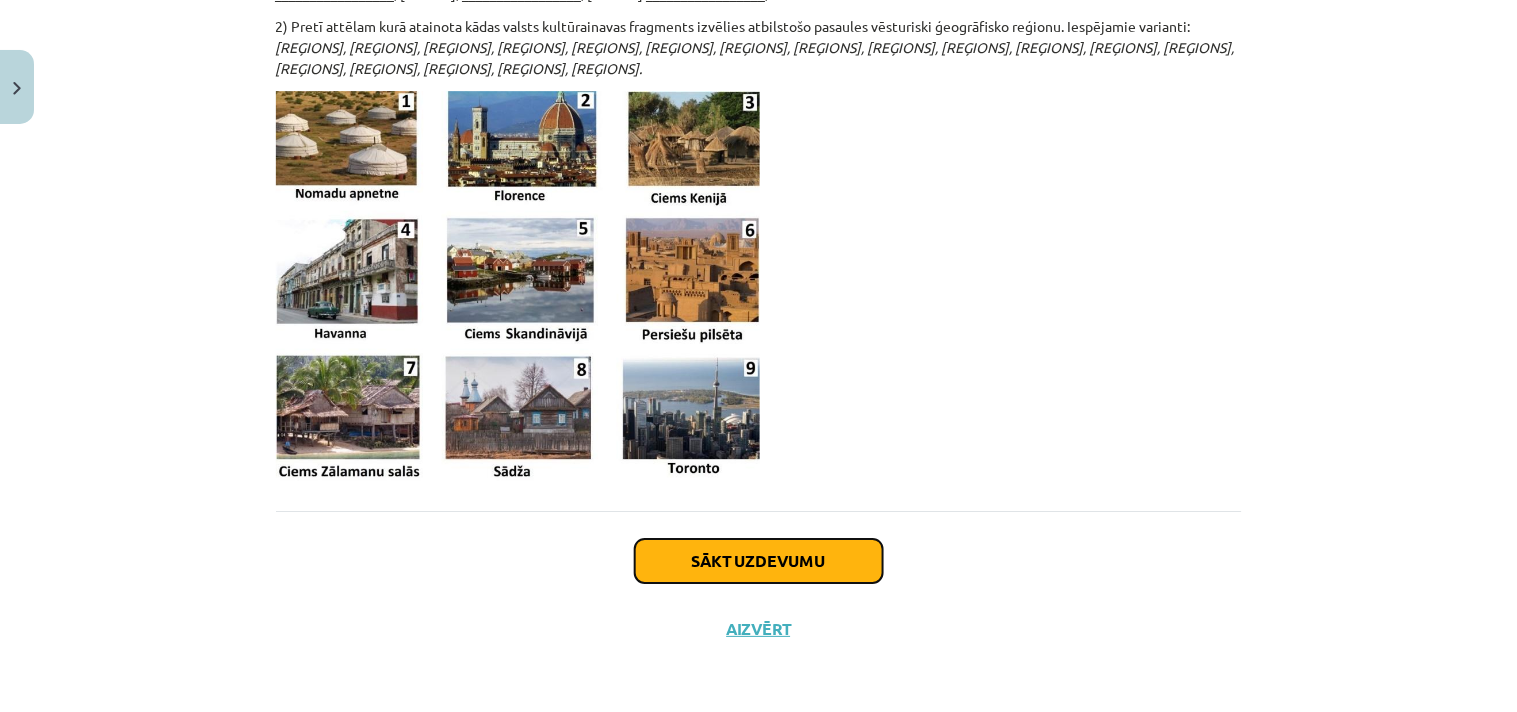 click on "Sākt uzdevumu" 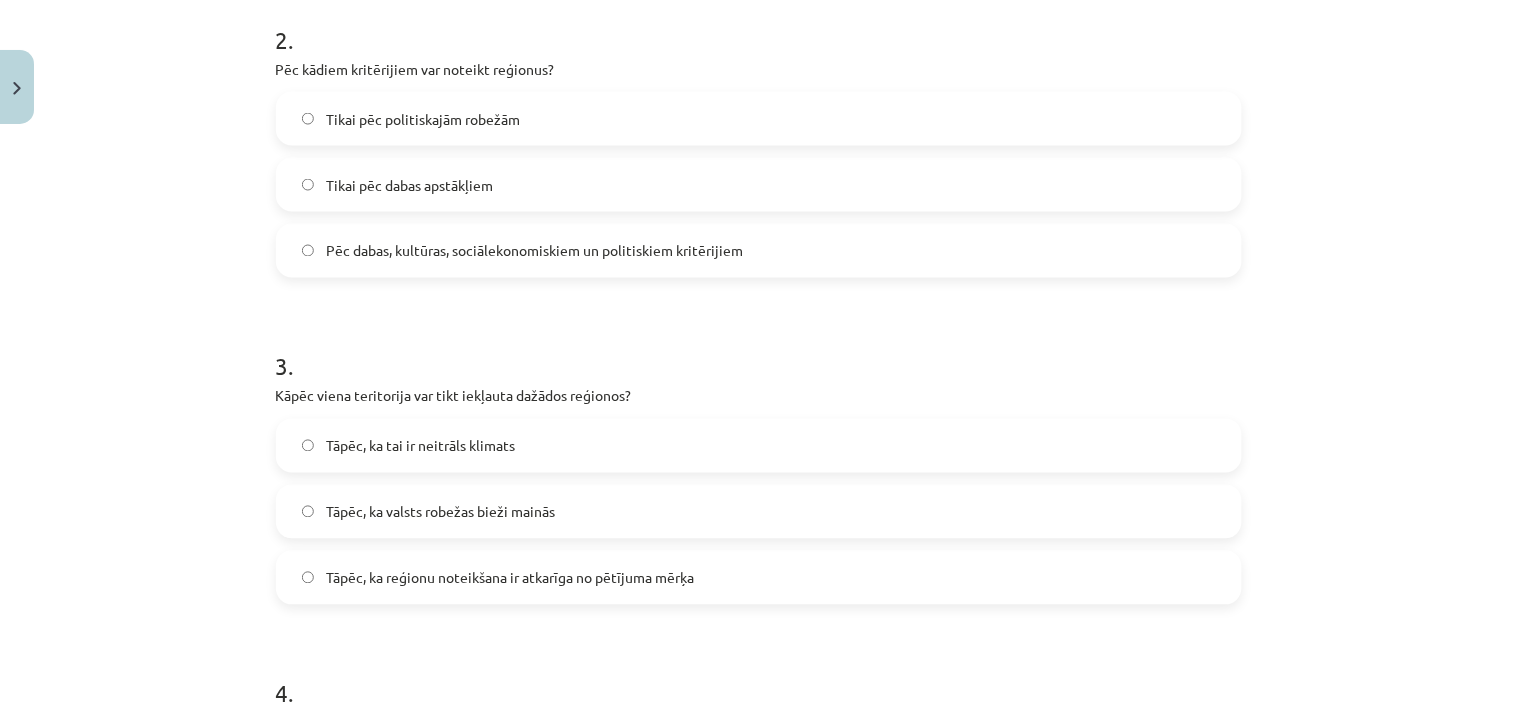 scroll, scrollTop: 0, scrollLeft: 0, axis: both 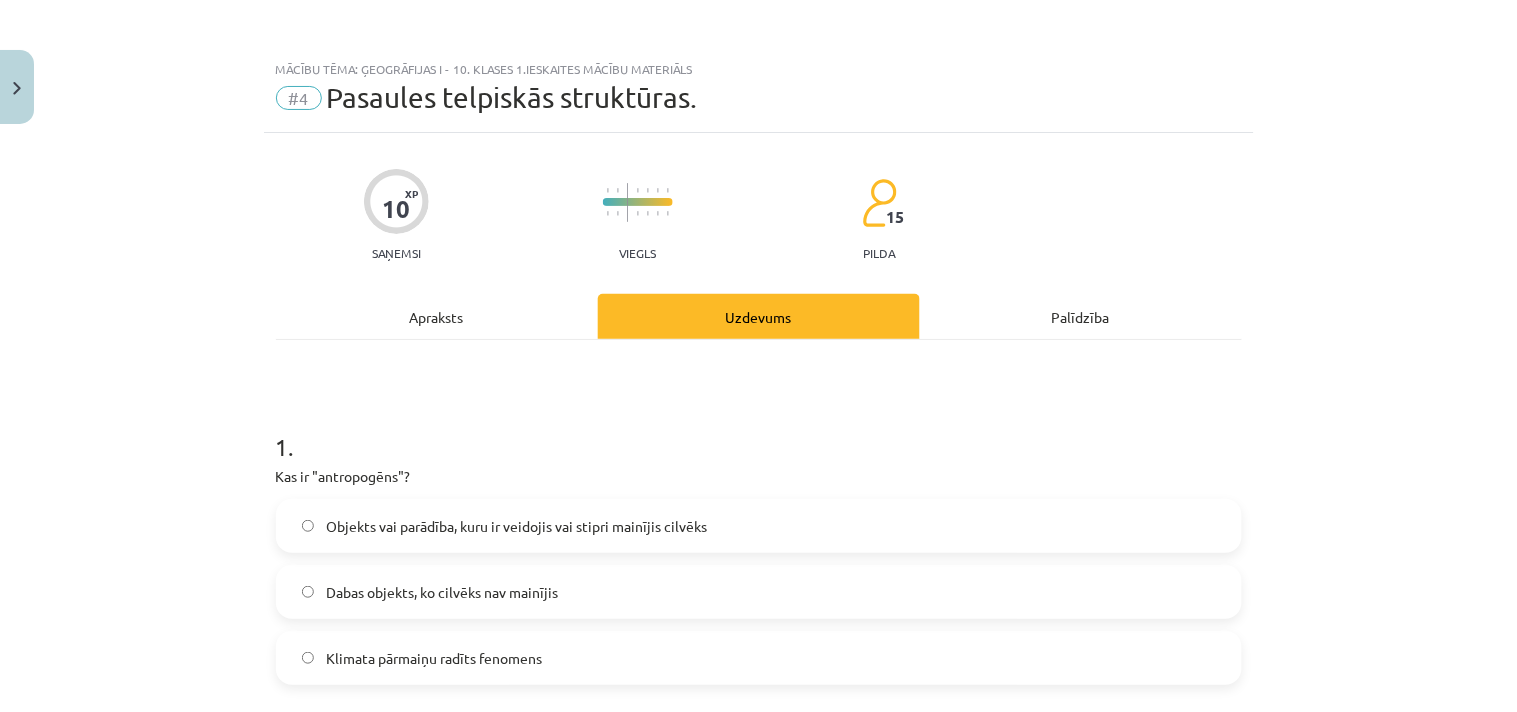 click on "Apraksts" 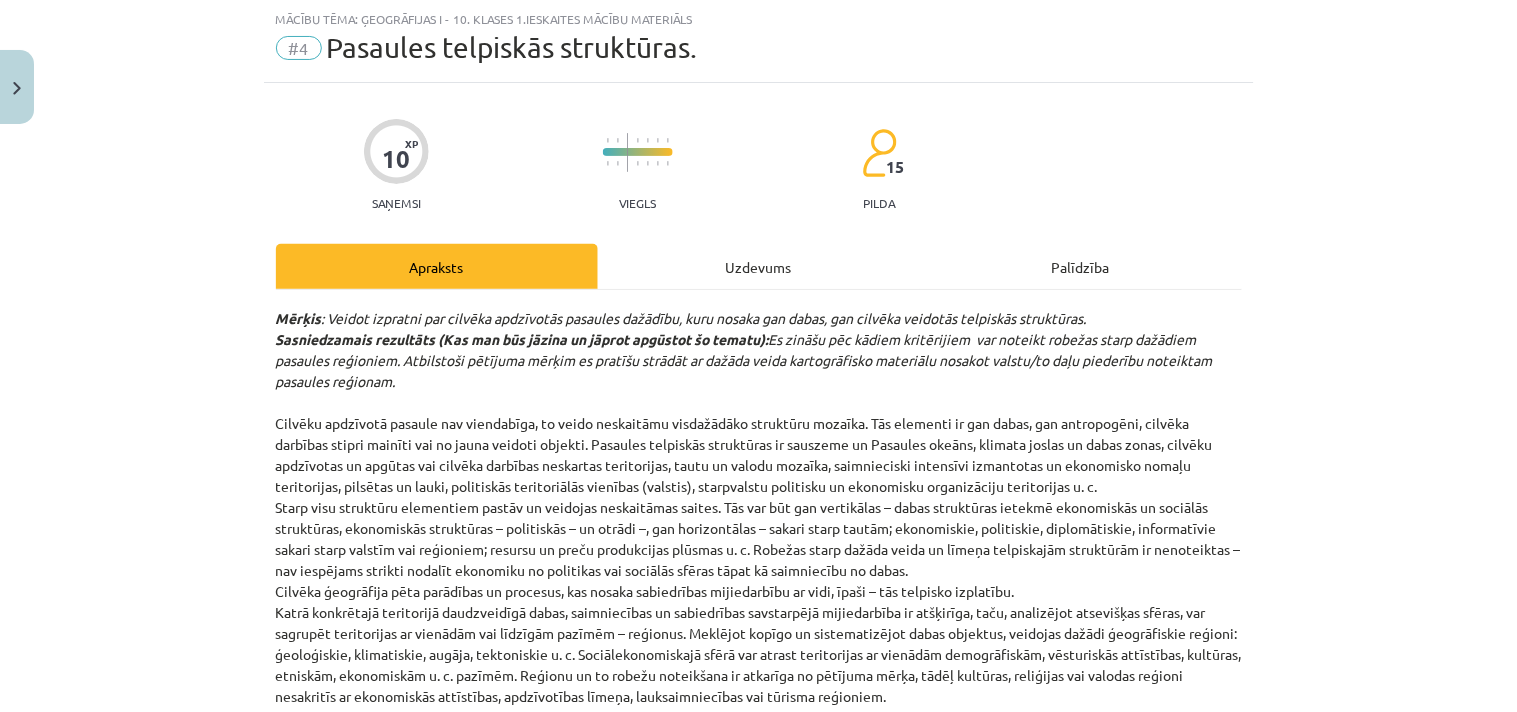 click on "Uzdevums" 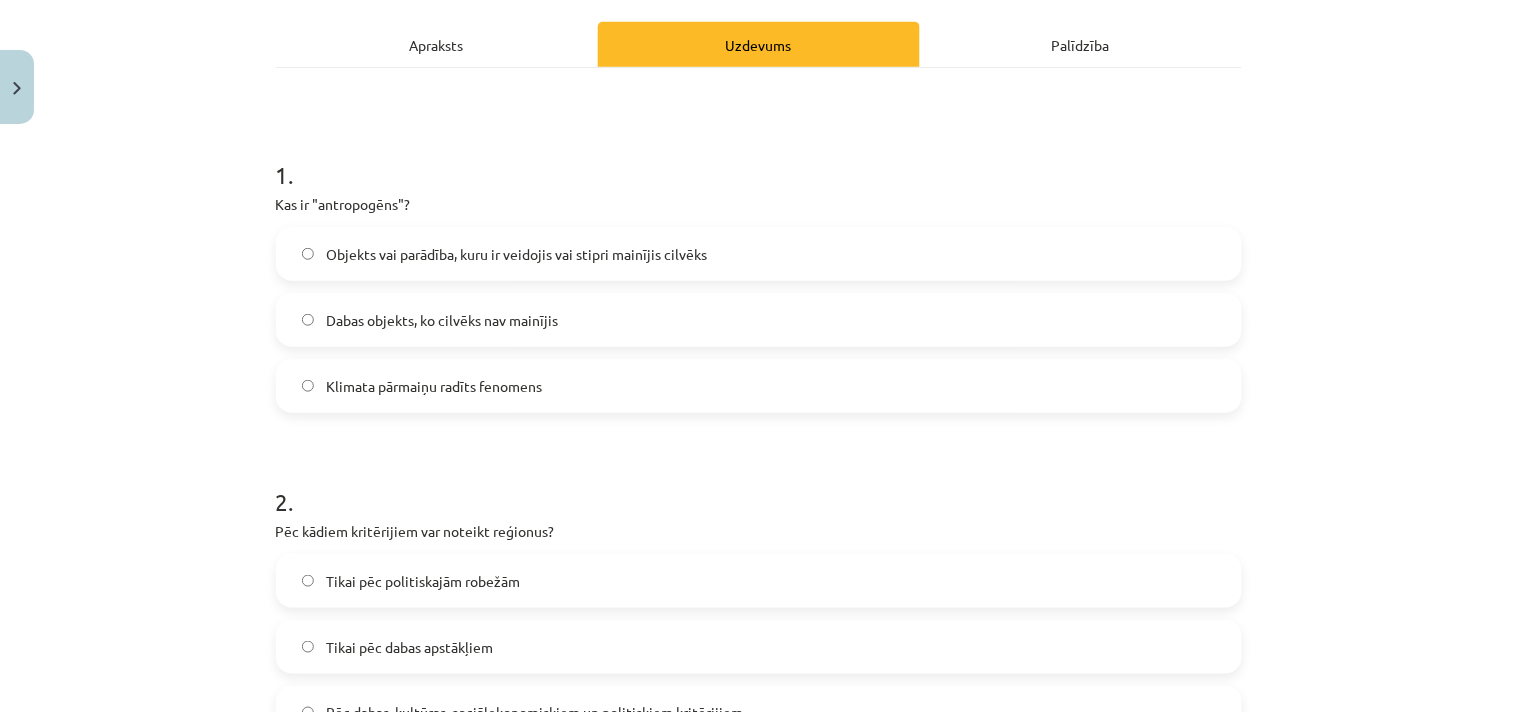 scroll, scrollTop: 0, scrollLeft: 0, axis: both 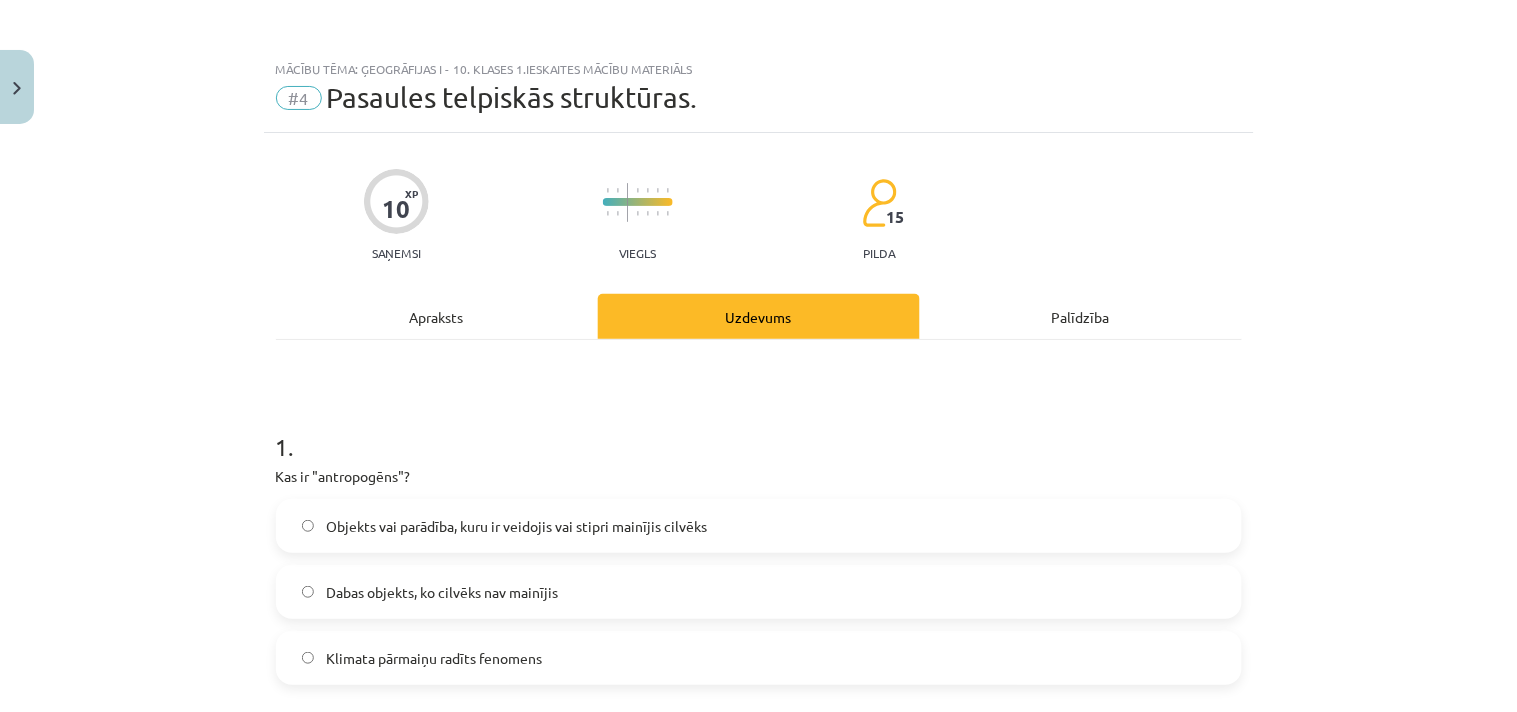 click on "Apraksts" 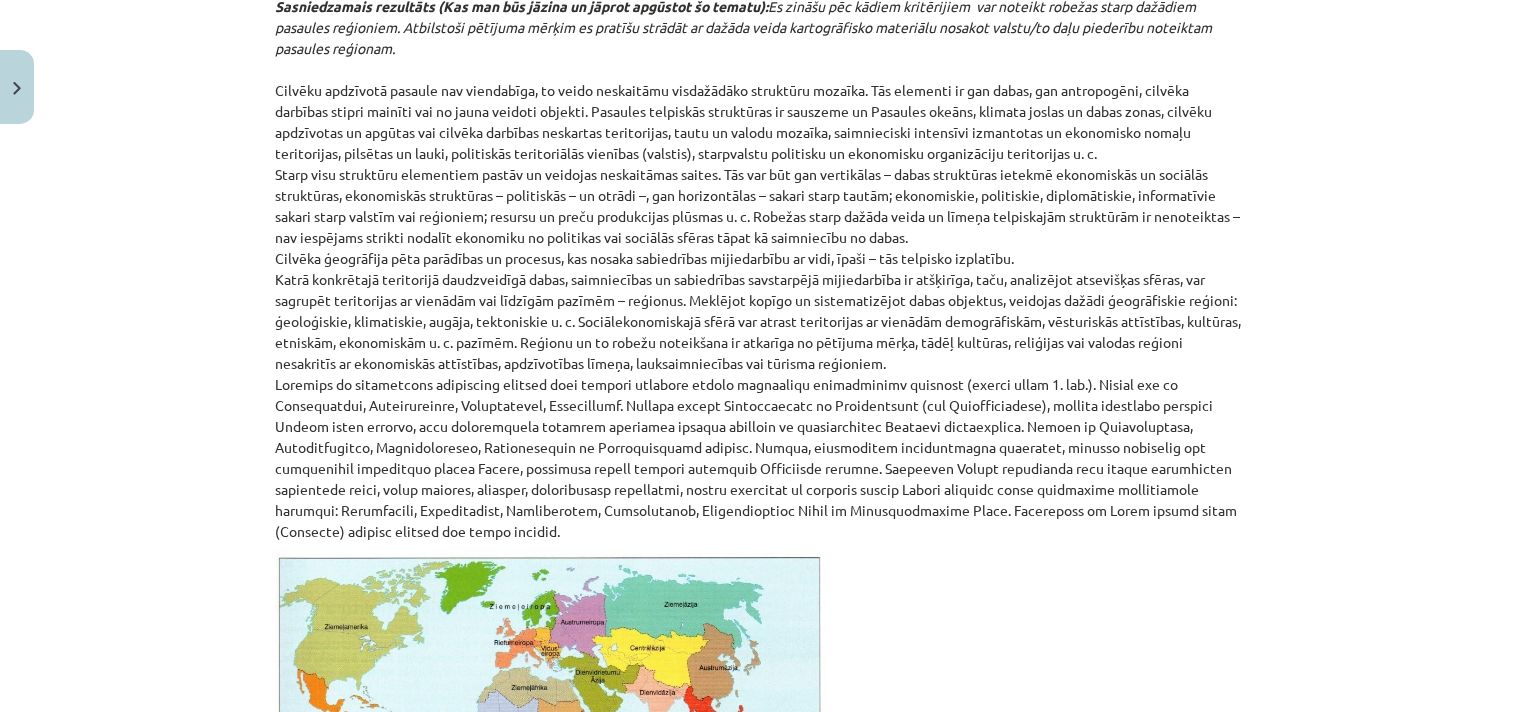 scroll, scrollTop: 272, scrollLeft: 0, axis: vertical 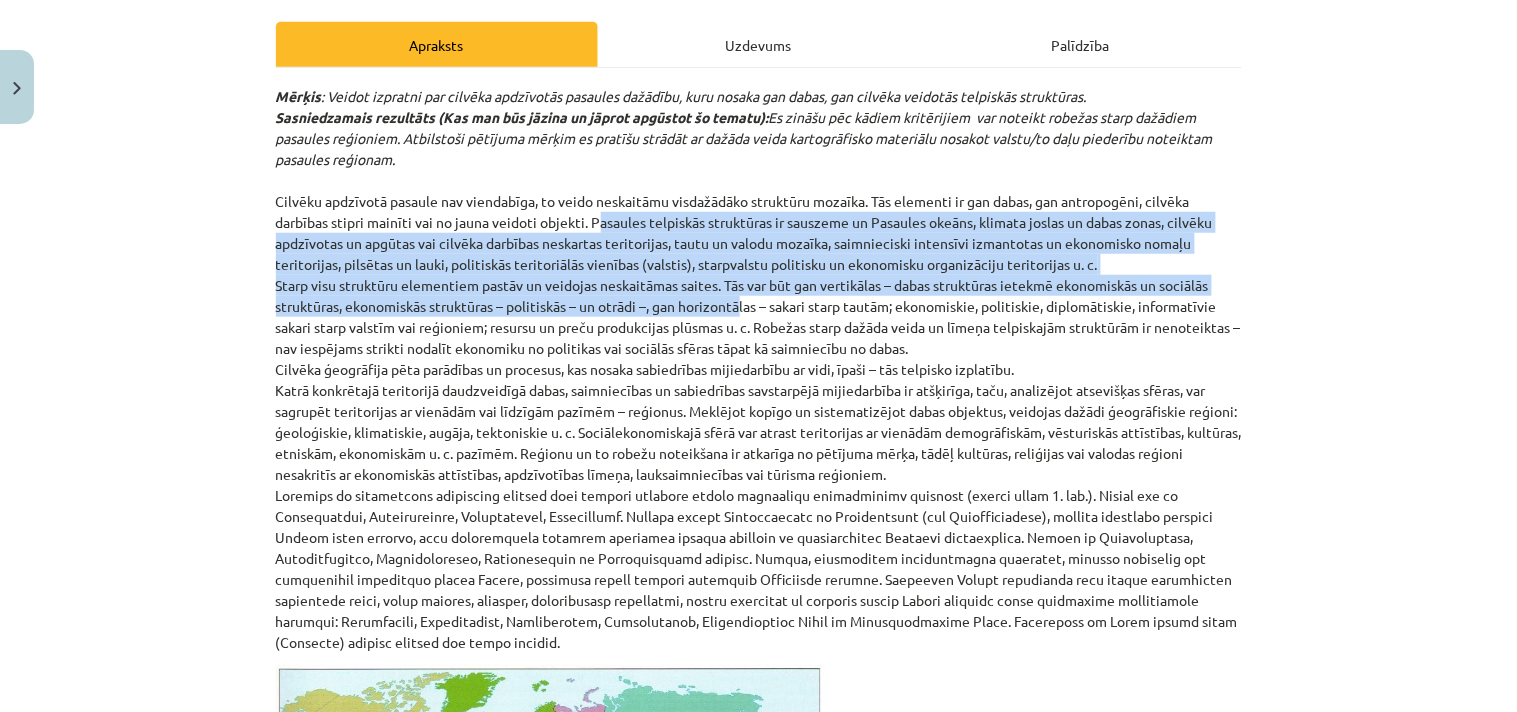 drag, startPoint x: 584, startPoint y: 222, endPoint x: 733, endPoint y: 303, distance: 169.59363 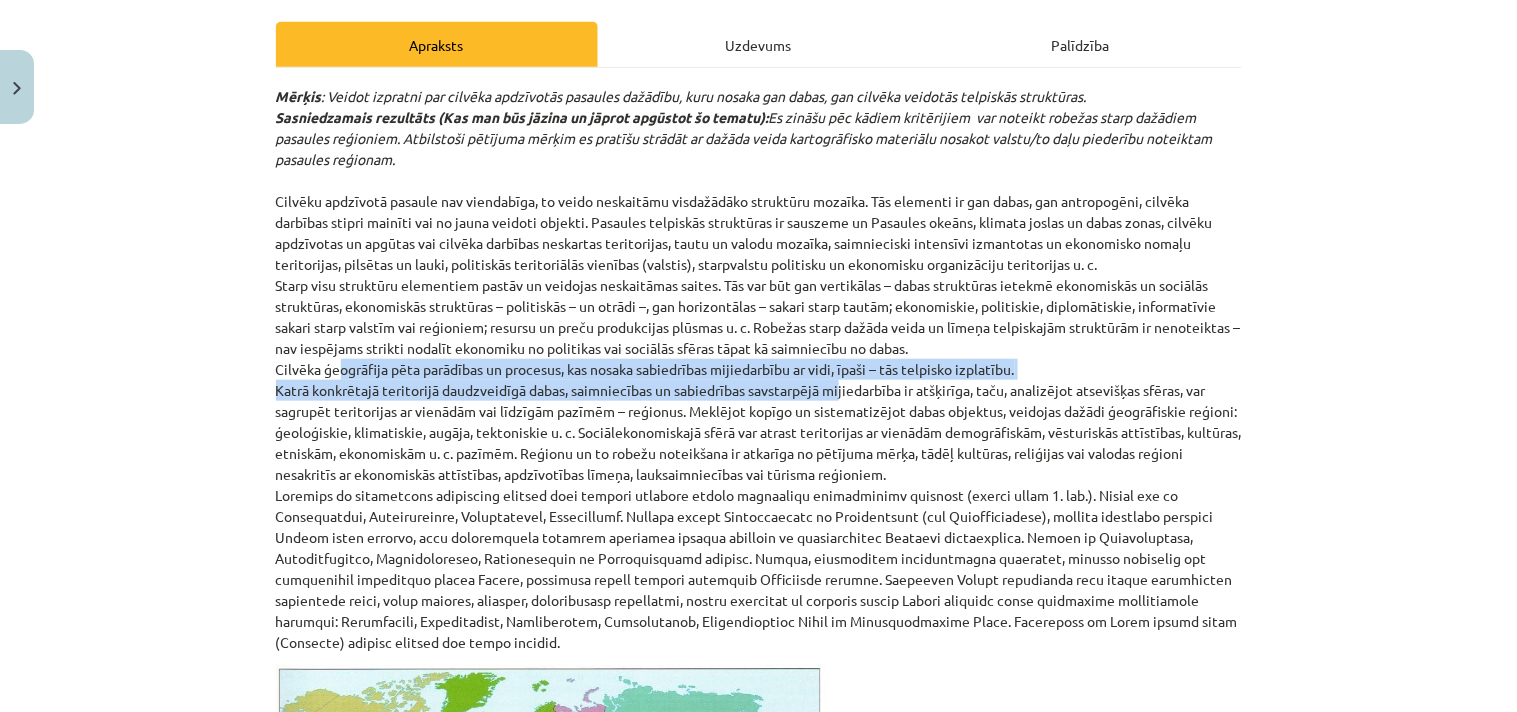 drag, startPoint x: 326, startPoint y: 371, endPoint x: 826, endPoint y: 381, distance: 500.09998 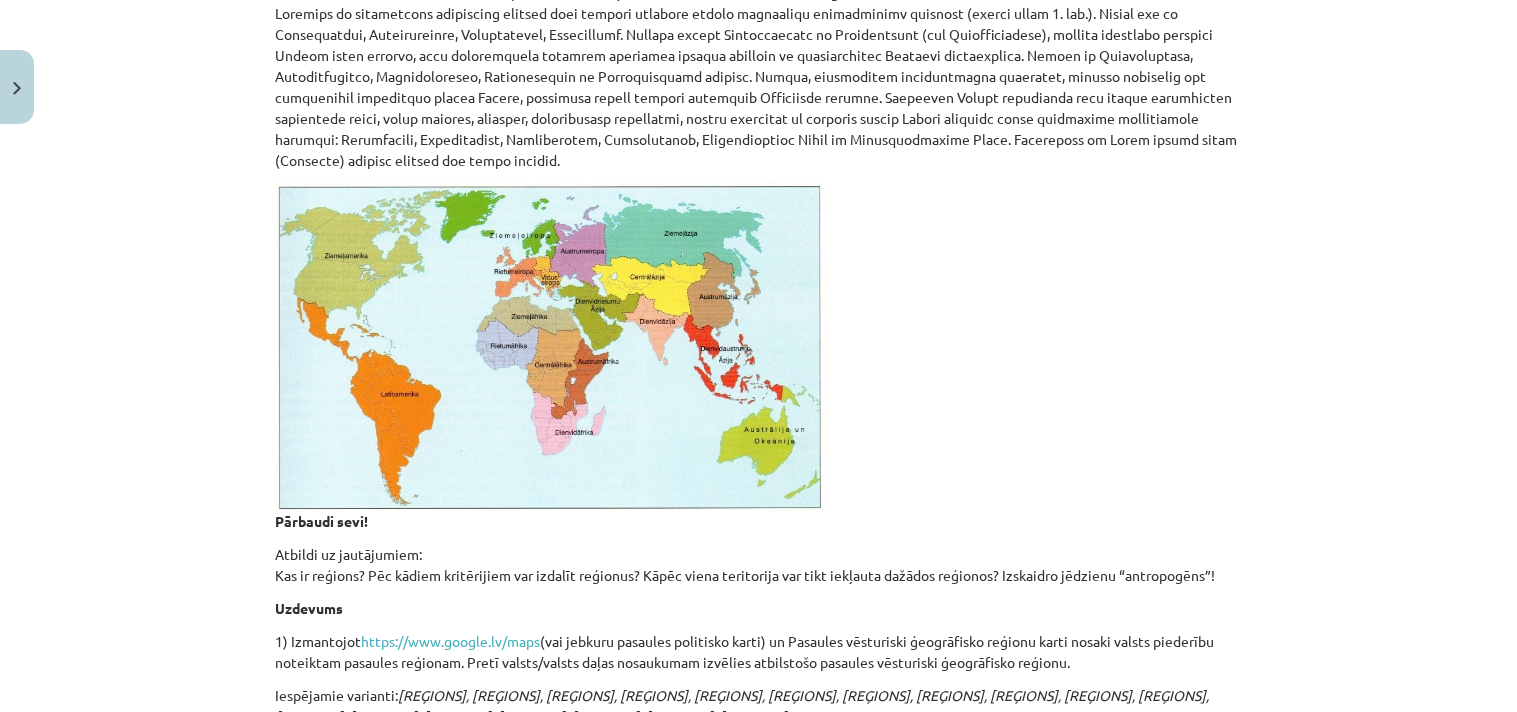 scroll, scrollTop: 716, scrollLeft: 0, axis: vertical 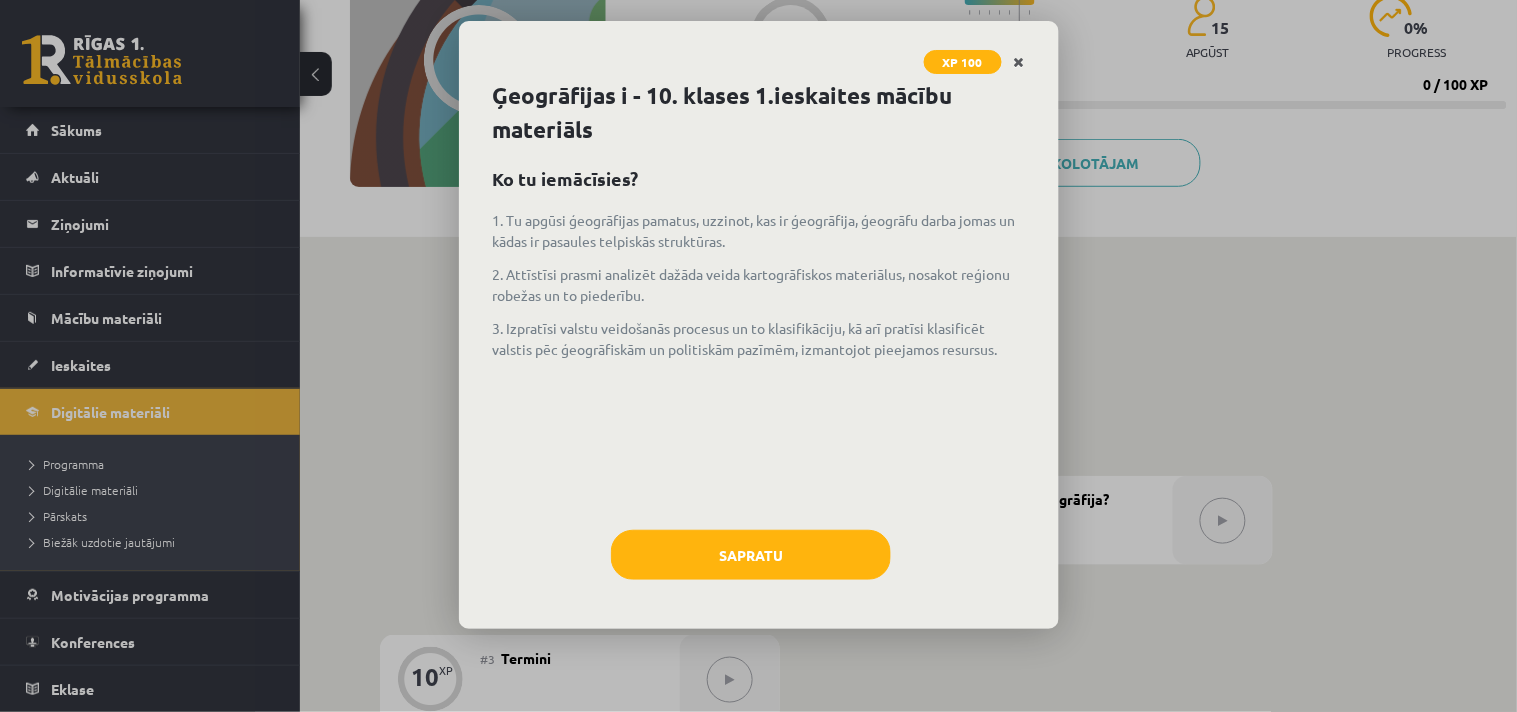 click 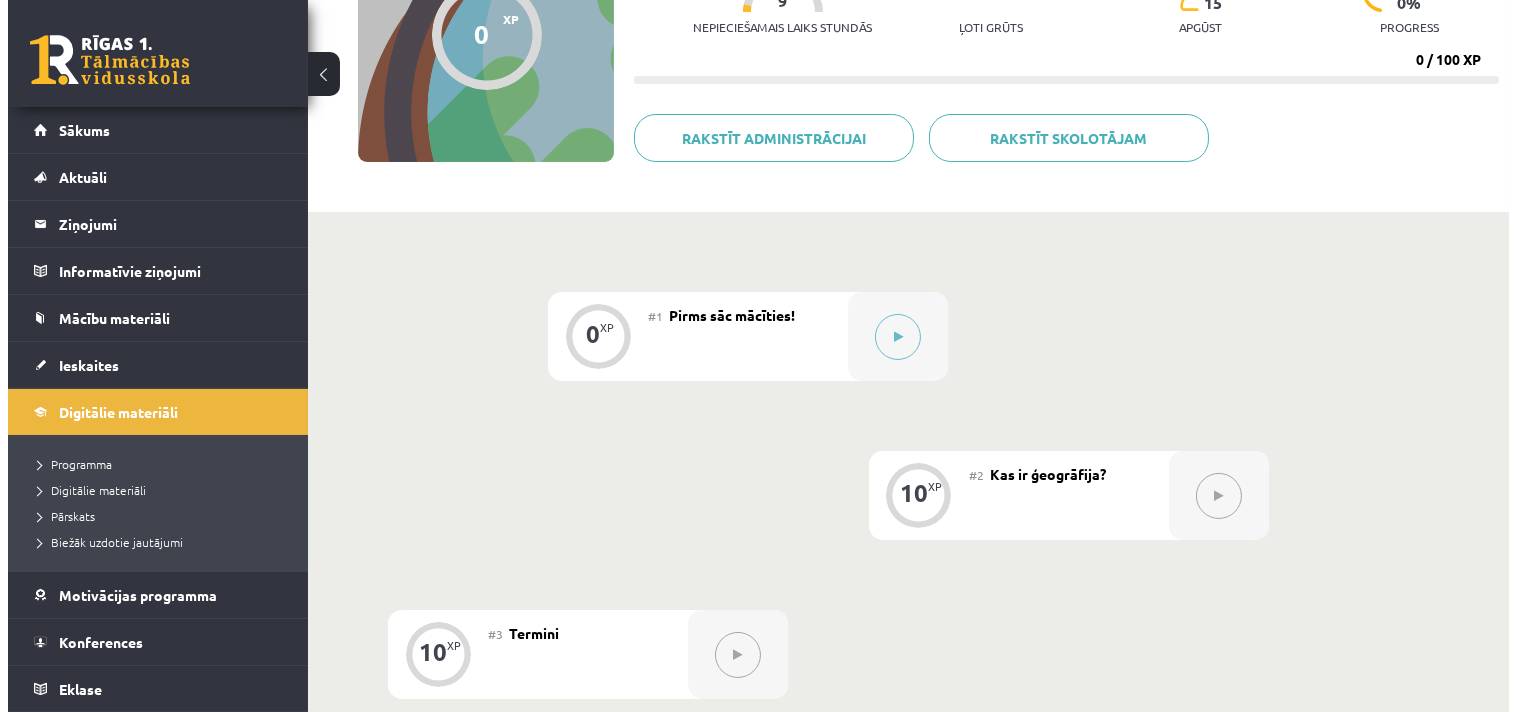 scroll, scrollTop: 222, scrollLeft: 0, axis: vertical 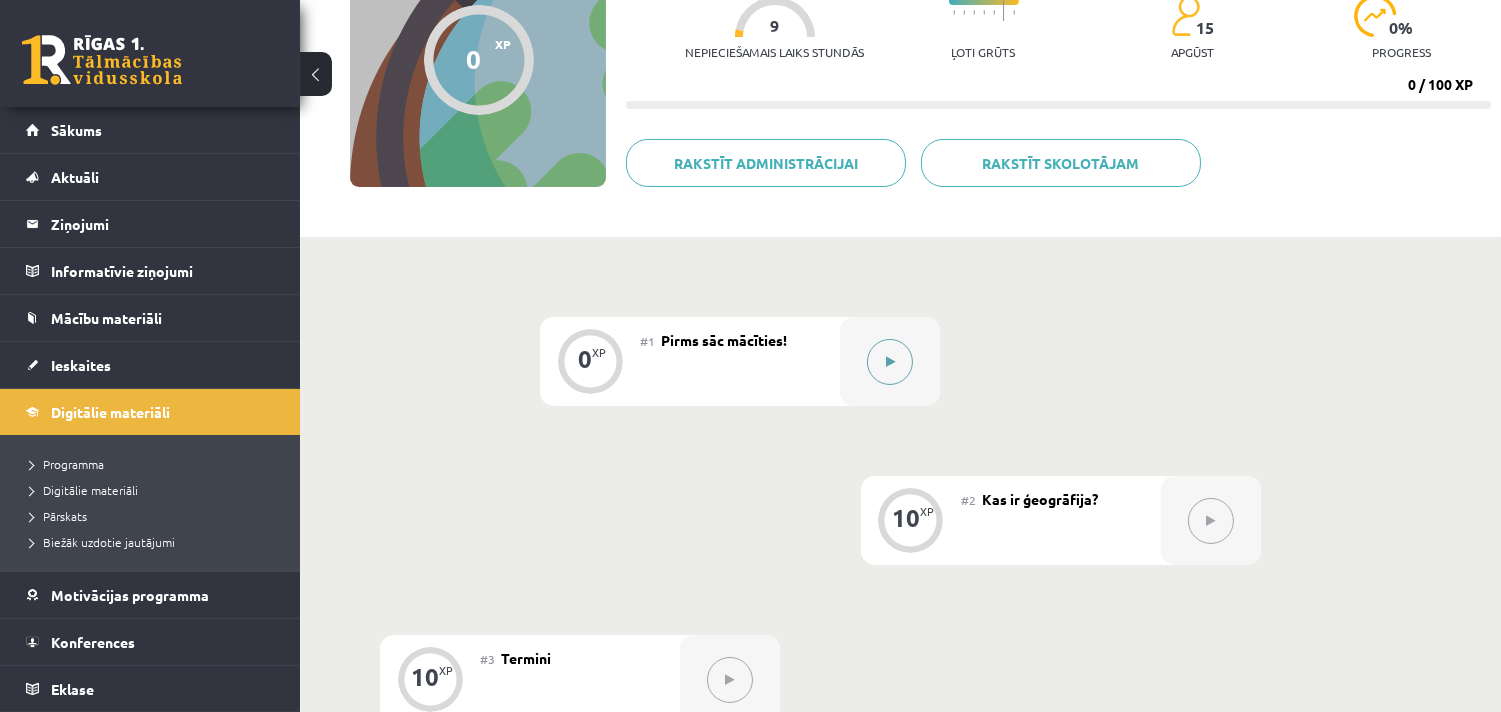 click 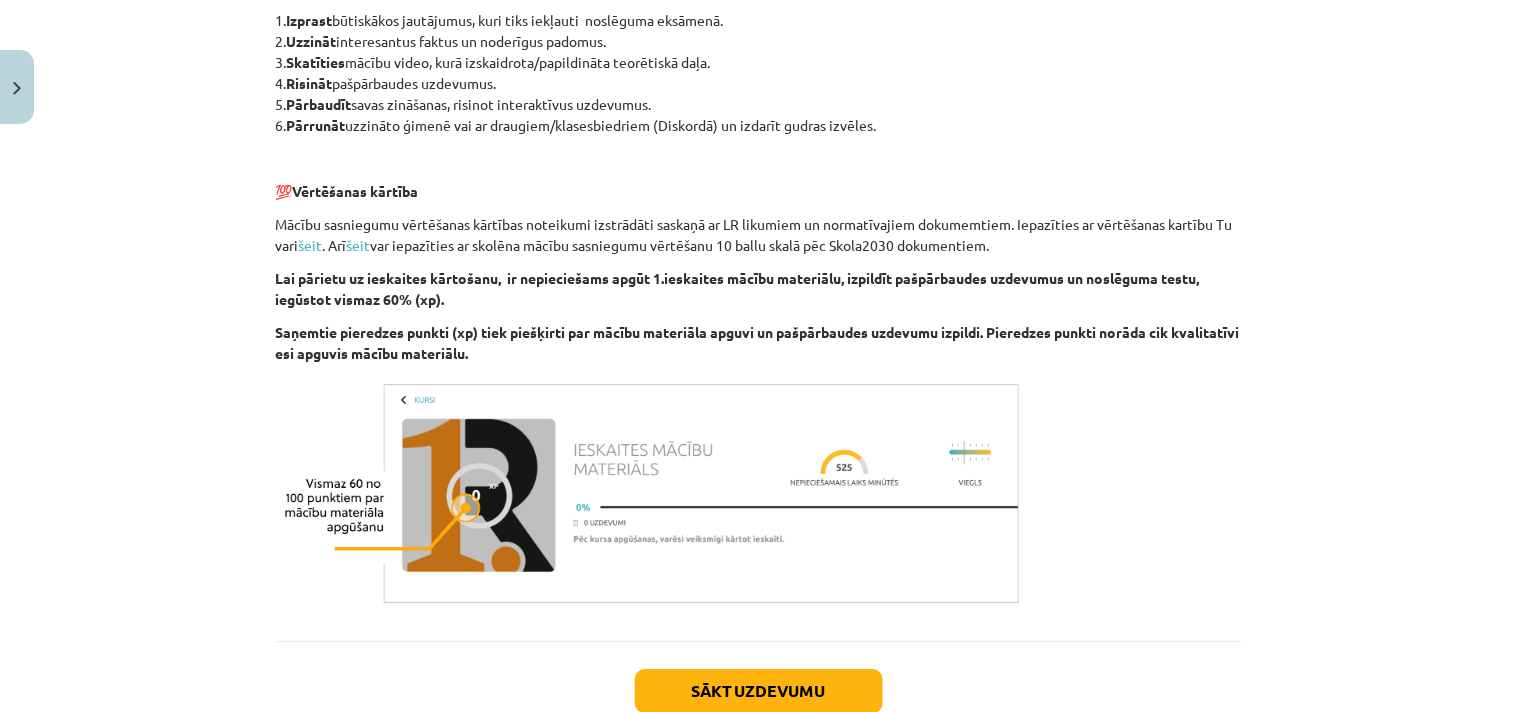 scroll, scrollTop: 1203, scrollLeft: 0, axis: vertical 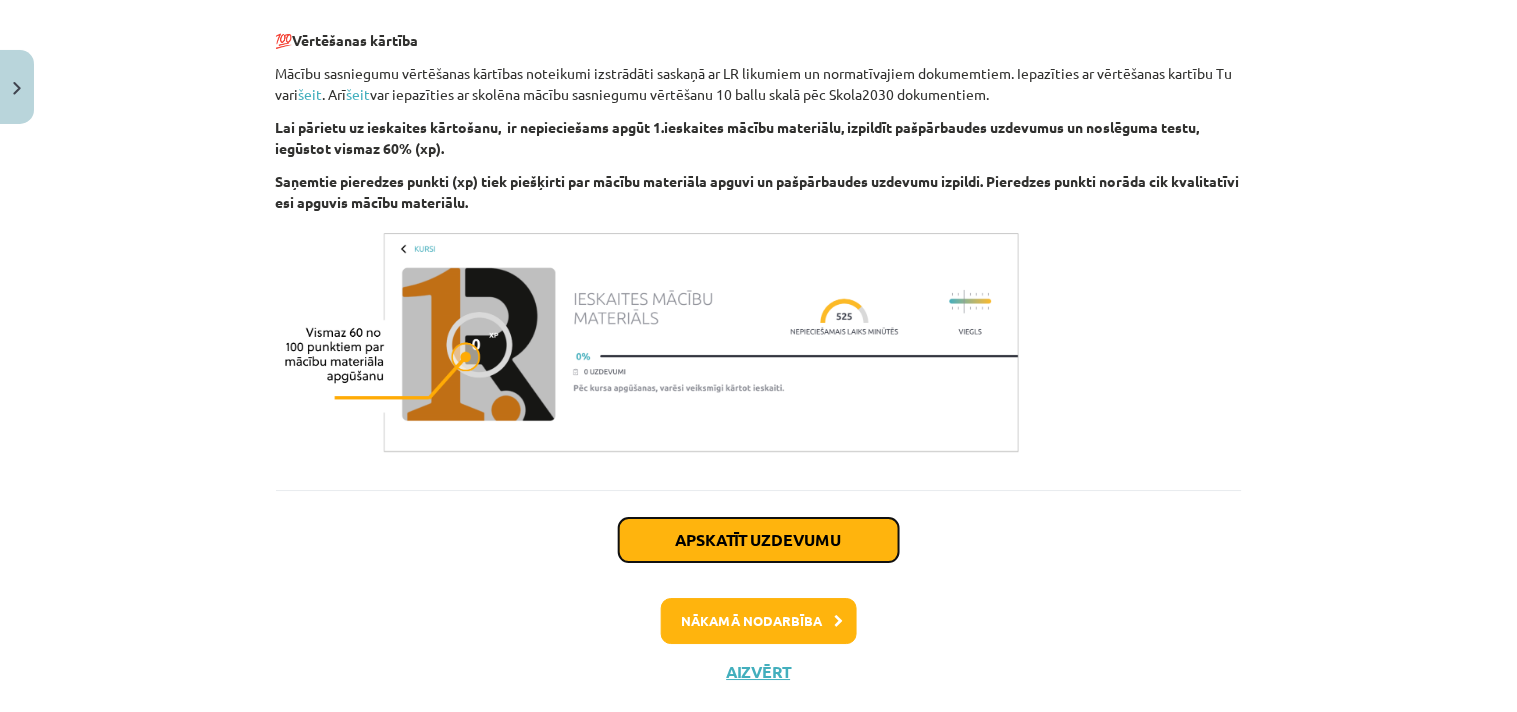 click on "Apskatīt uzdevumu" 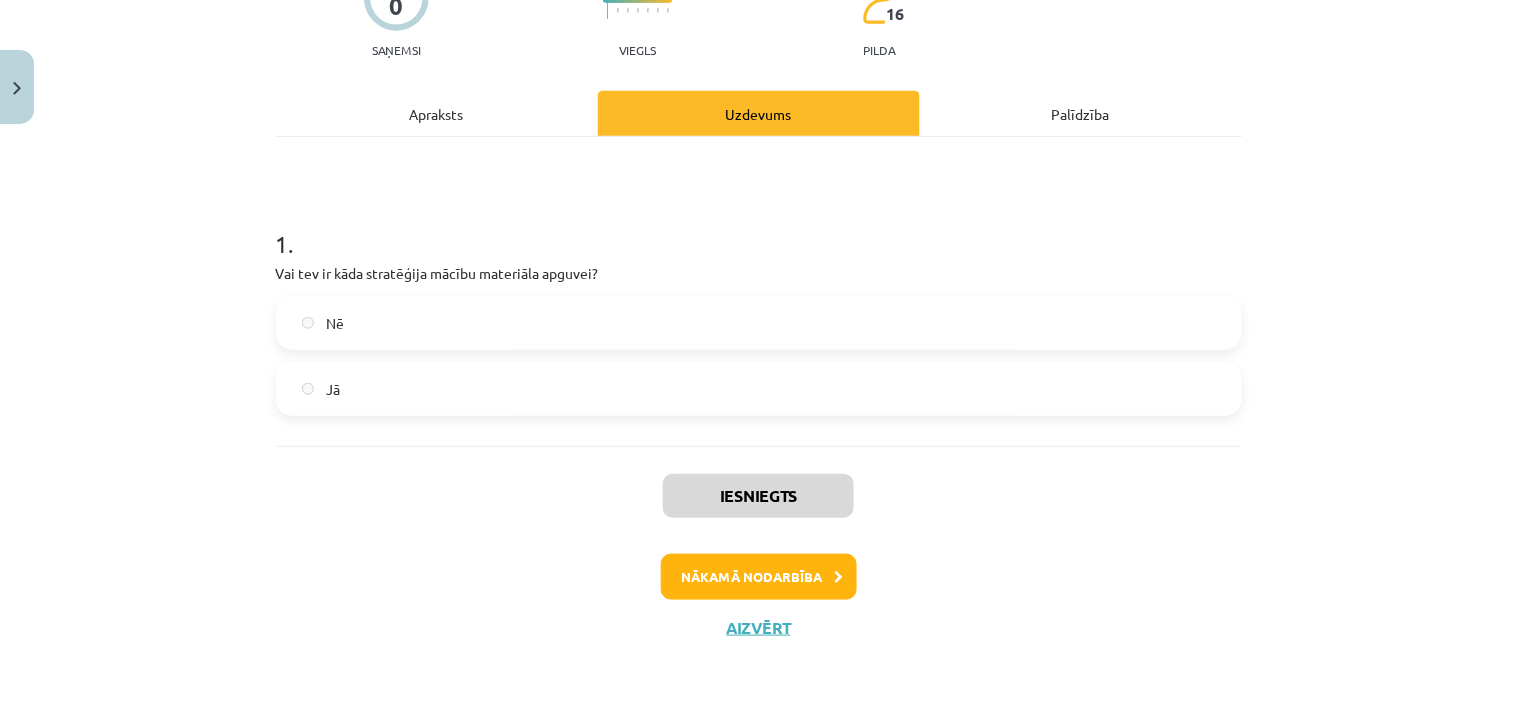 scroll, scrollTop: 50, scrollLeft: 0, axis: vertical 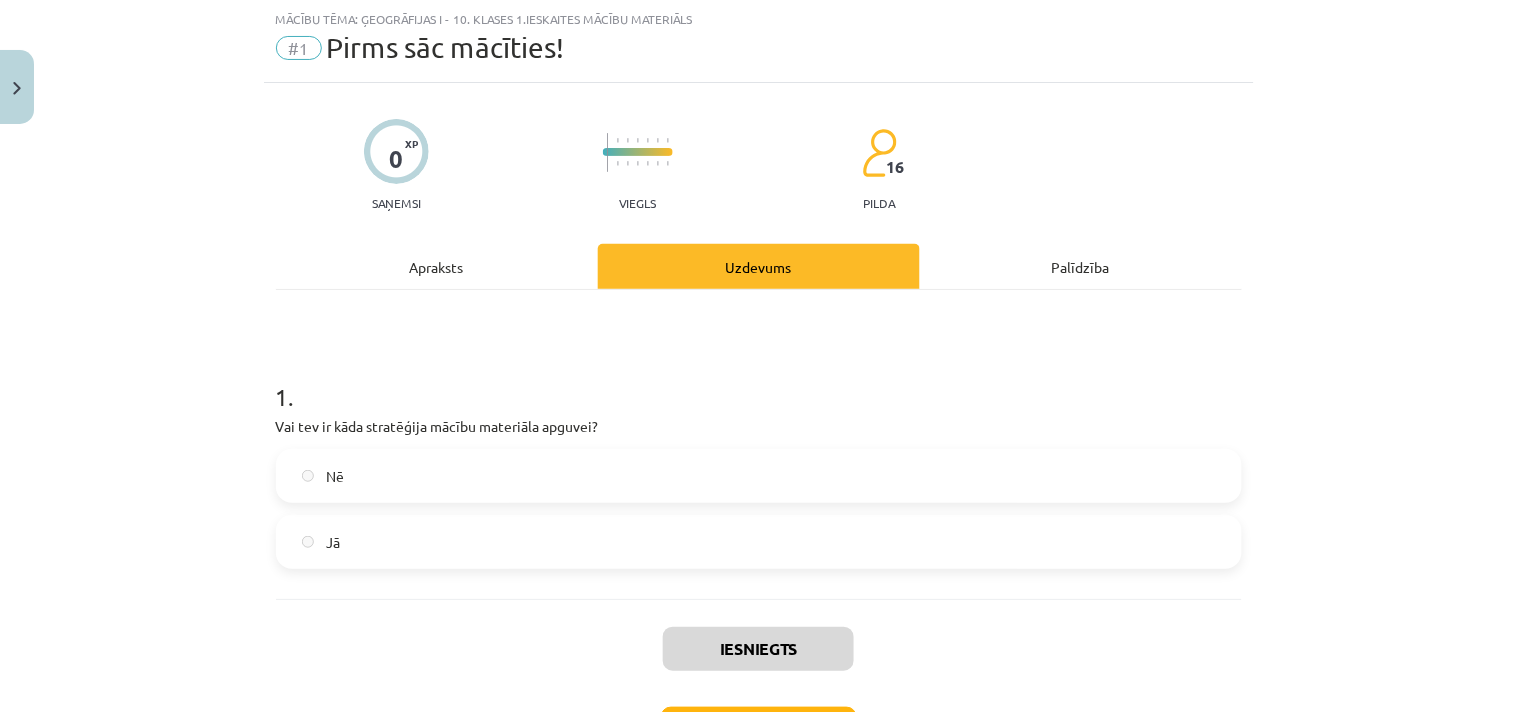 click on "Nē" 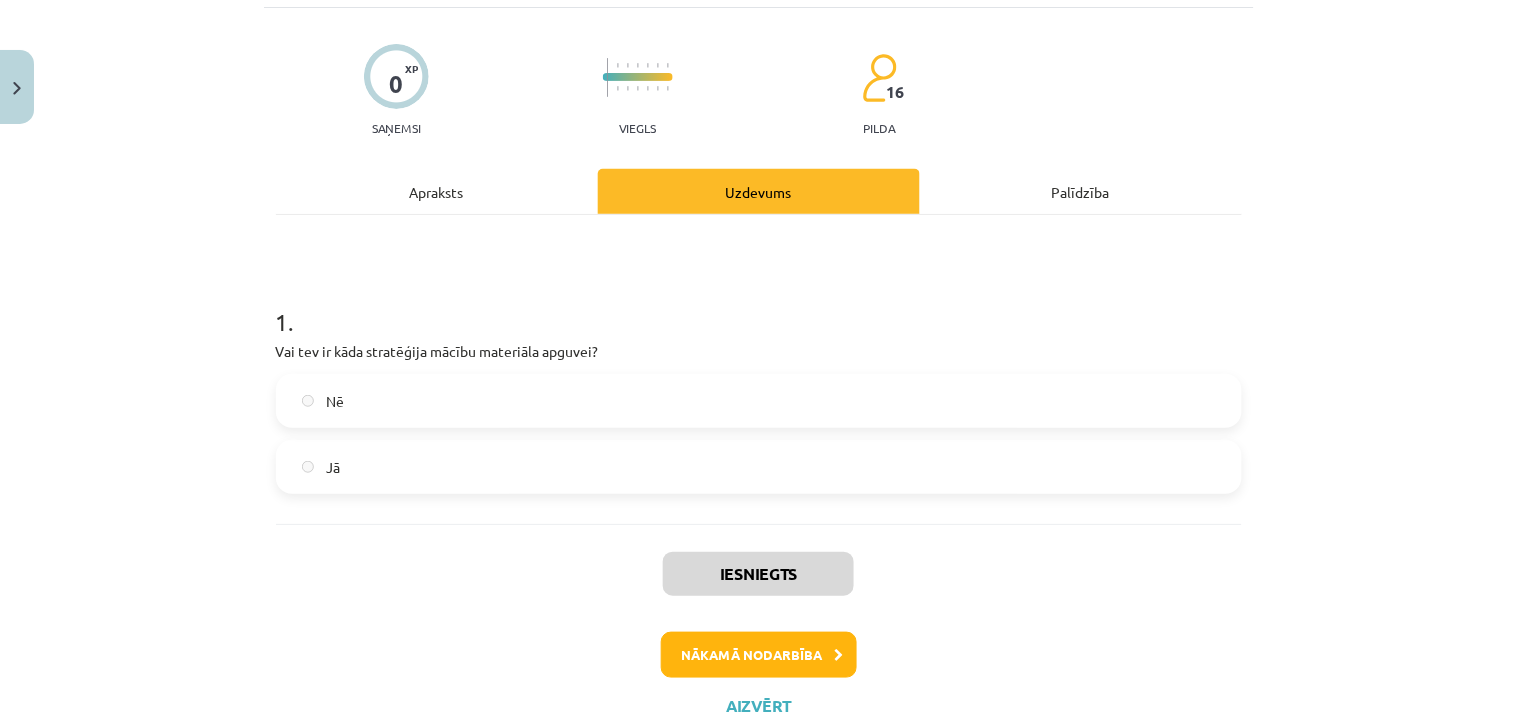 scroll, scrollTop: 202, scrollLeft: 0, axis: vertical 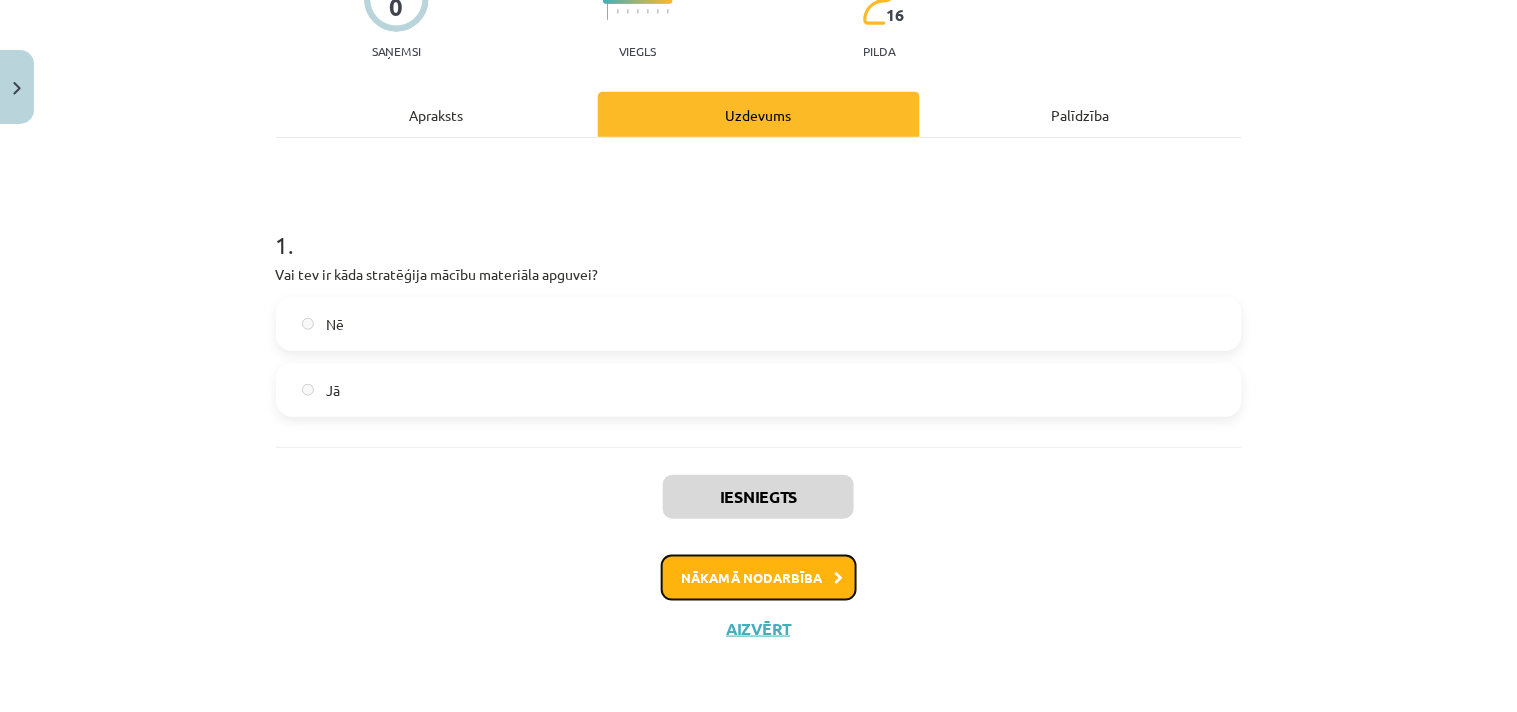 click on "Nākamā nodarbība" 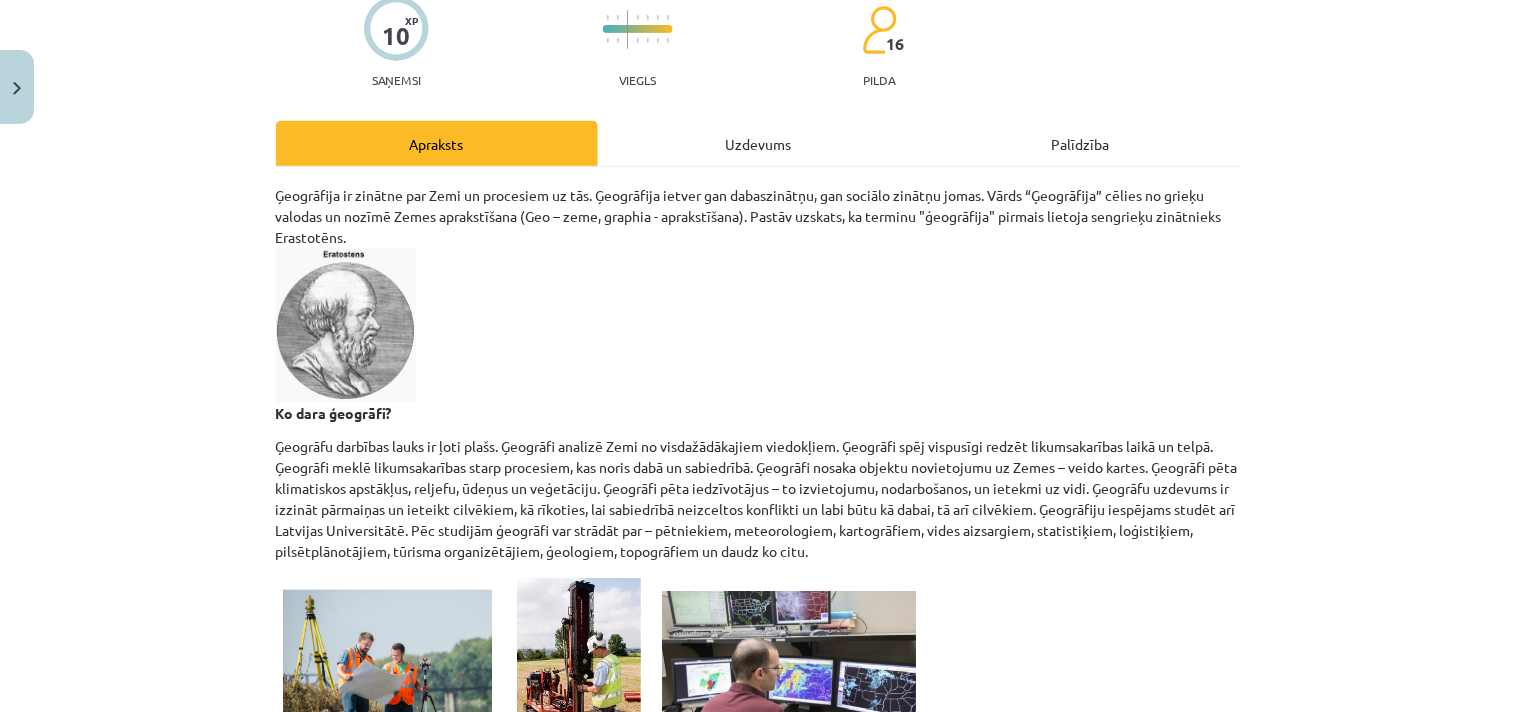 scroll, scrollTop: 45, scrollLeft: 0, axis: vertical 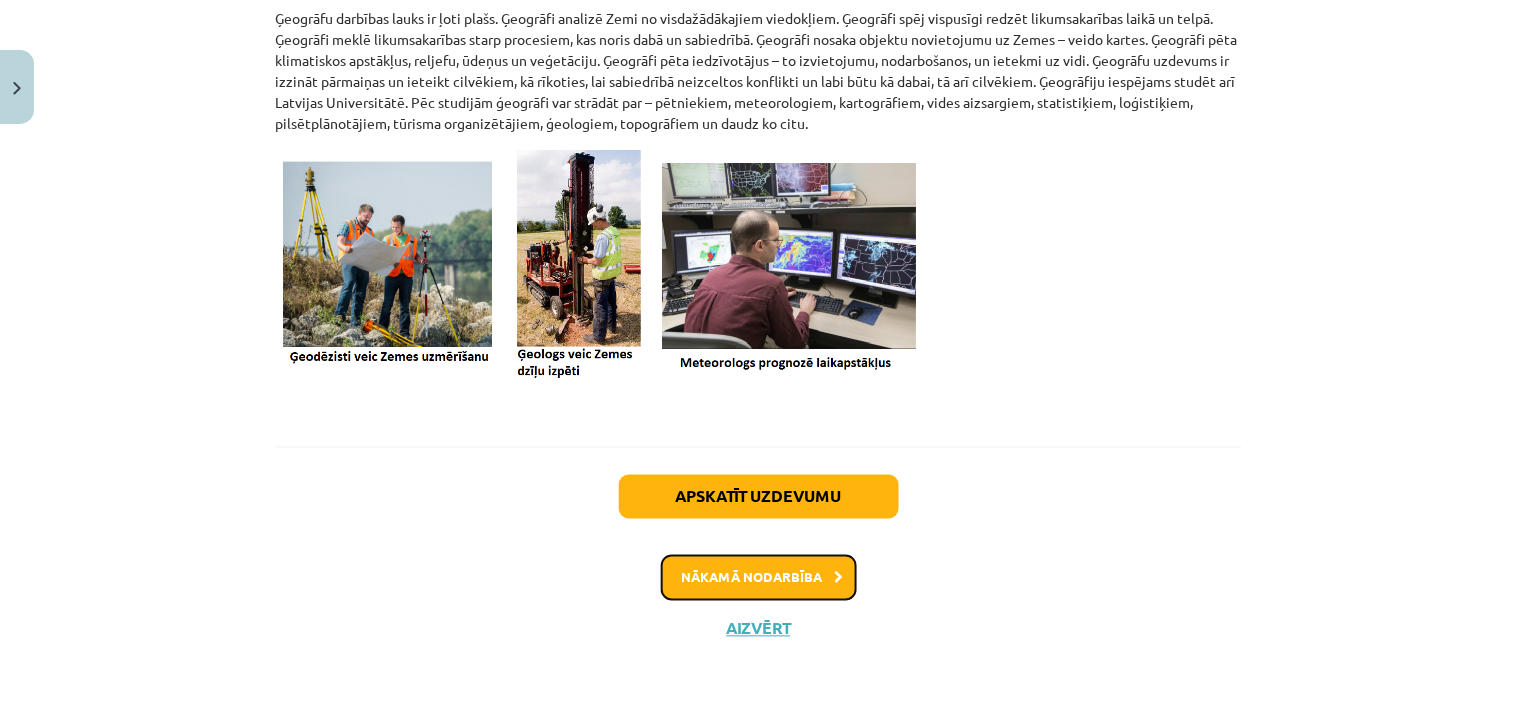 click on "Nākamā nodarbība" 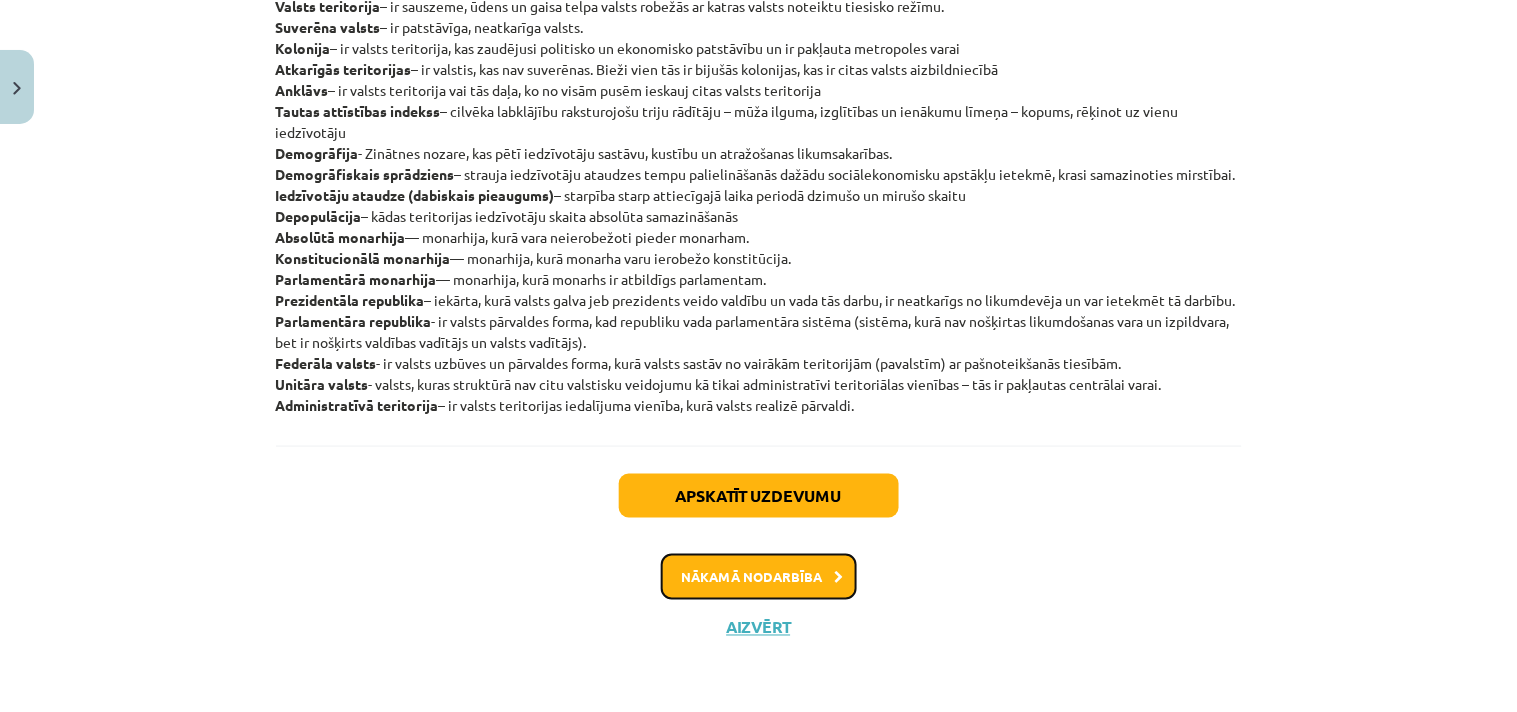 click on "Nākamā nodarbība" 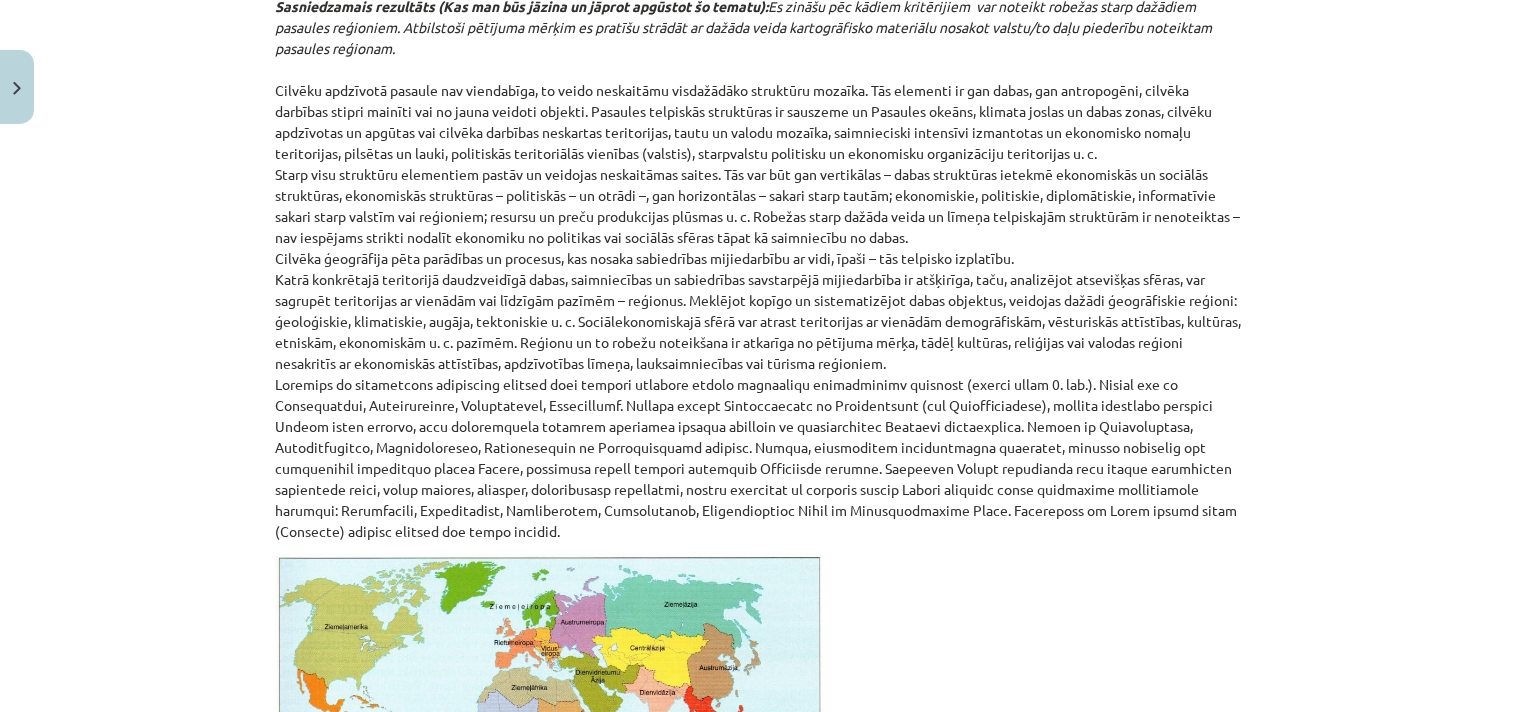 scroll, scrollTop: 938, scrollLeft: 0, axis: vertical 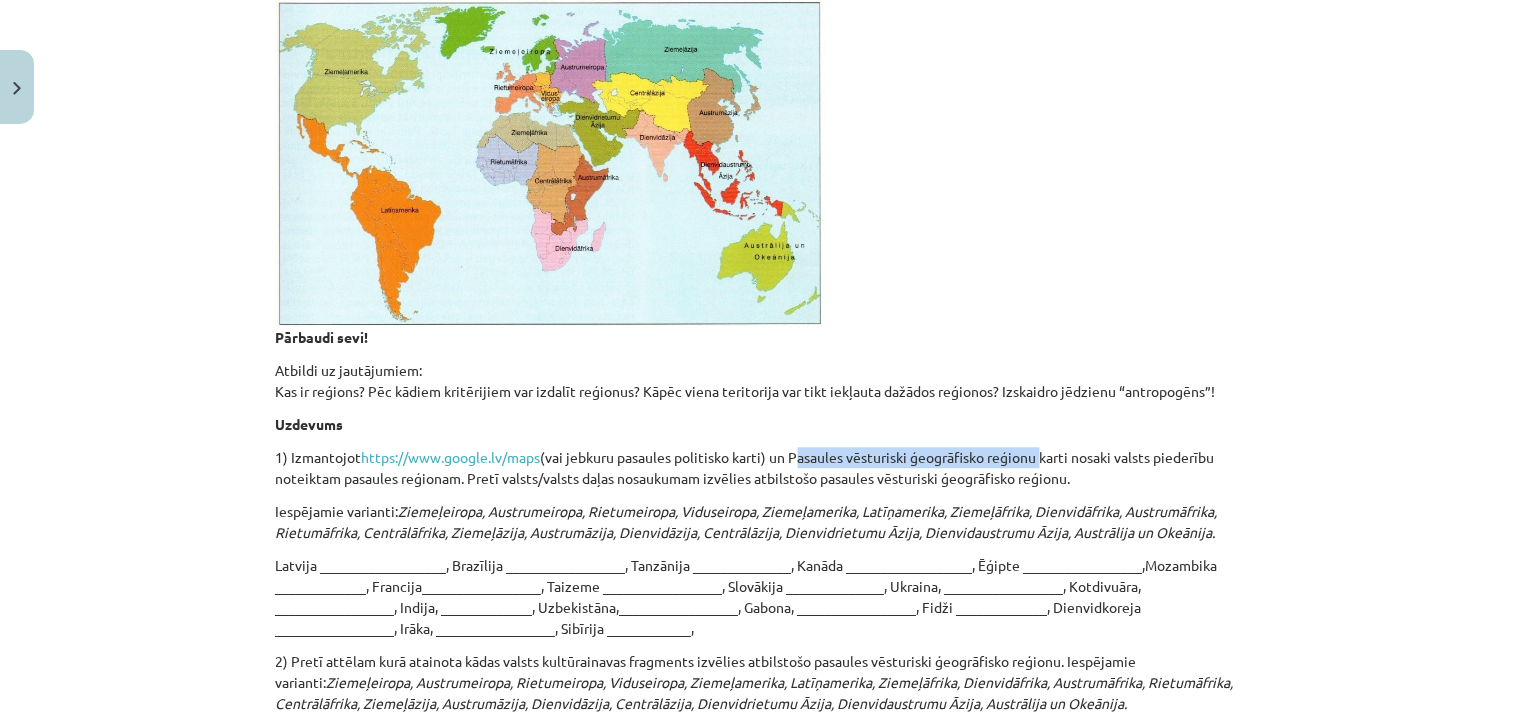 drag, startPoint x: 793, startPoint y: 460, endPoint x: 1040, endPoint y: 460, distance: 247 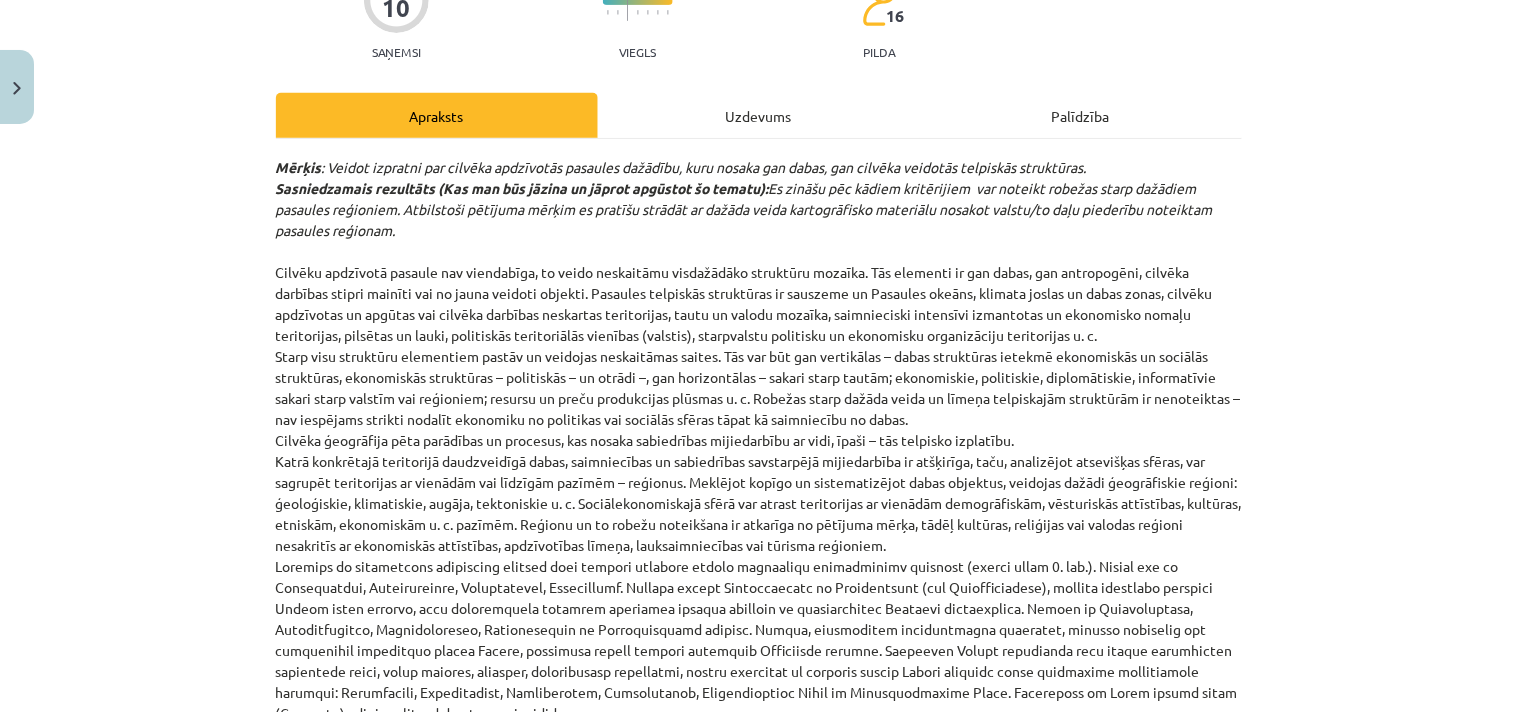 scroll, scrollTop: 0, scrollLeft: 0, axis: both 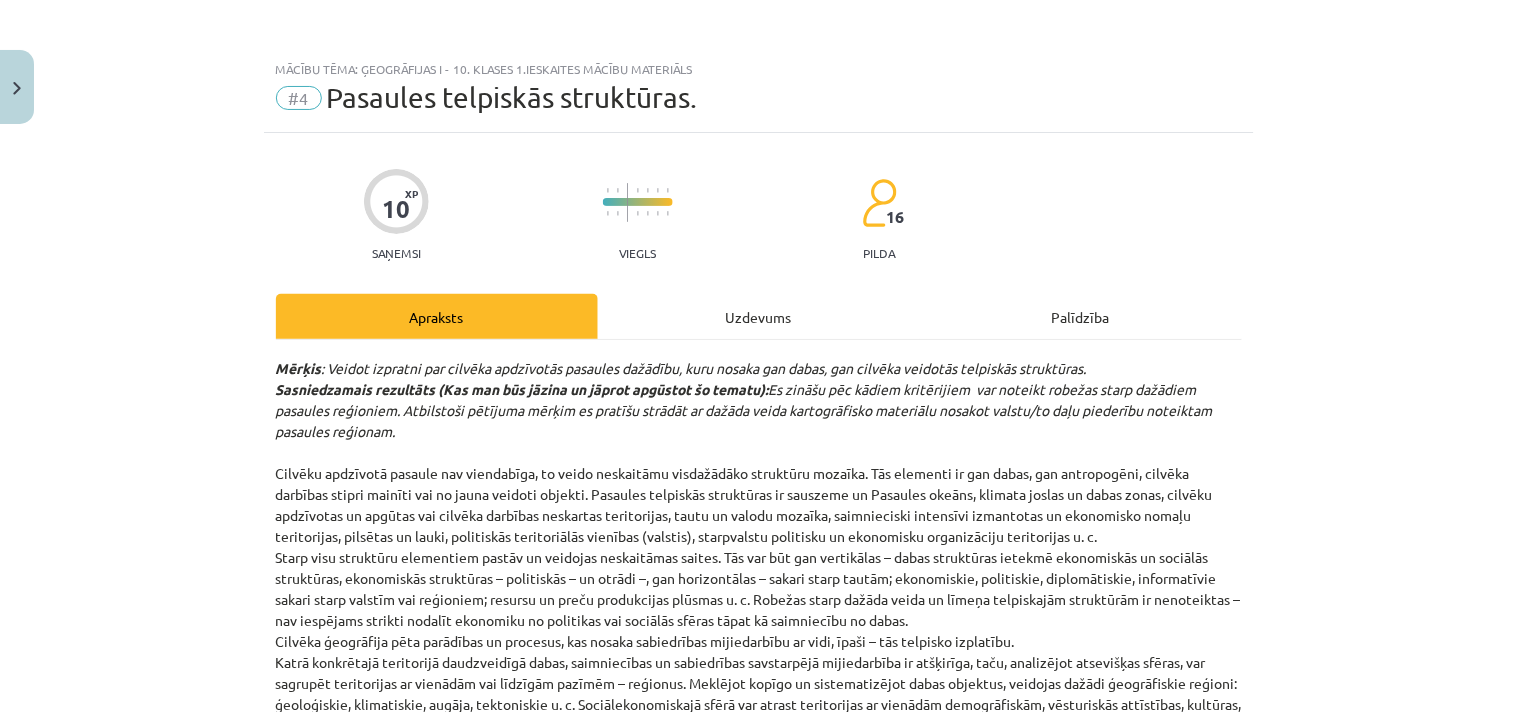 click on "Uzdevums" 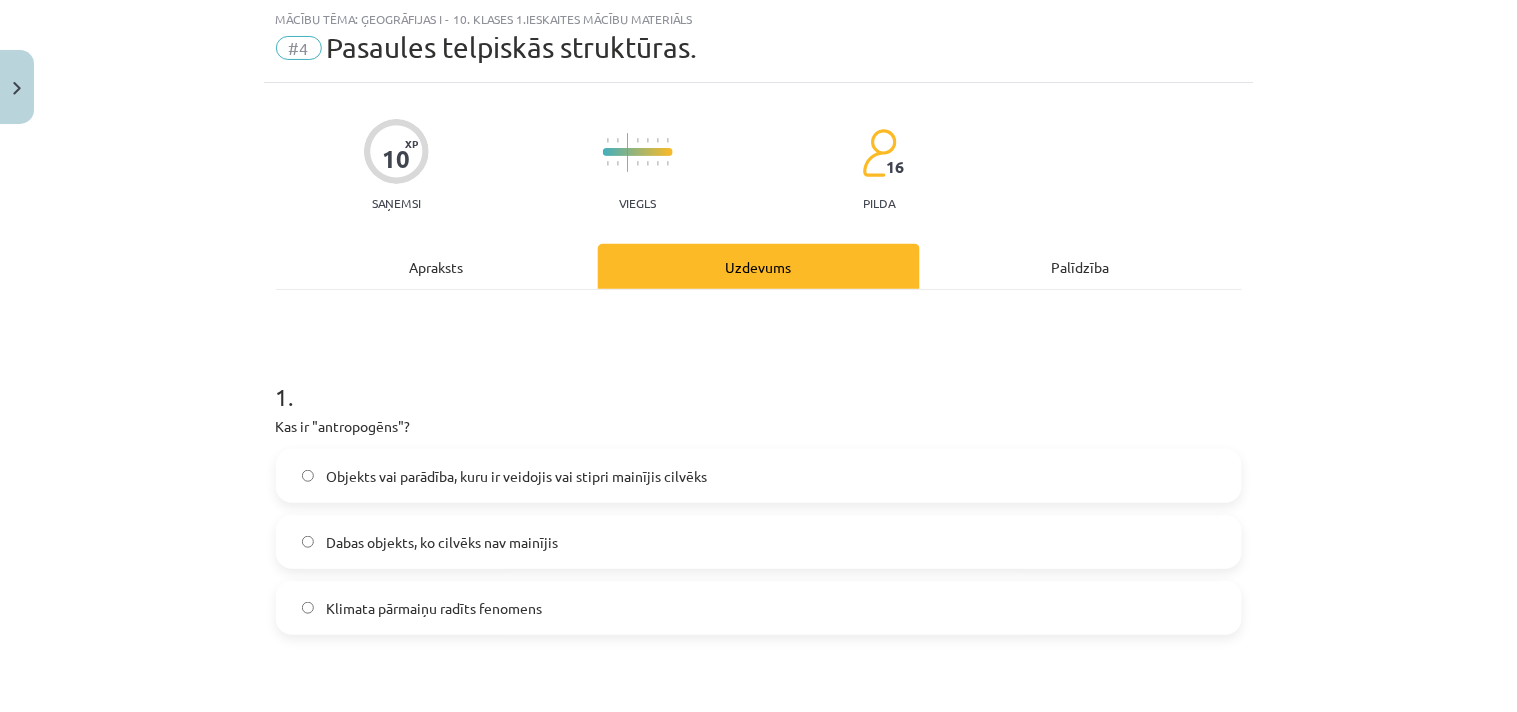 click on "Objekts vai parādība, kuru ir veidojis vai stipri mainījis cilvēks" 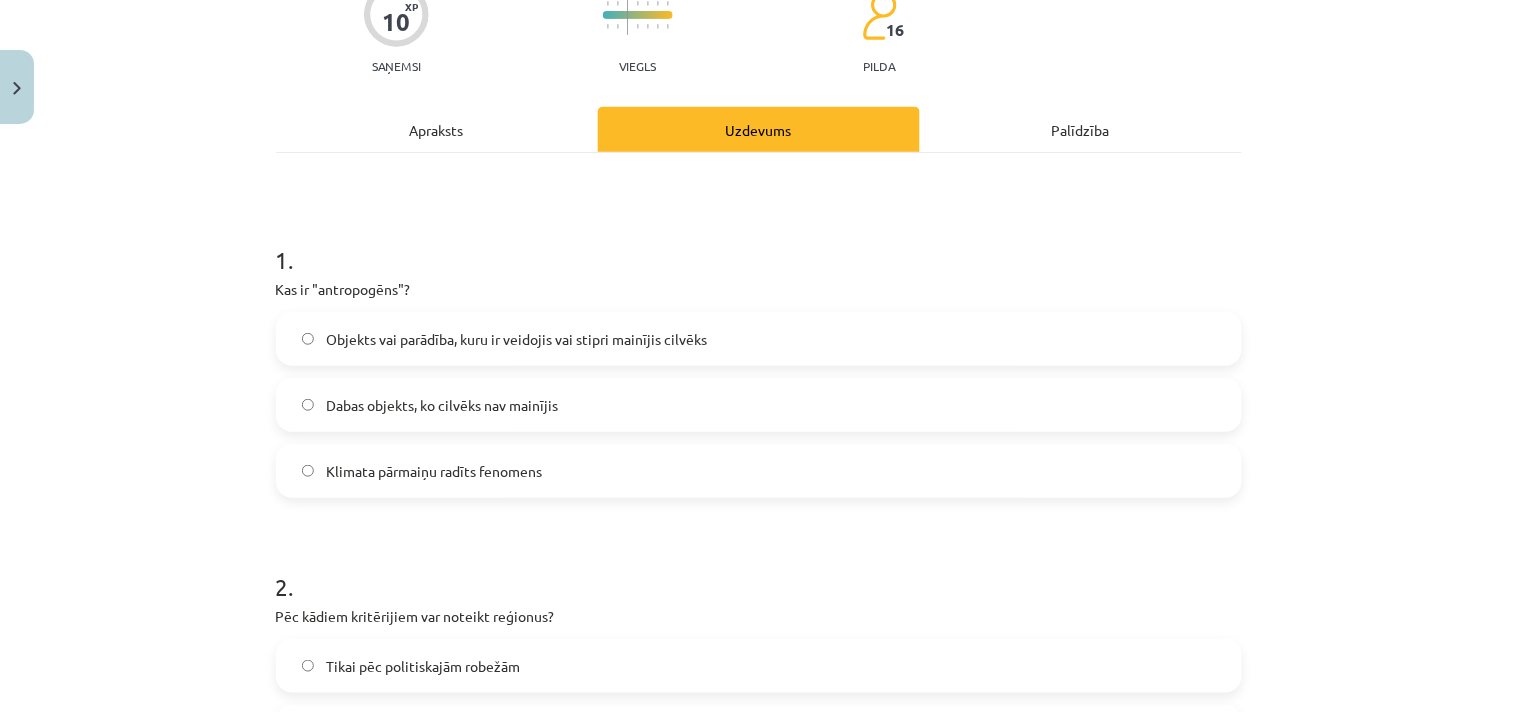scroll, scrollTop: 494, scrollLeft: 0, axis: vertical 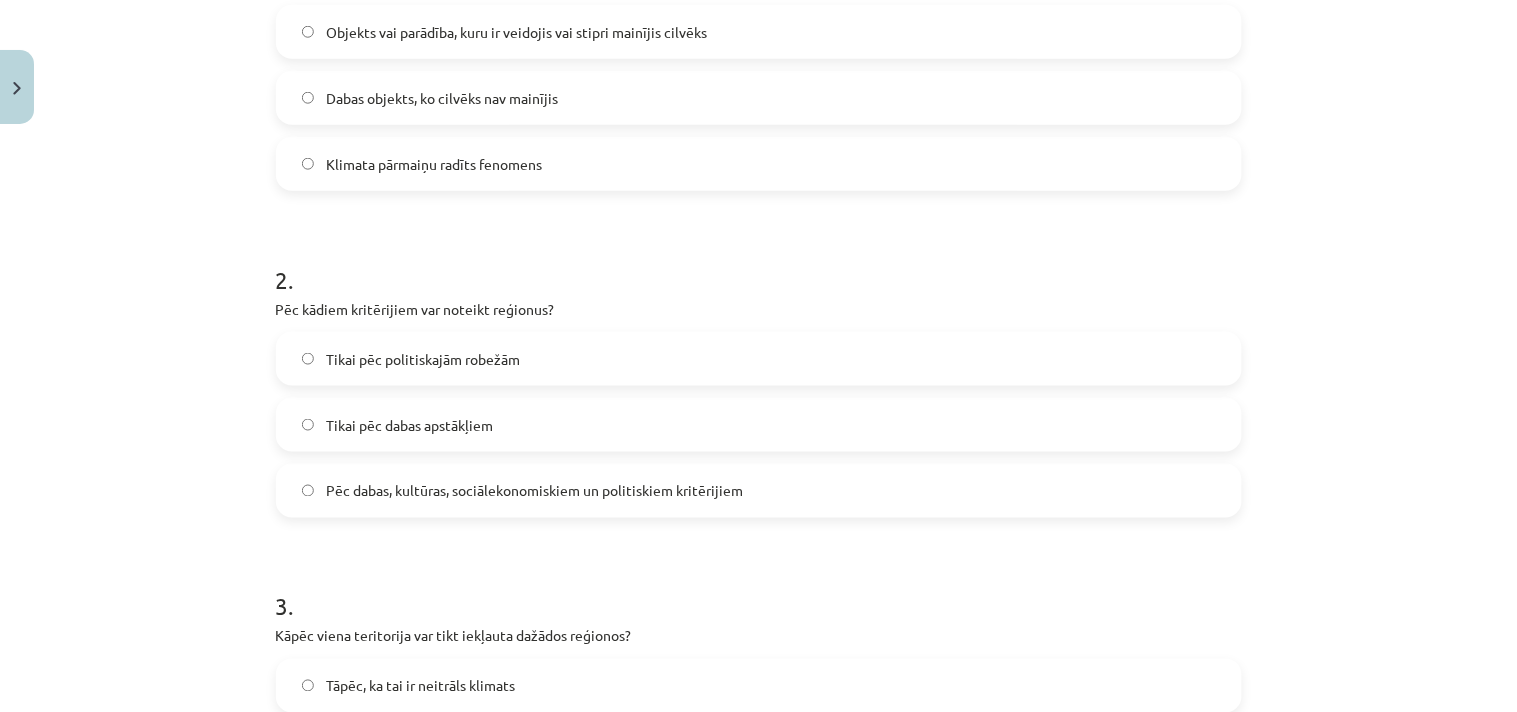 click on "Tikai pēc dabas apstākļiem" 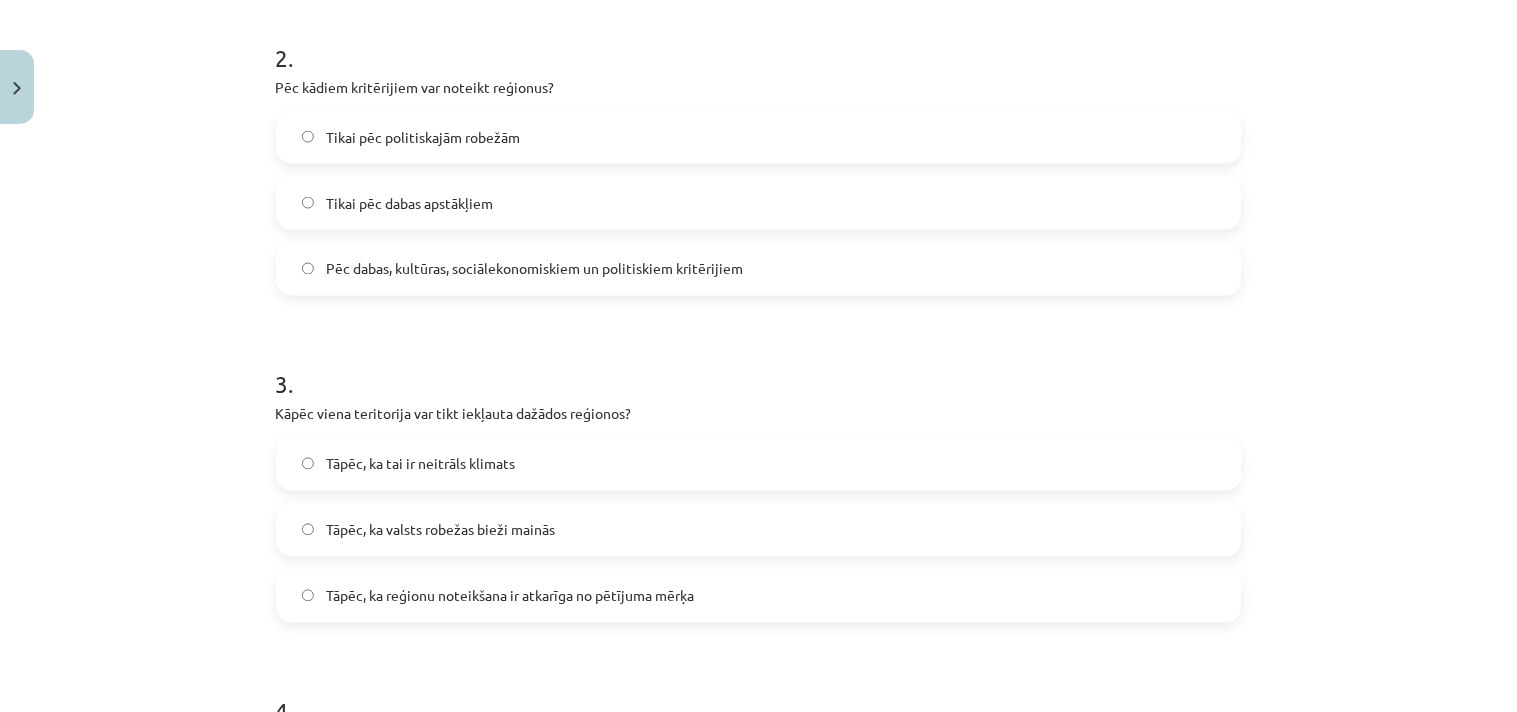 click on "Tāpēc, ka tai ir neitrāls klimats" 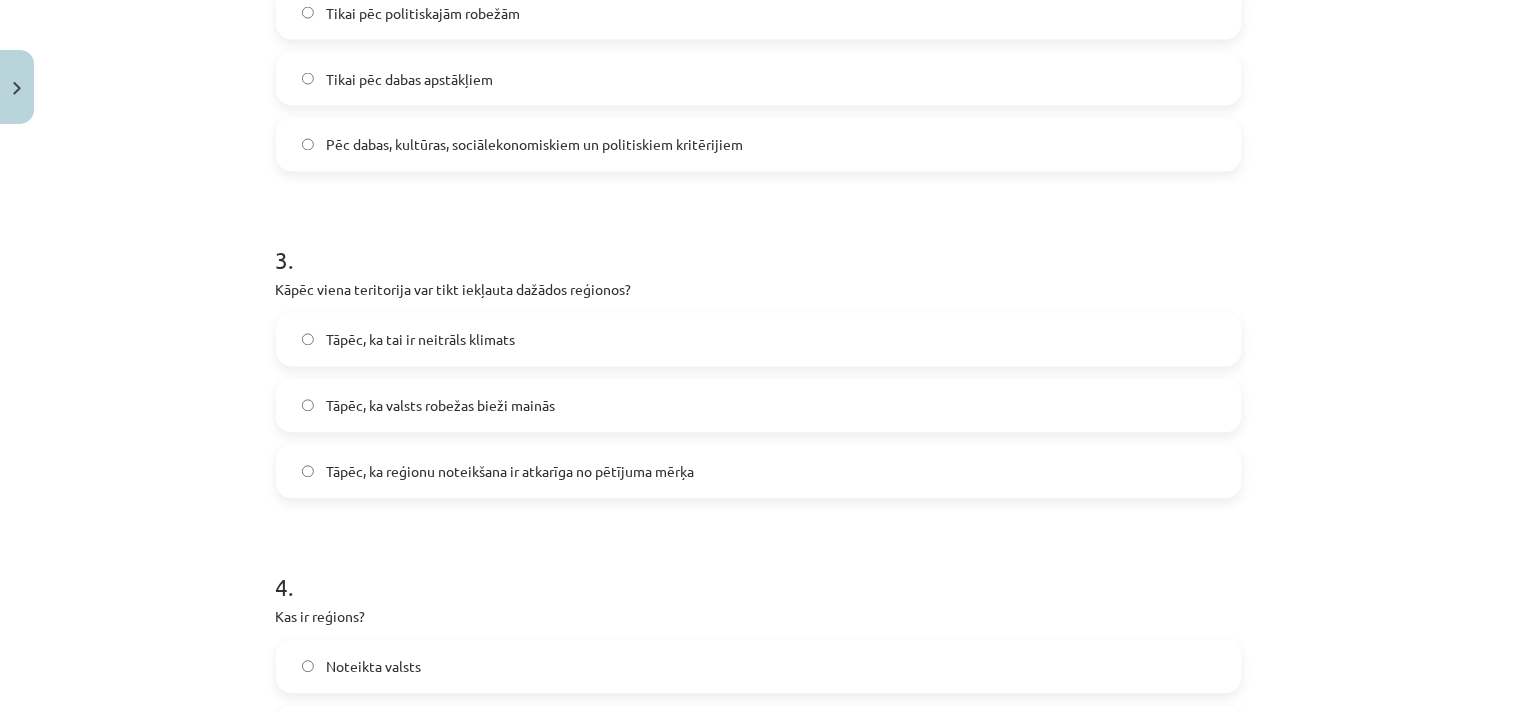 scroll, scrollTop: 1161, scrollLeft: 0, axis: vertical 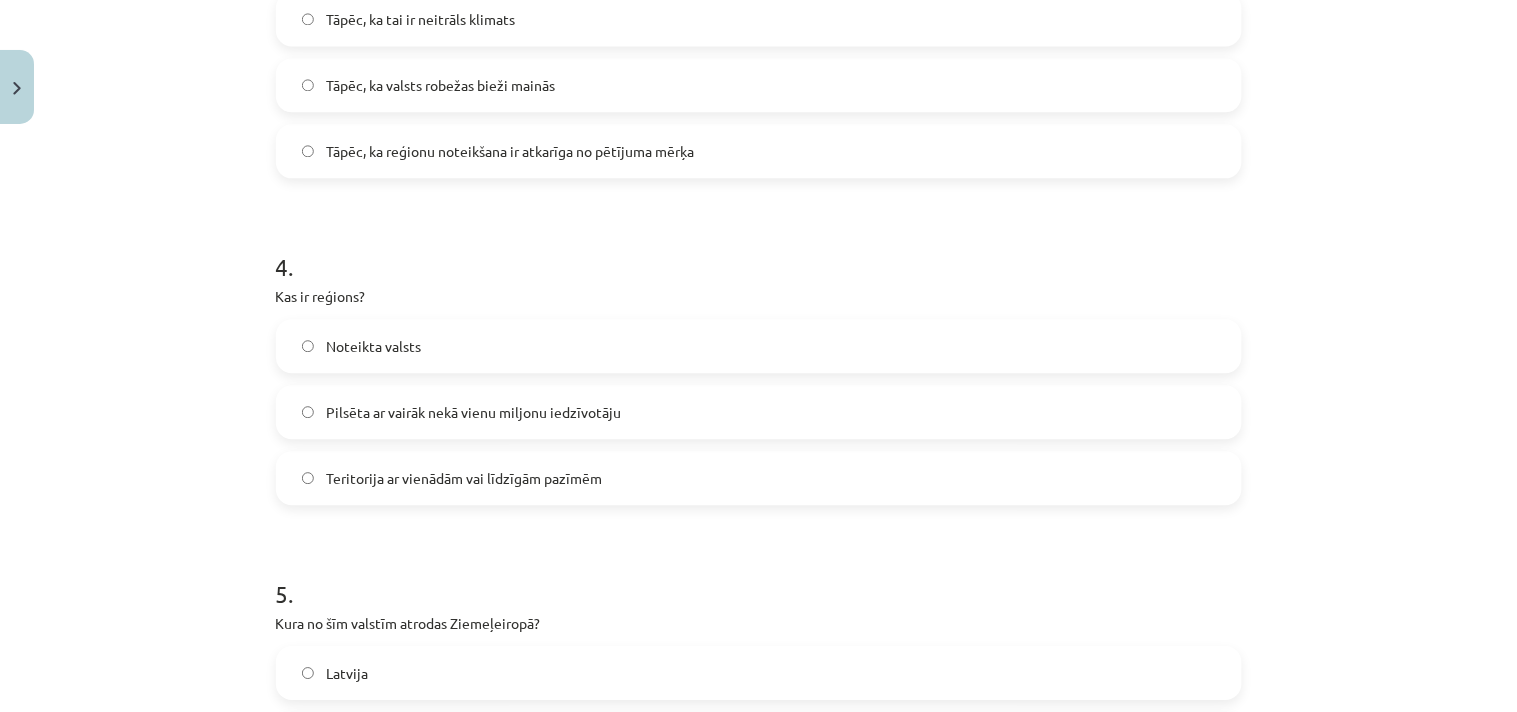 click on "Pilsēta ar vairāk nekā vienu miljonu iedzīvotāju" 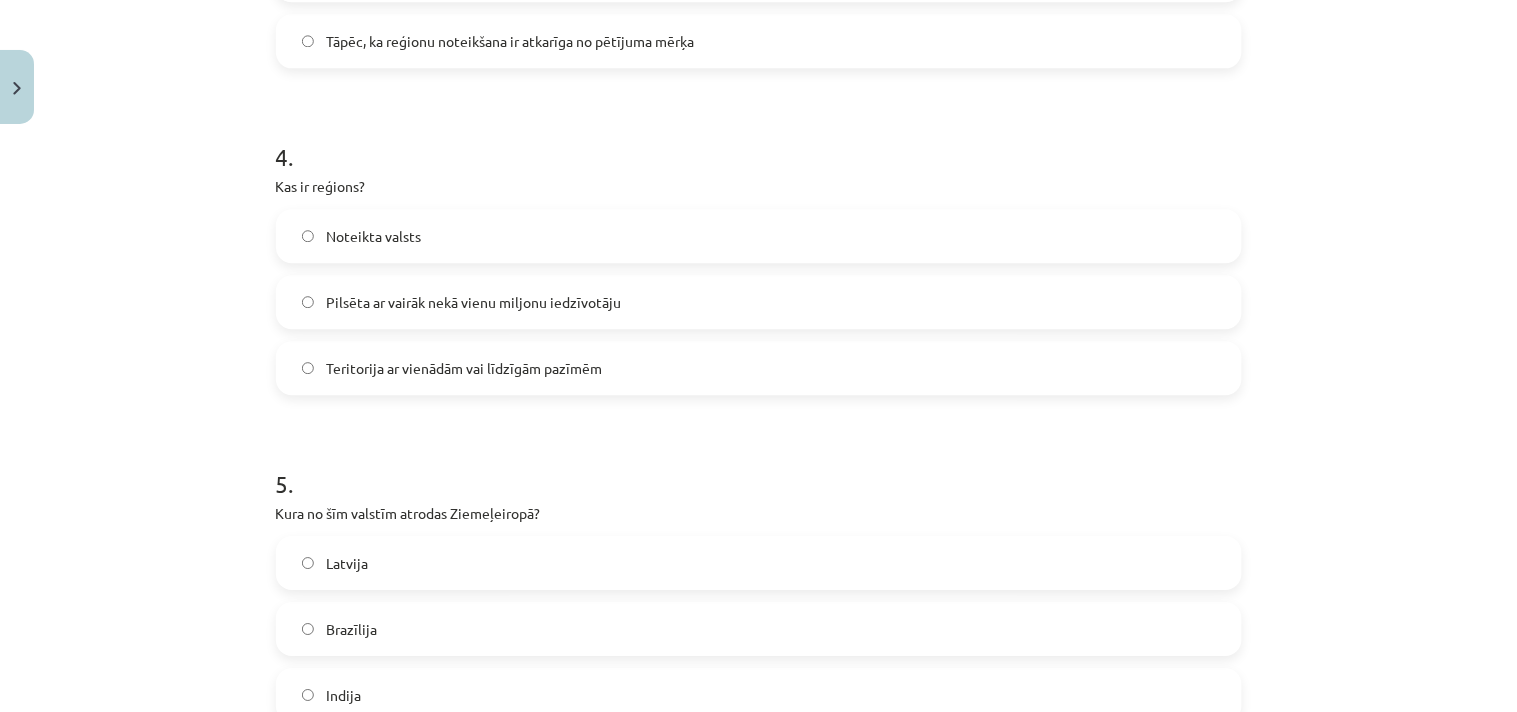 scroll, scrollTop: 1512, scrollLeft: 0, axis: vertical 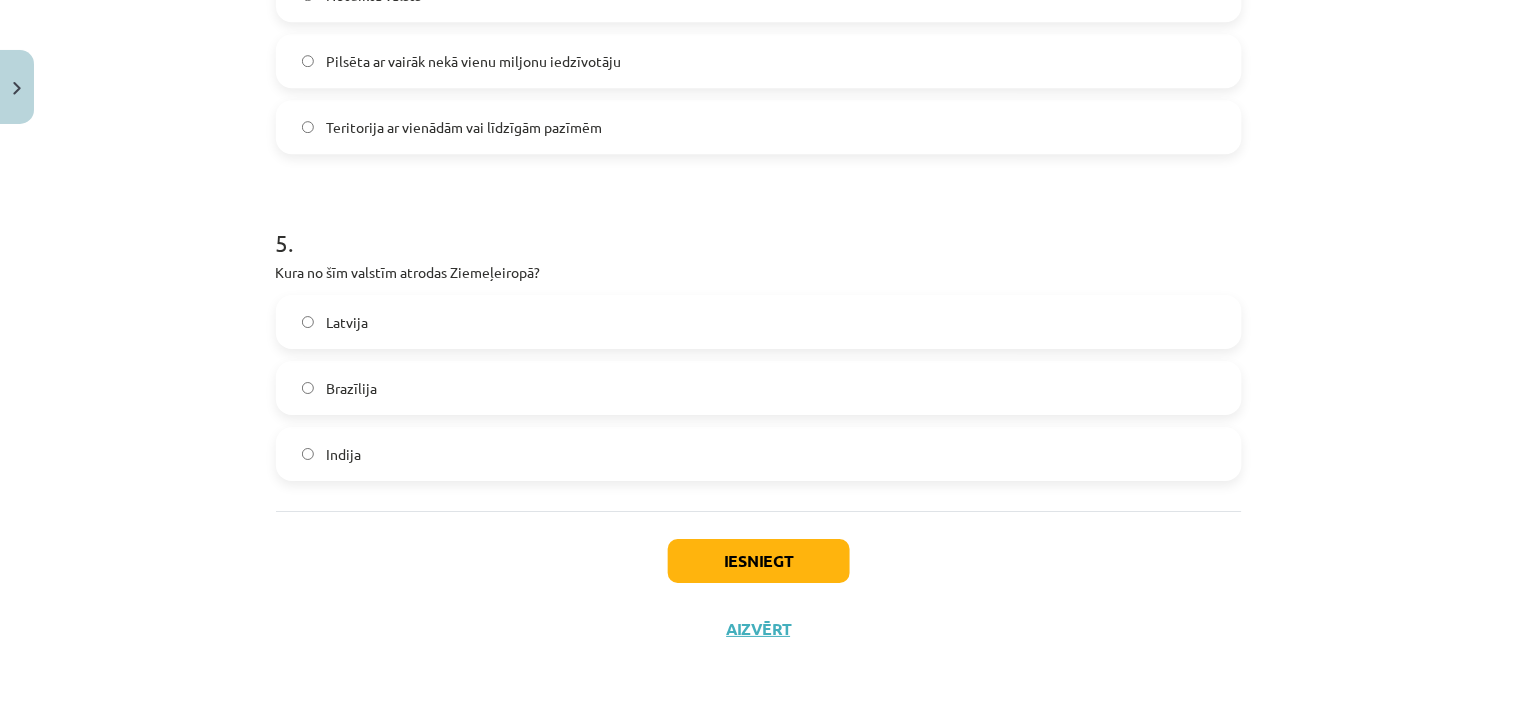 click on "Brazīlija" 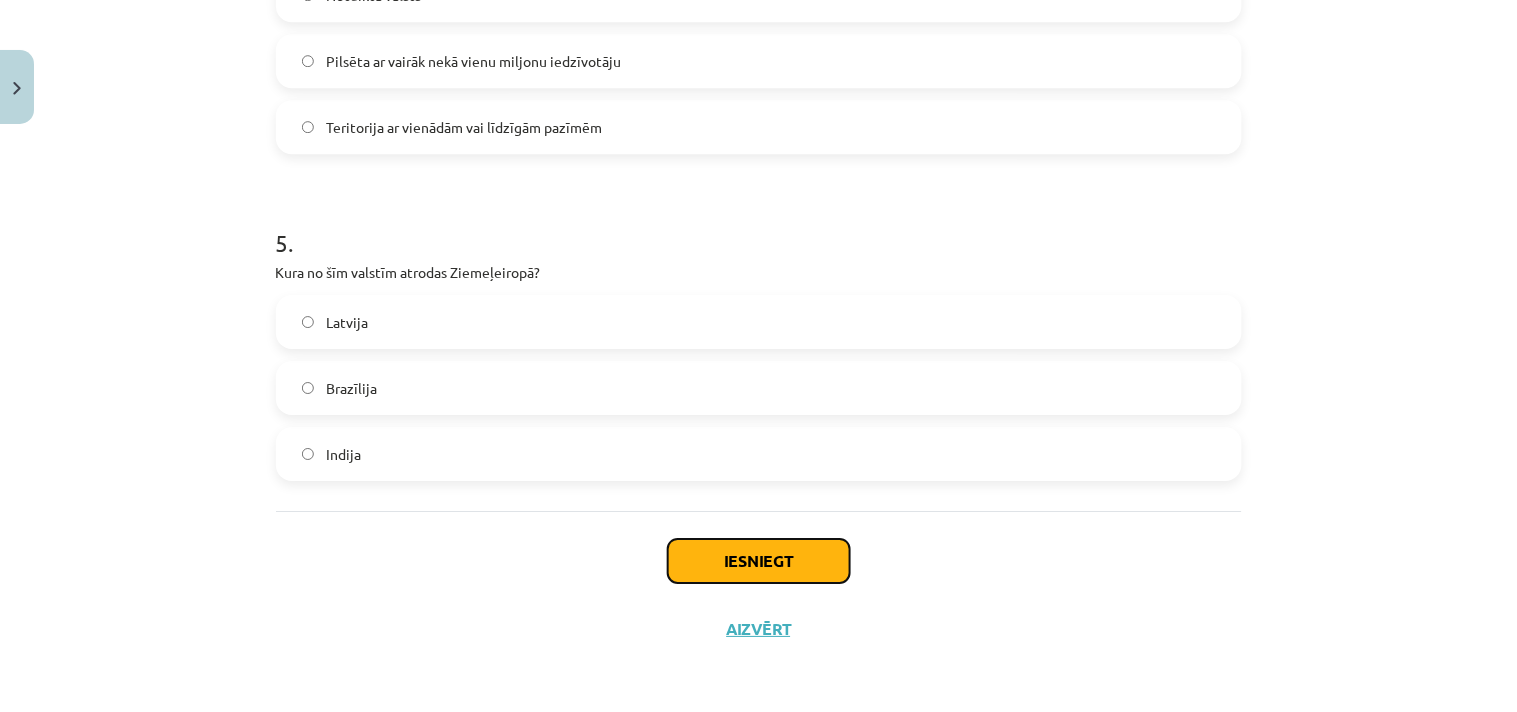 click on "Iesniegt" 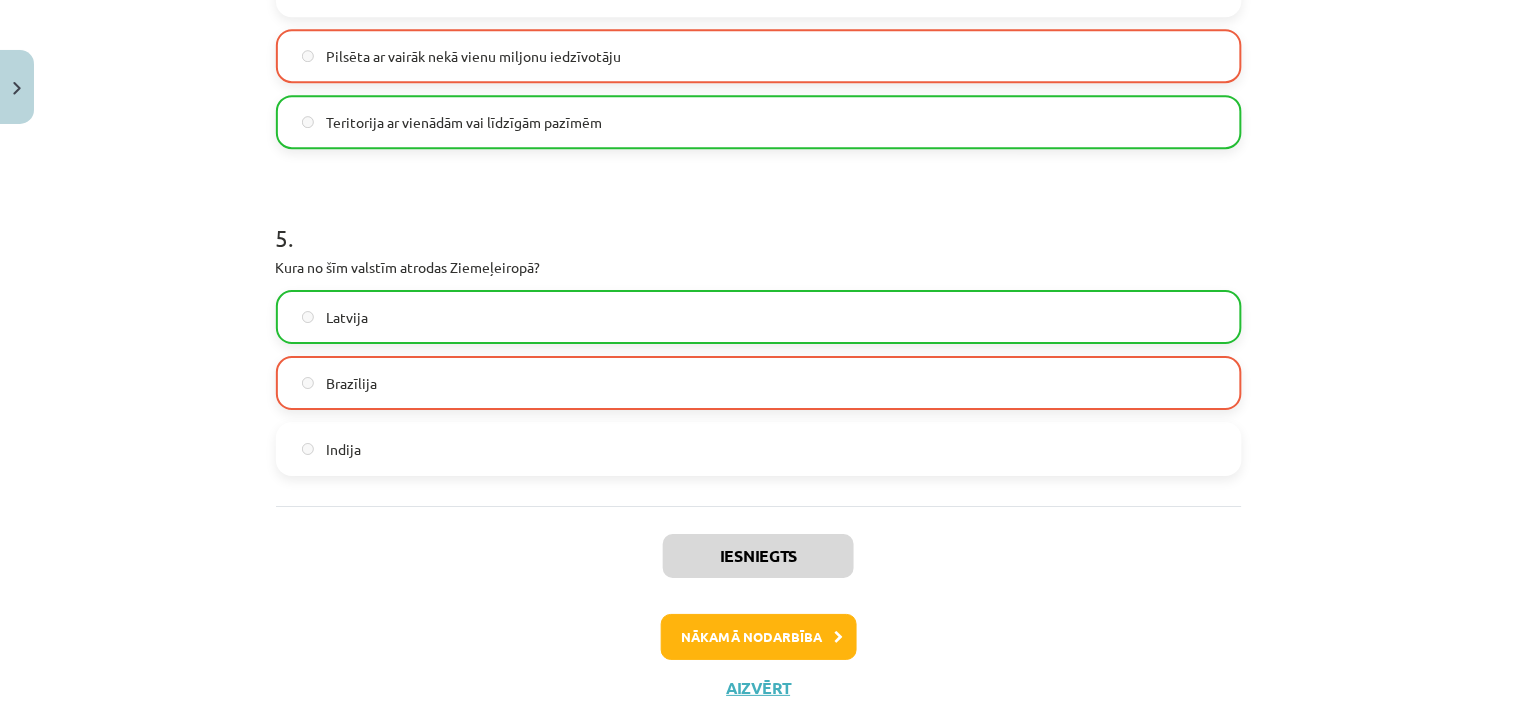 scroll, scrollTop: 1576, scrollLeft: 0, axis: vertical 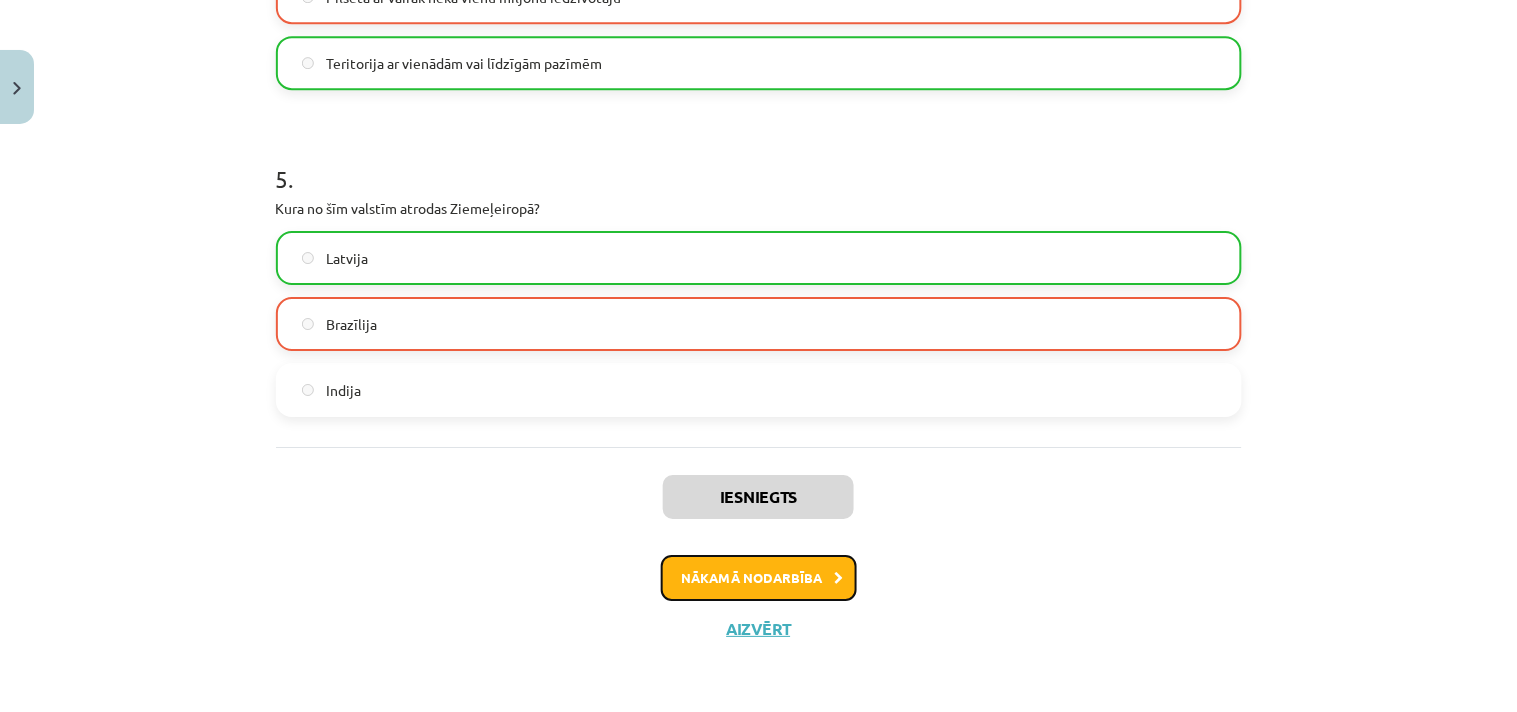click on "Nākamā nodarbība" 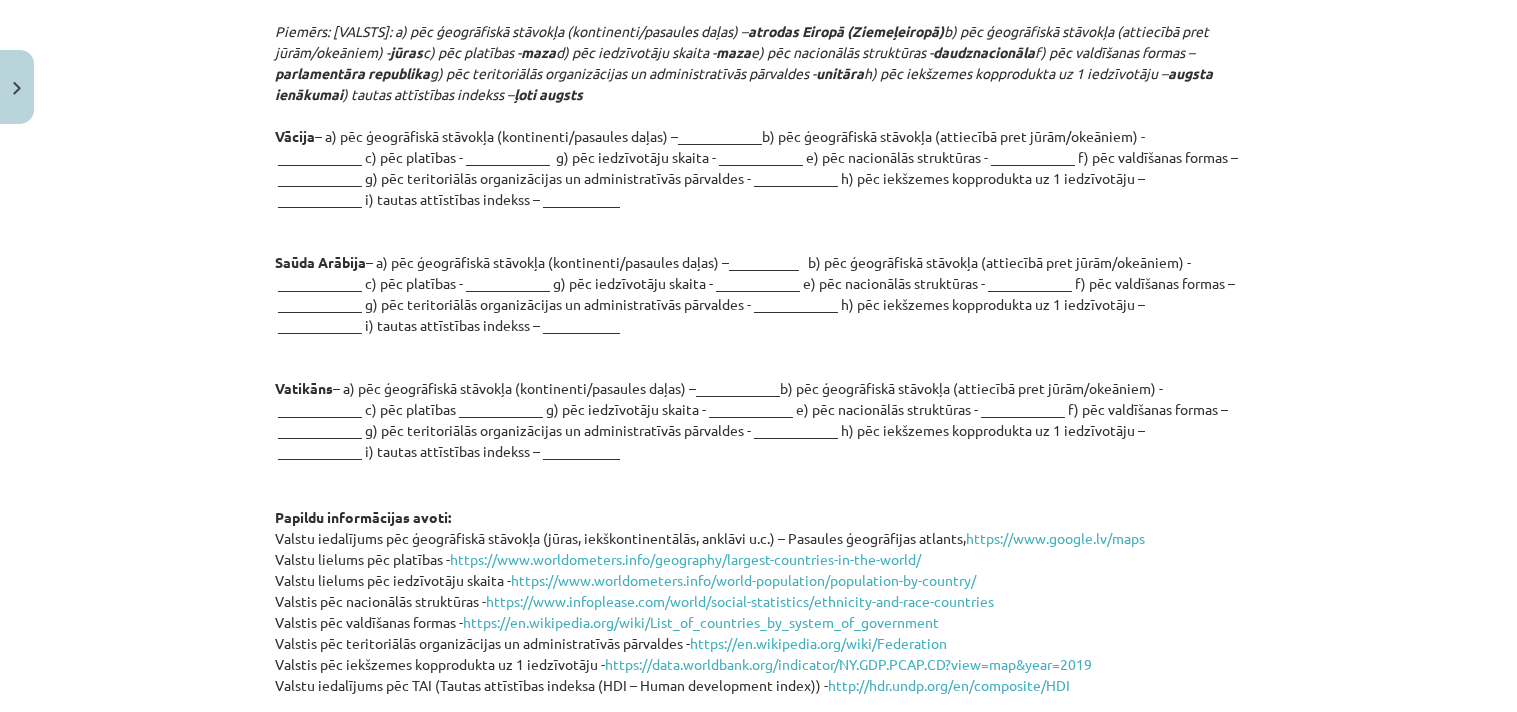 scroll, scrollTop: 8202, scrollLeft: 0, axis: vertical 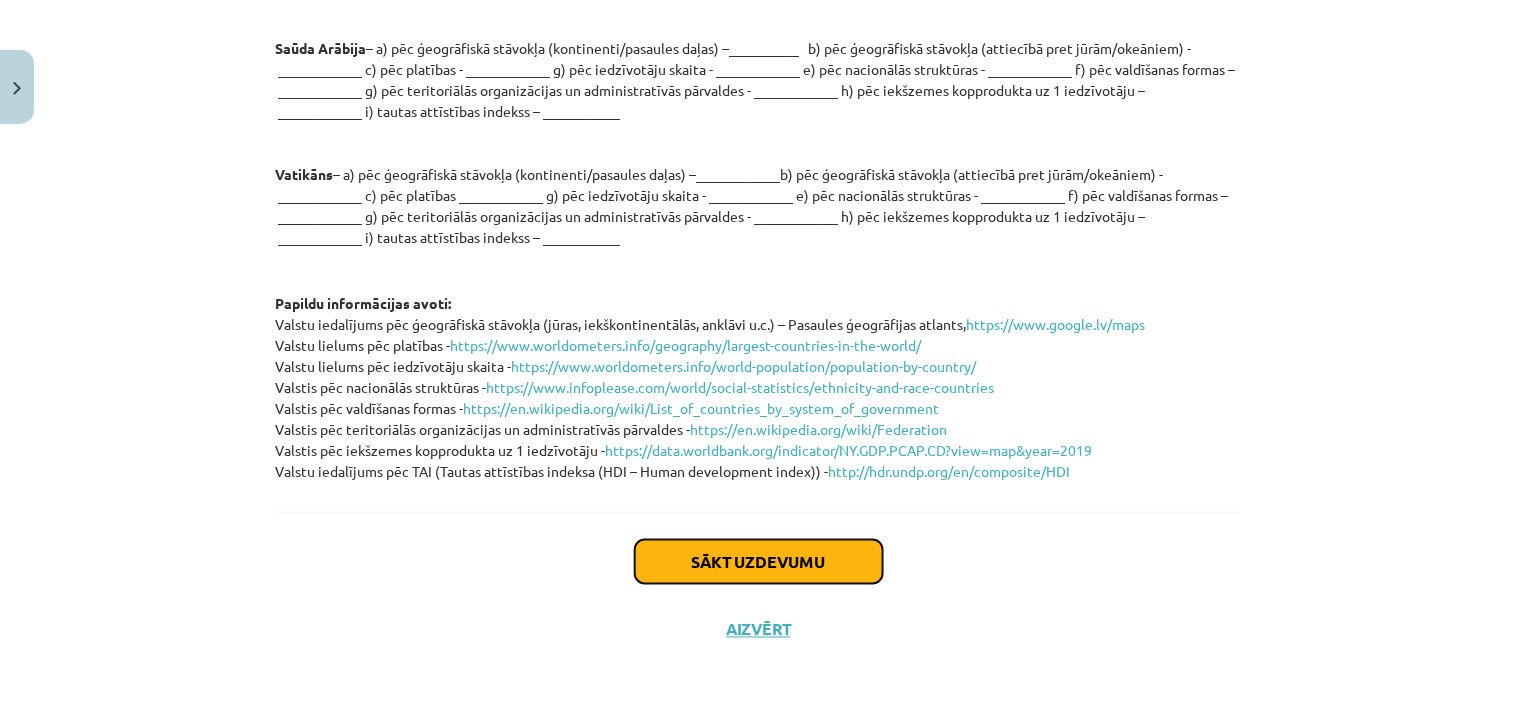 click on "Sākt uzdevumu" 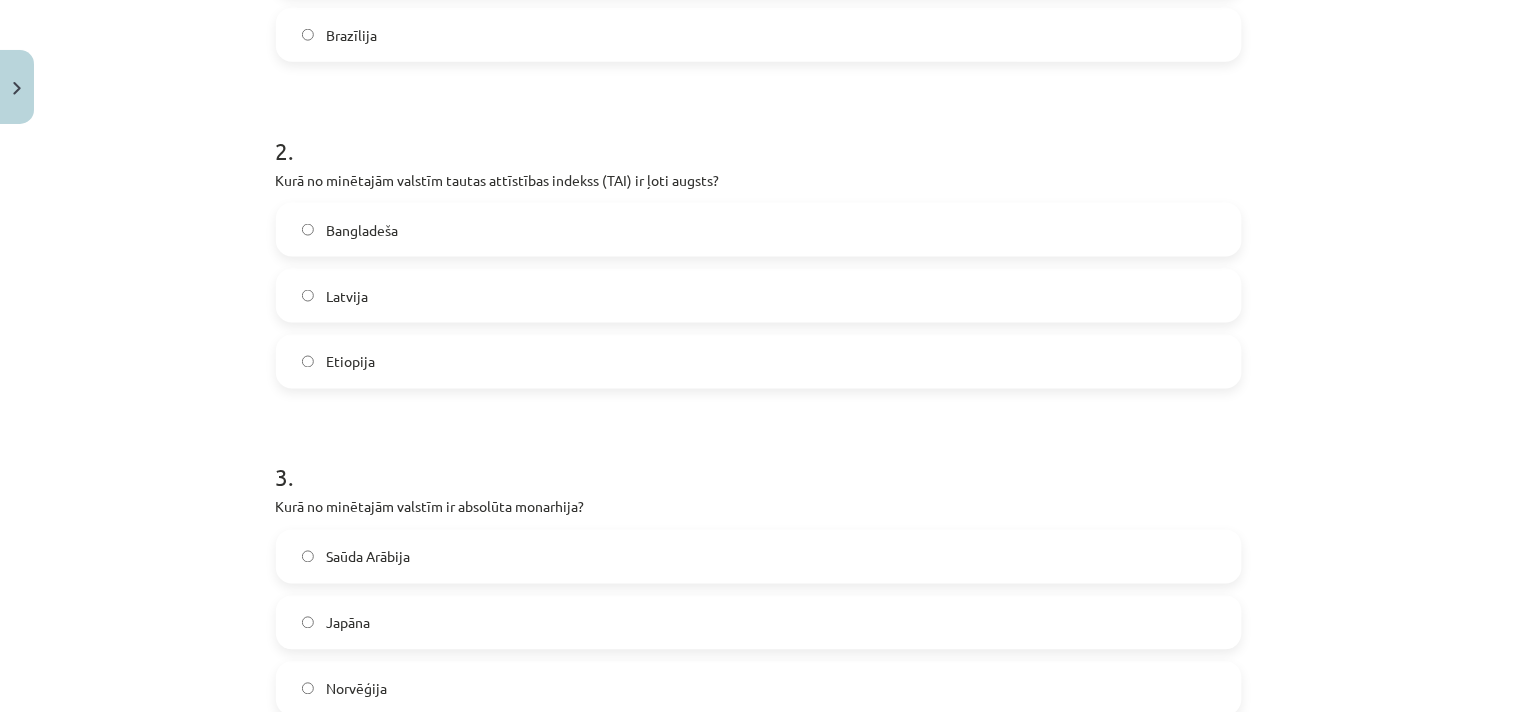 scroll, scrollTop: 0, scrollLeft: 0, axis: both 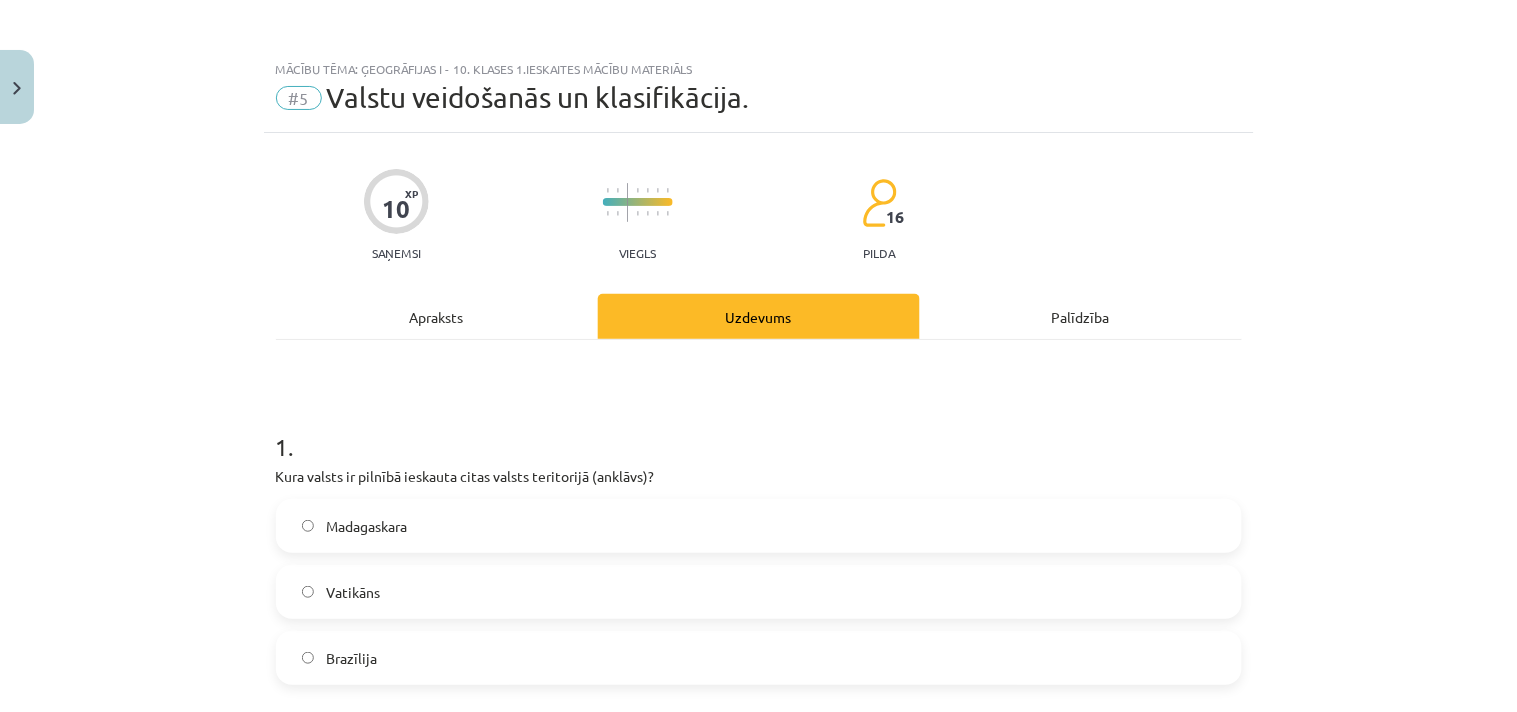 click on "Apraksts" 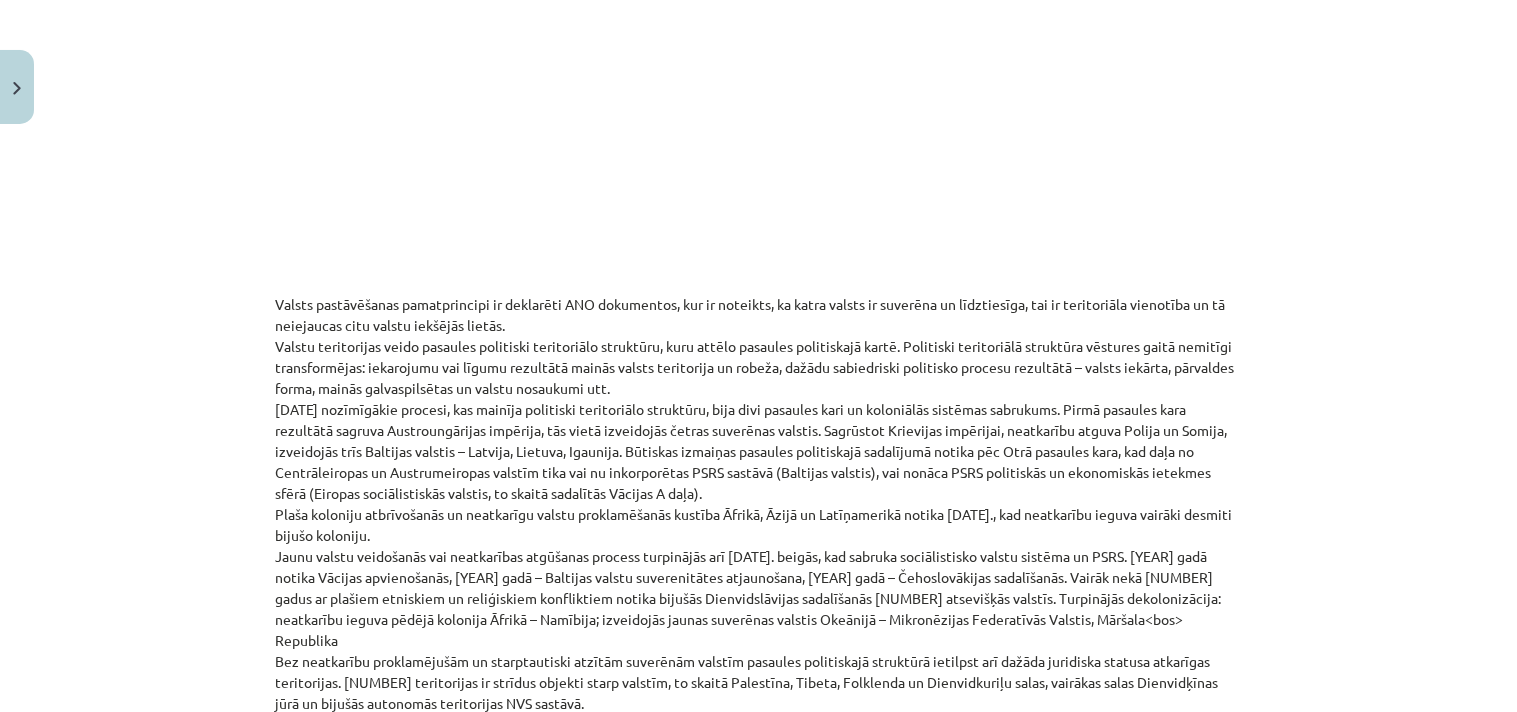 scroll, scrollTop: 2161, scrollLeft: 0, axis: vertical 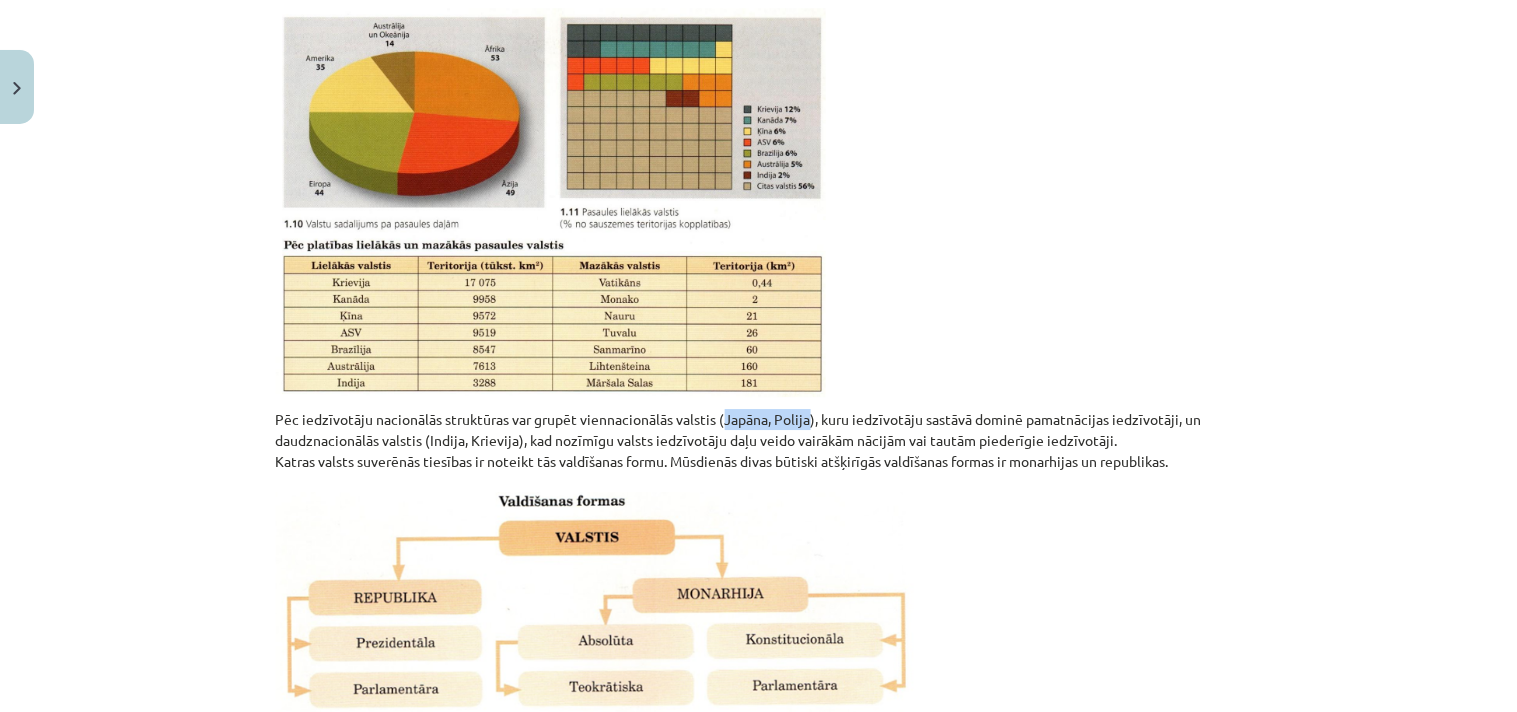drag, startPoint x: 720, startPoint y: 398, endPoint x: 801, endPoint y: 398, distance: 81 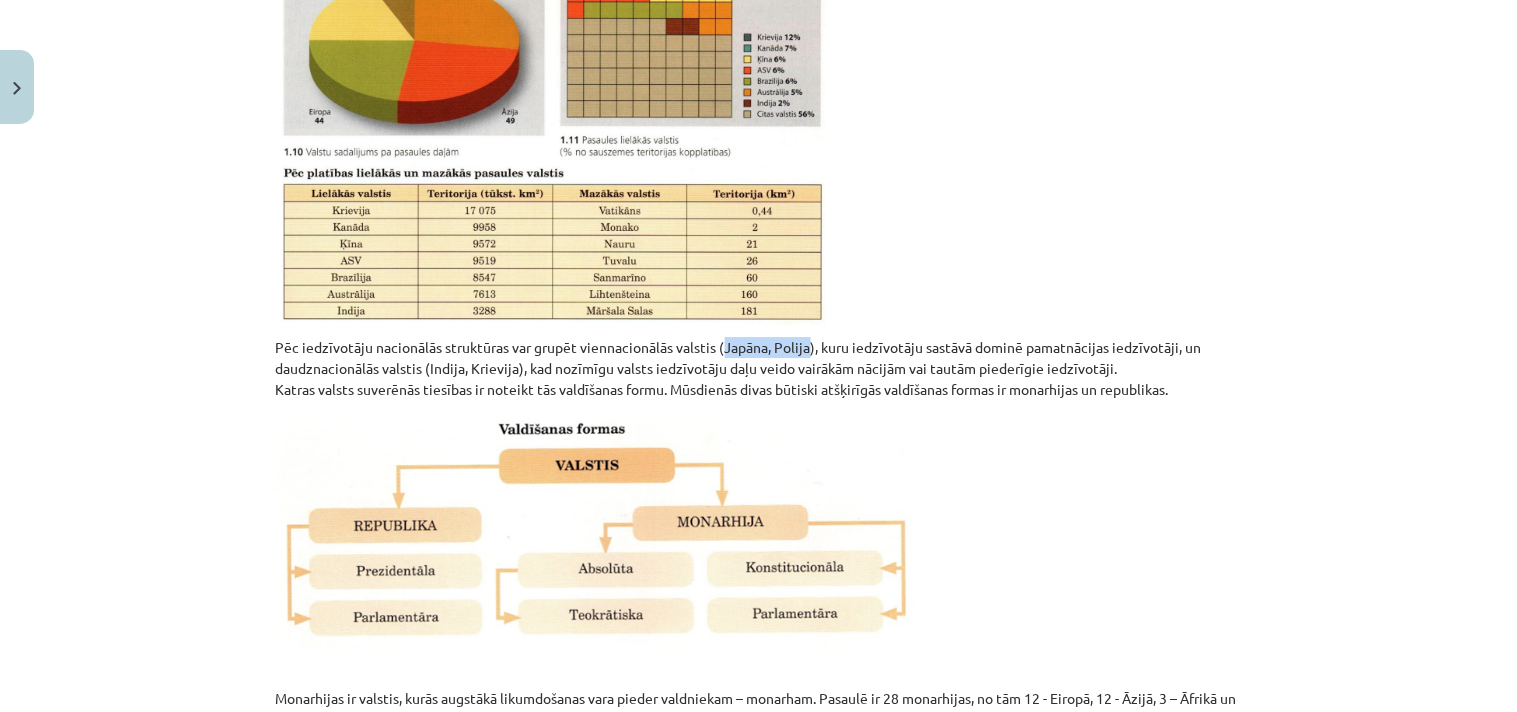 scroll, scrollTop: 3494, scrollLeft: 0, axis: vertical 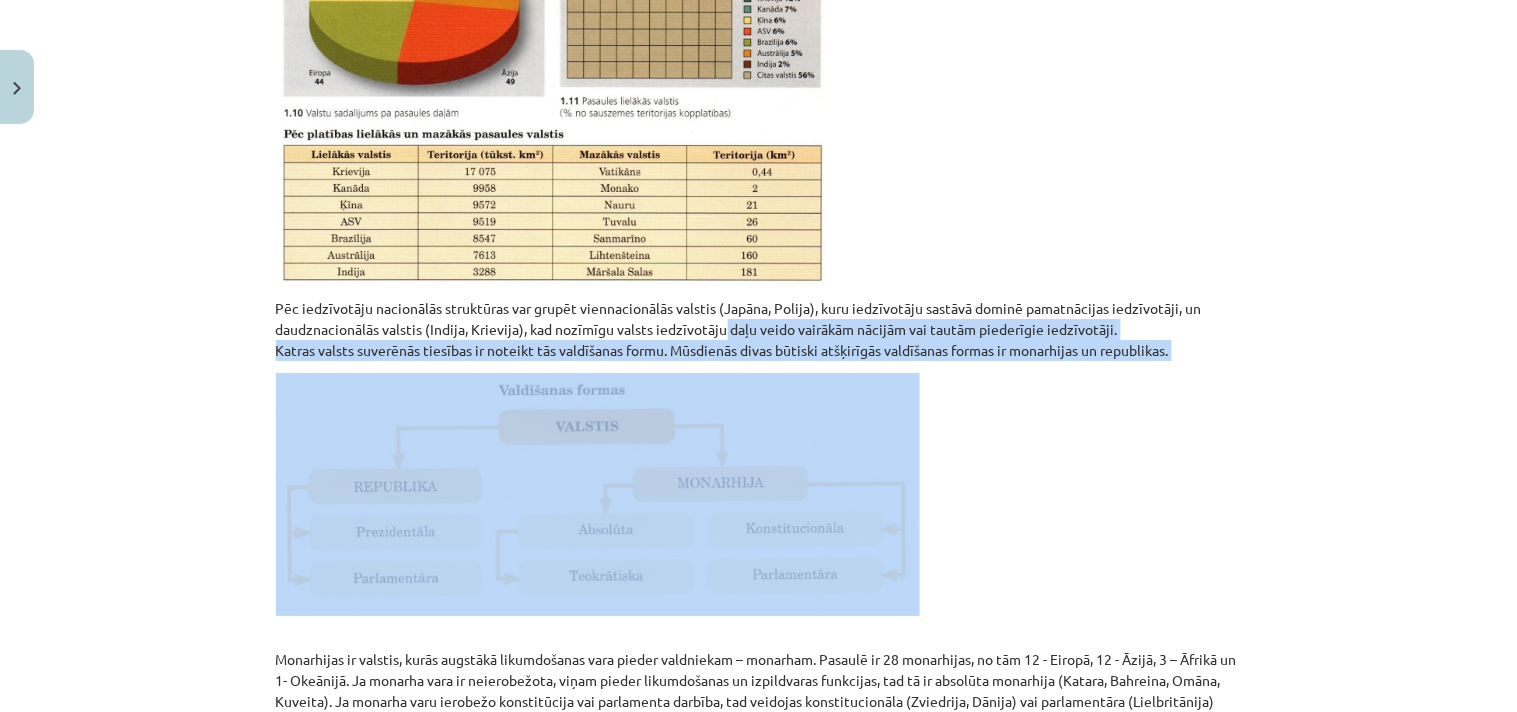 drag, startPoint x: 718, startPoint y: 317, endPoint x: 981, endPoint y: 357, distance: 266.02444 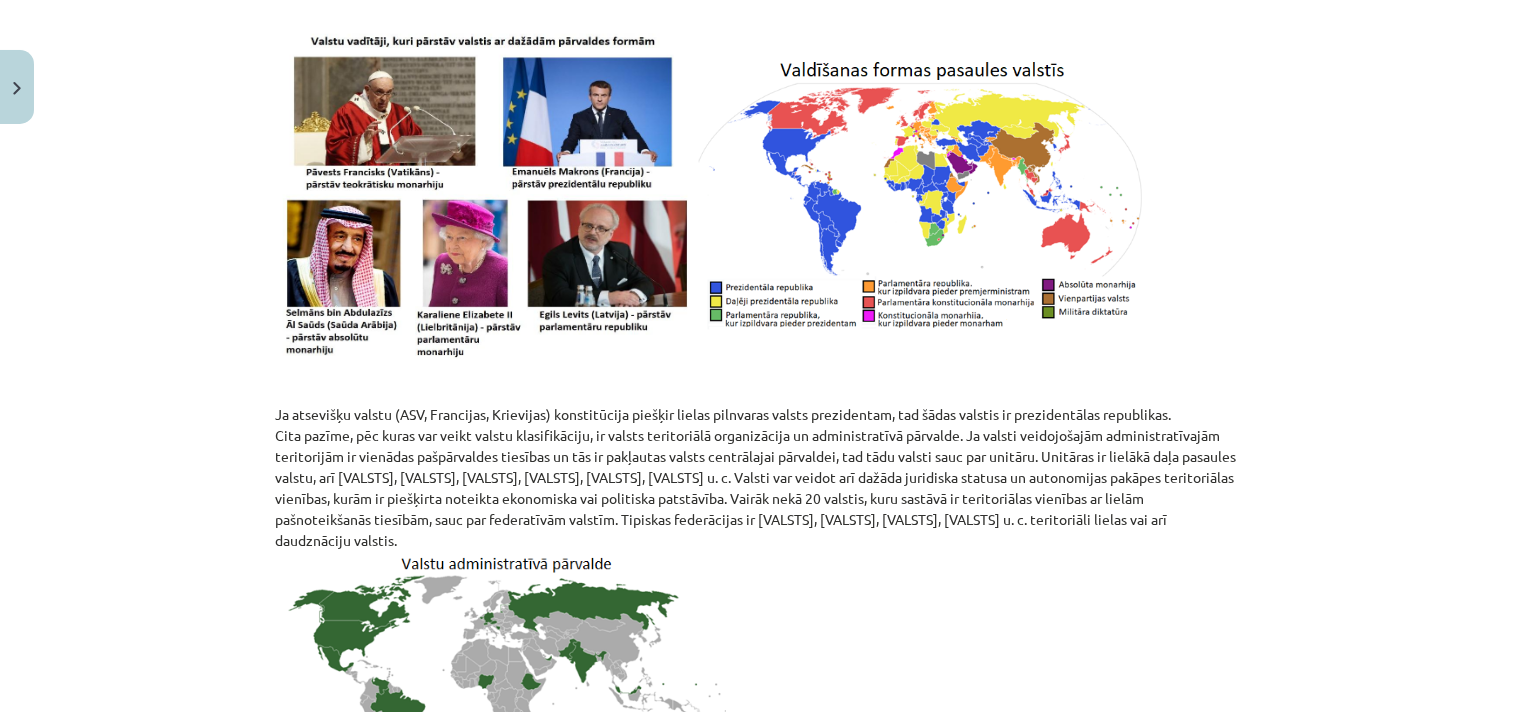 scroll, scrollTop: 4383, scrollLeft: 0, axis: vertical 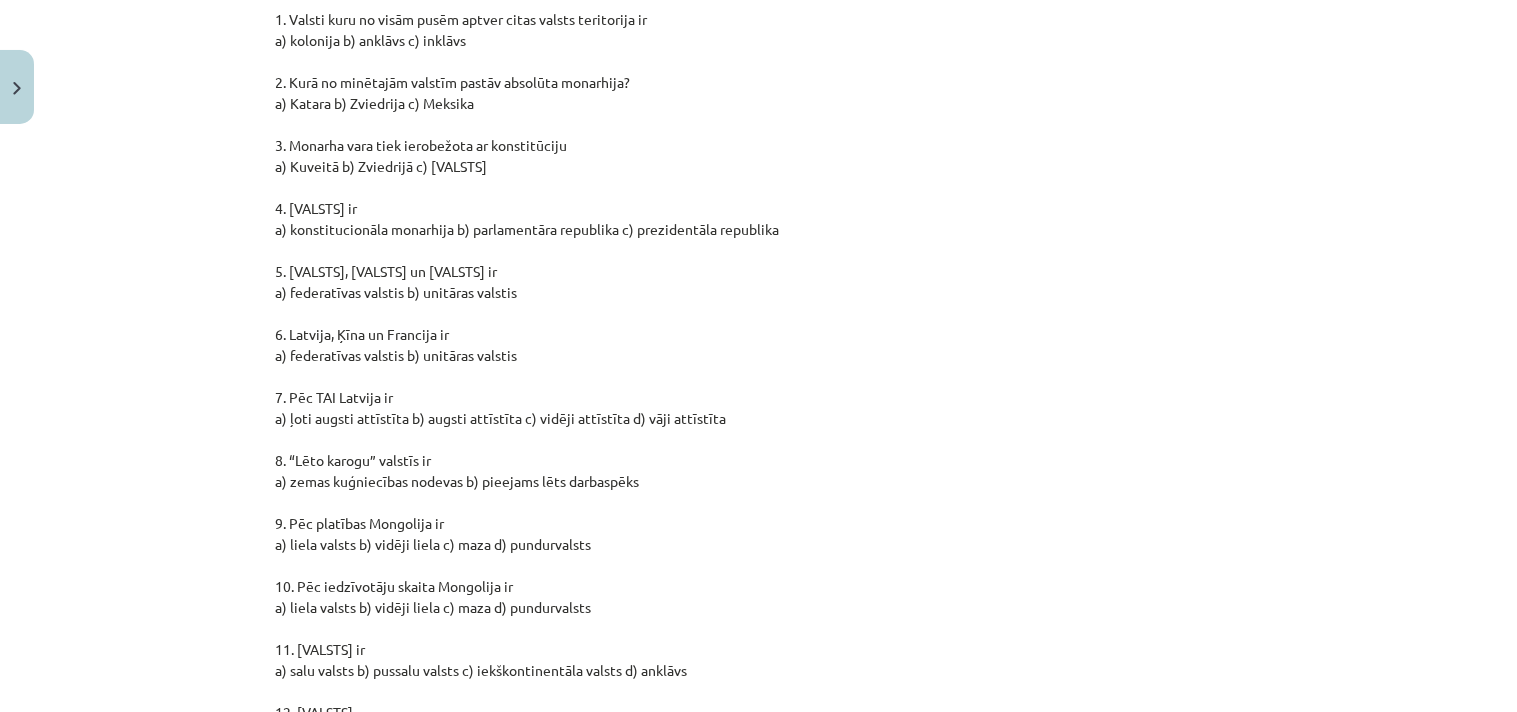 drag, startPoint x: 283, startPoint y: 458, endPoint x: 430, endPoint y: 464, distance: 147.12239 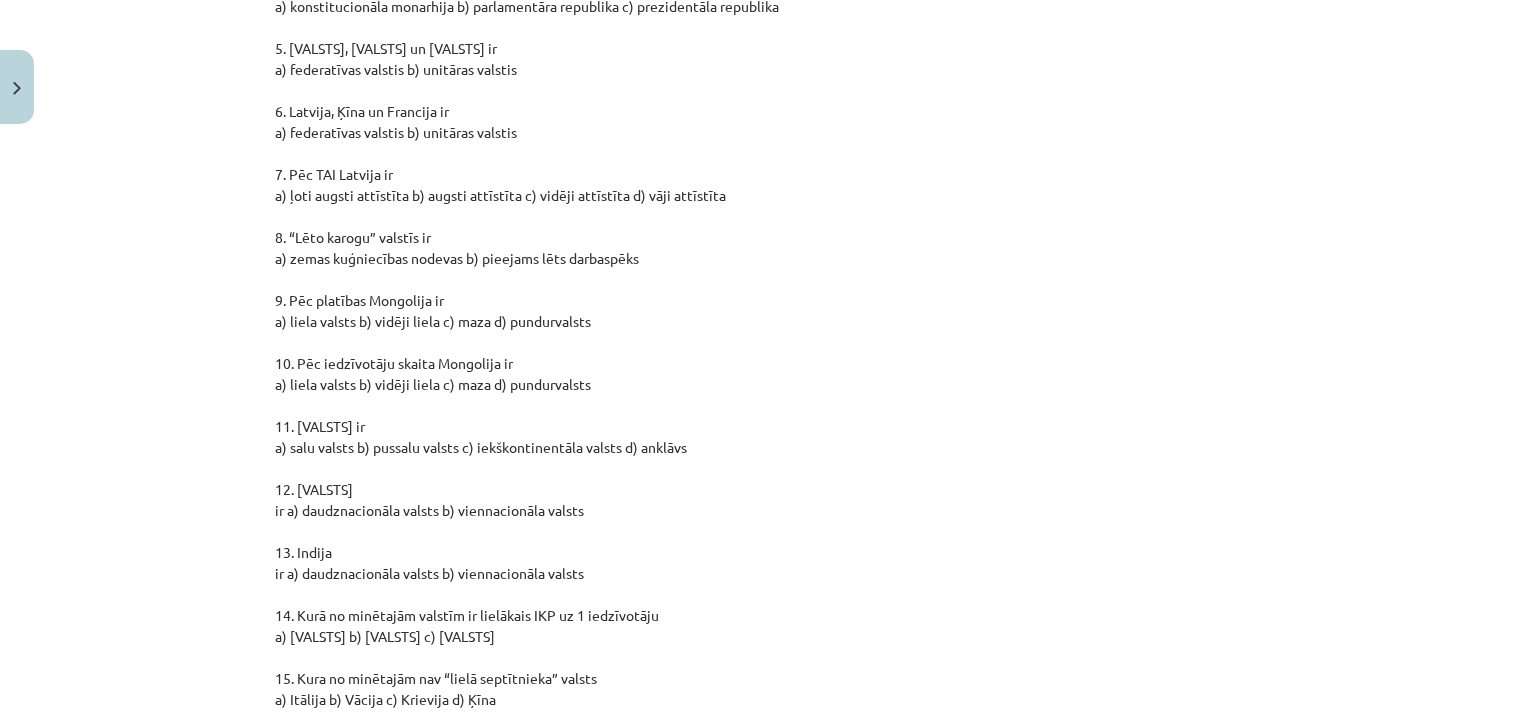 scroll, scrollTop: 7272, scrollLeft: 0, axis: vertical 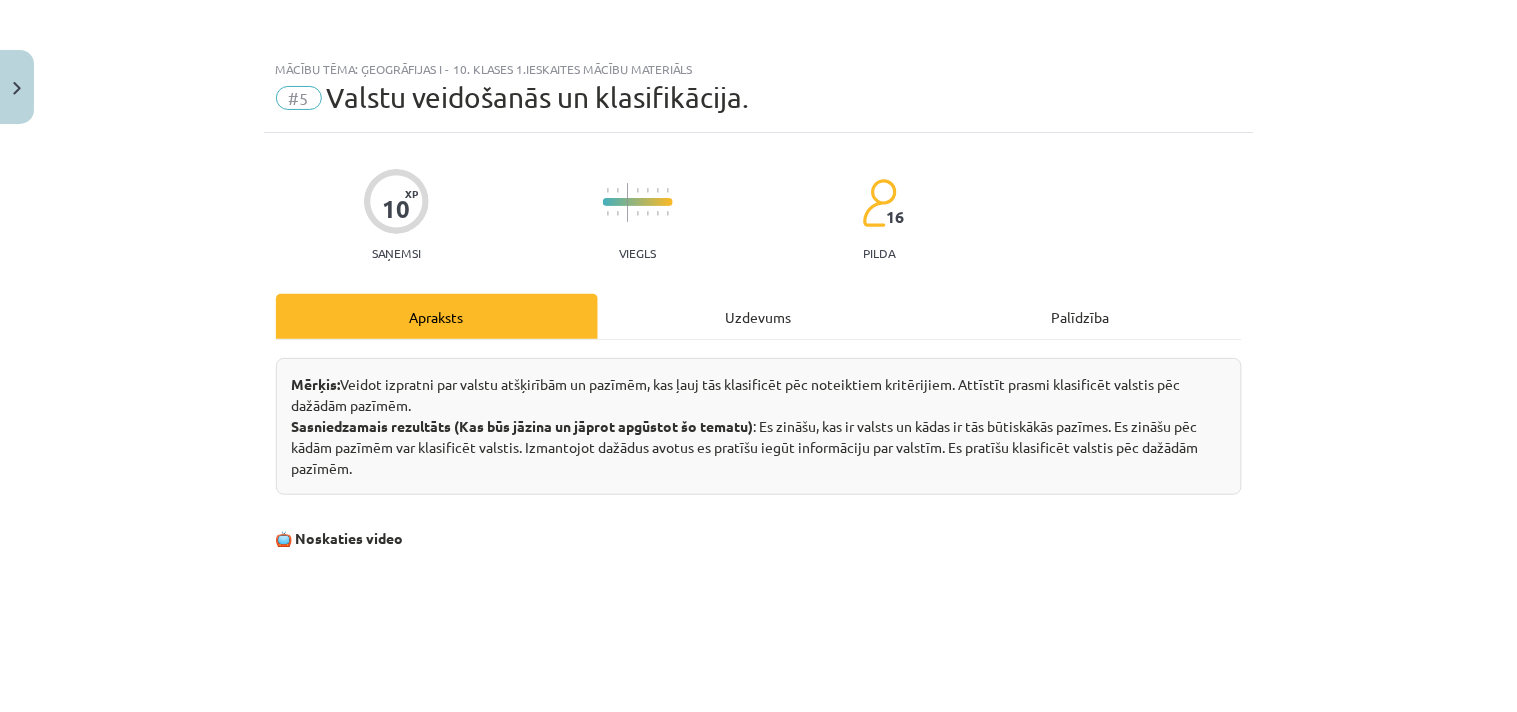 click on "Uzdevums" 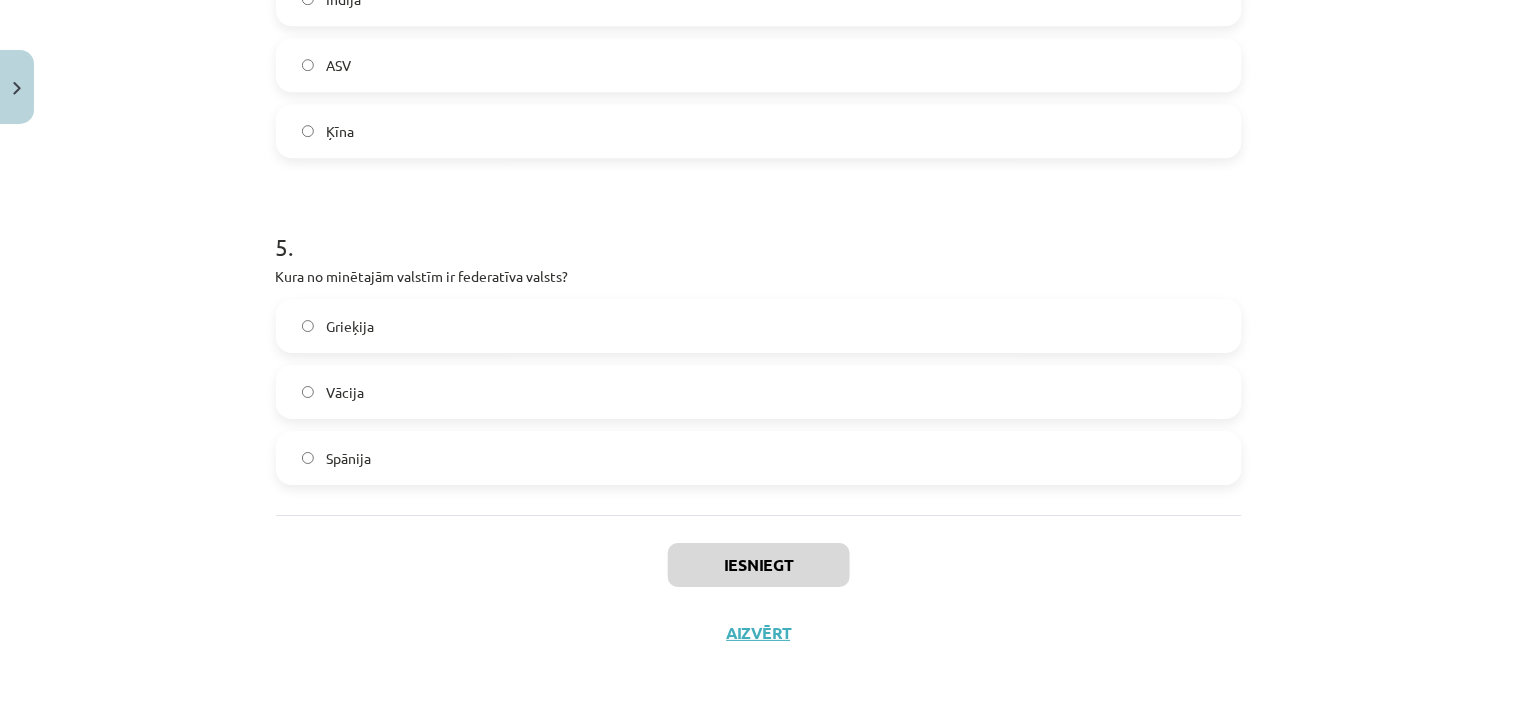 scroll, scrollTop: 1512, scrollLeft: 0, axis: vertical 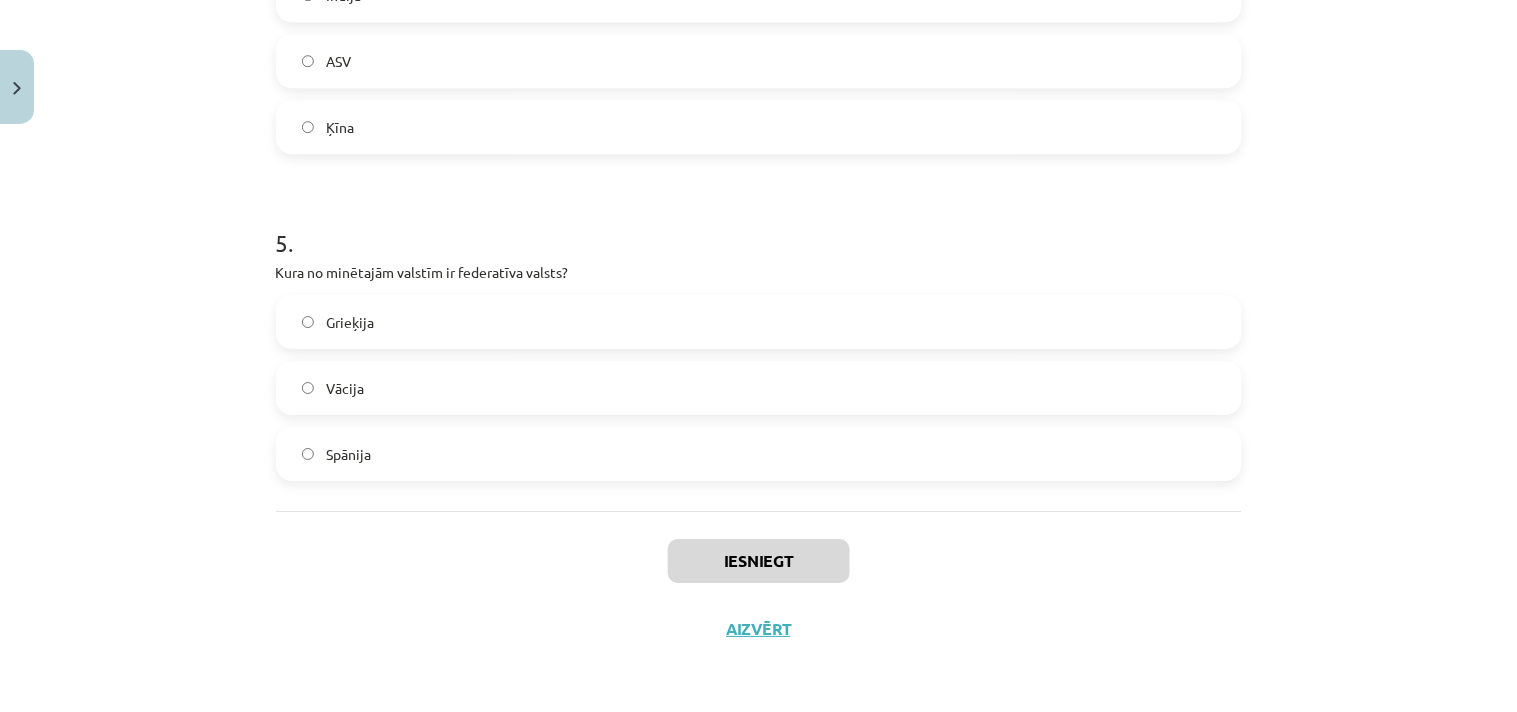 drag, startPoint x: 326, startPoint y: 441, endPoint x: 311, endPoint y: 438, distance: 15.297058 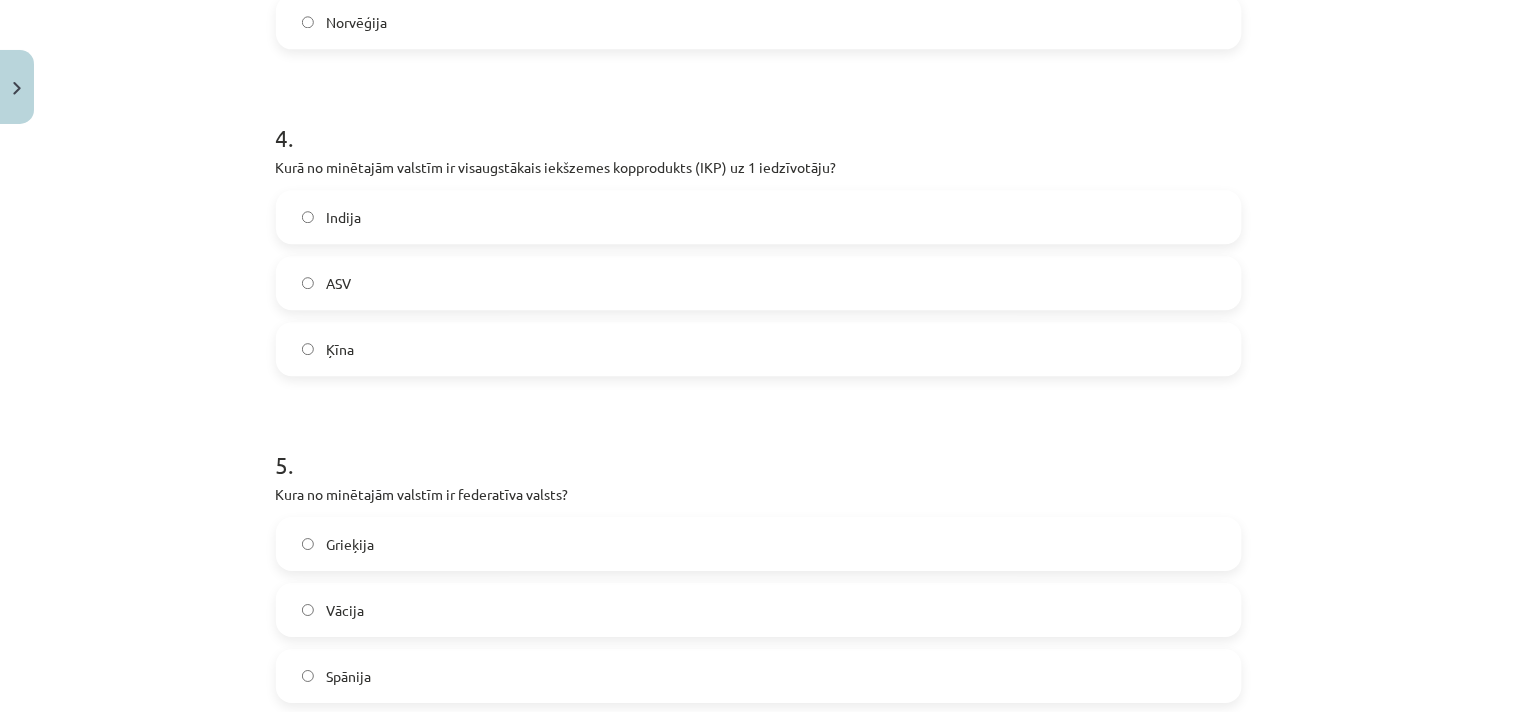 click on "Ķīna" 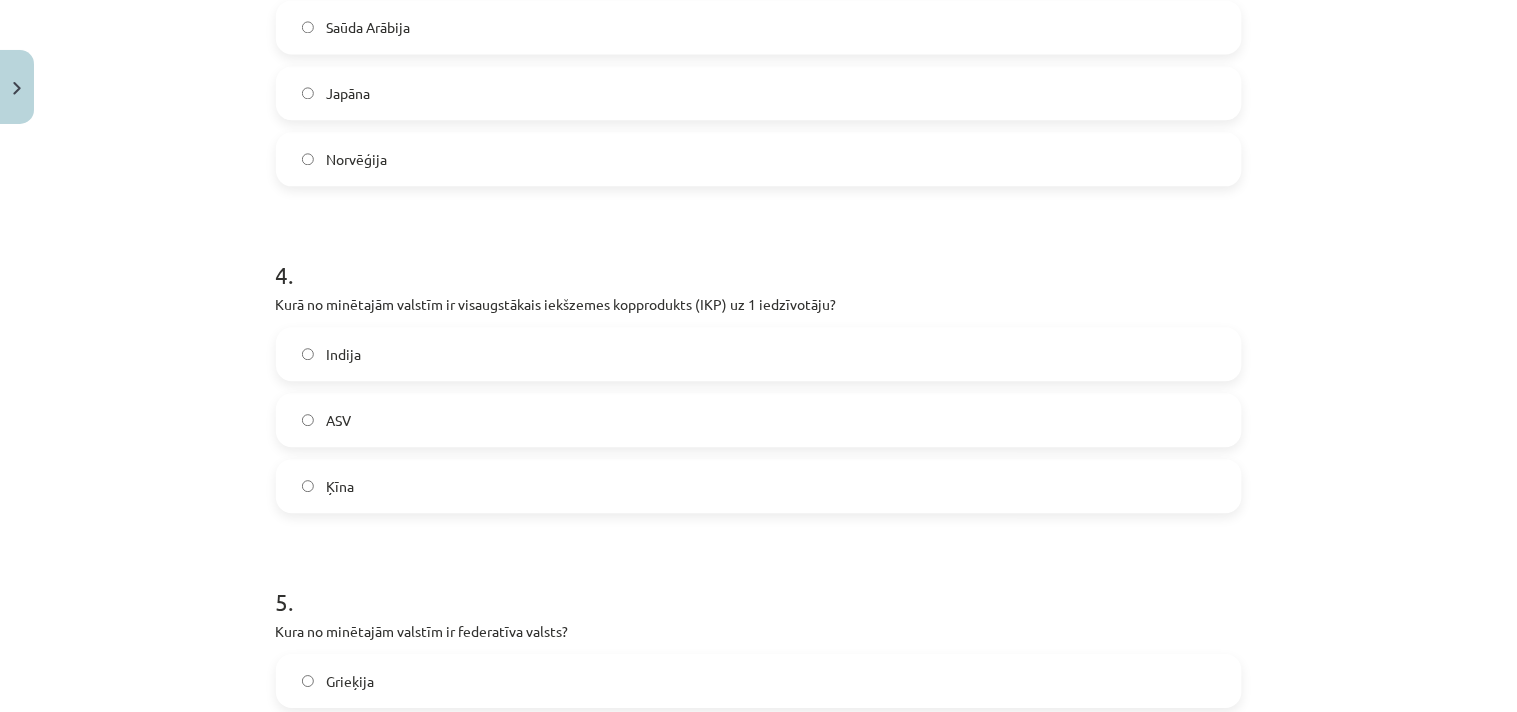 scroll, scrollTop: 956, scrollLeft: 0, axis: vertical 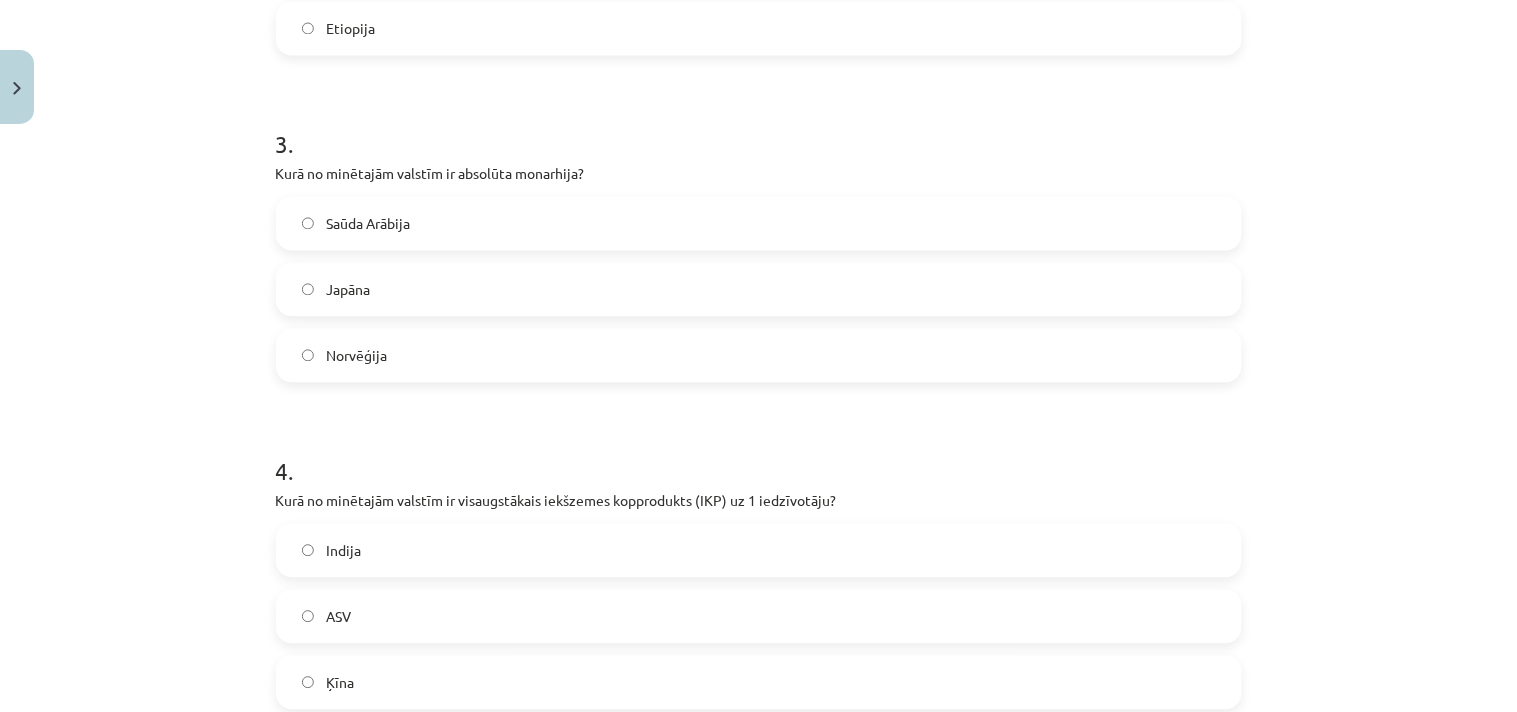 click on "Saūda Arābija Japāna Norvēģija" 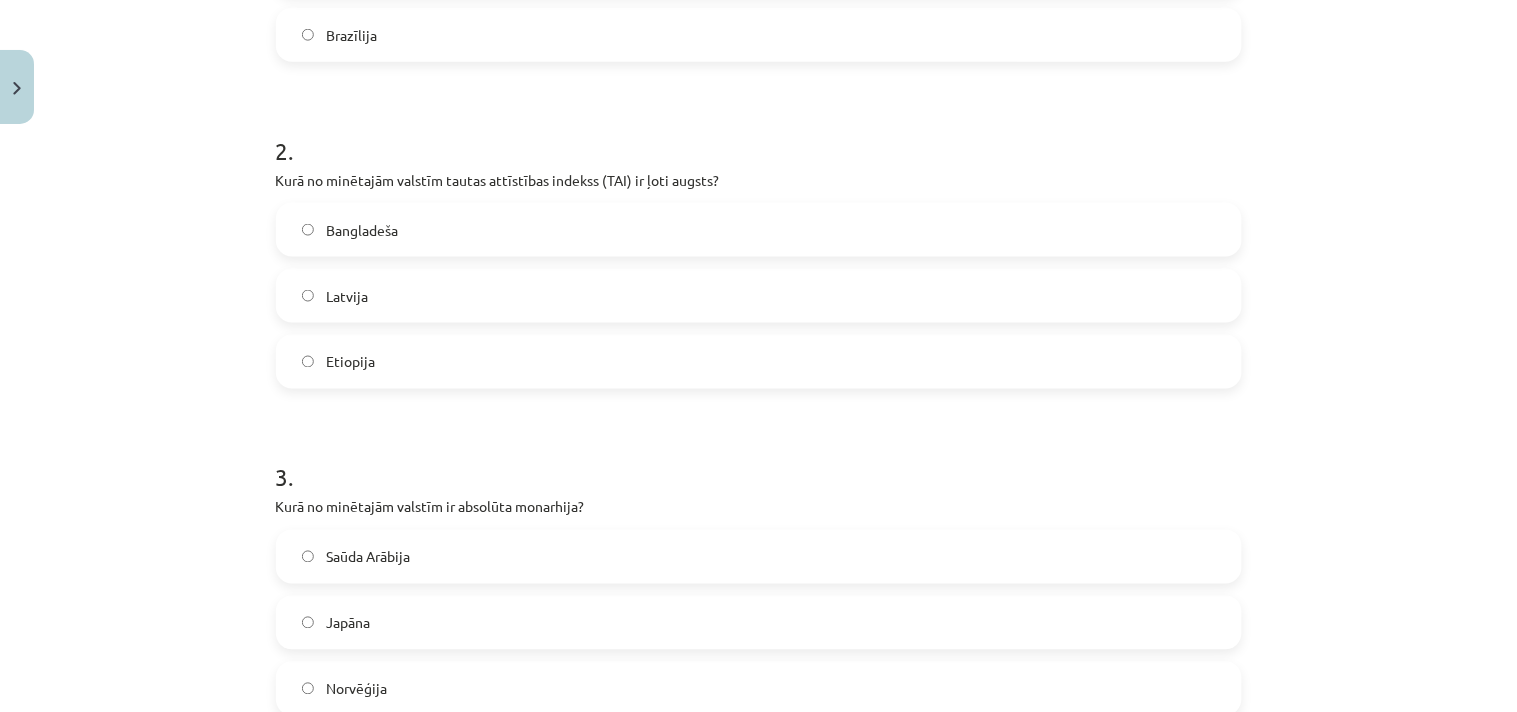 click on "Latvija" 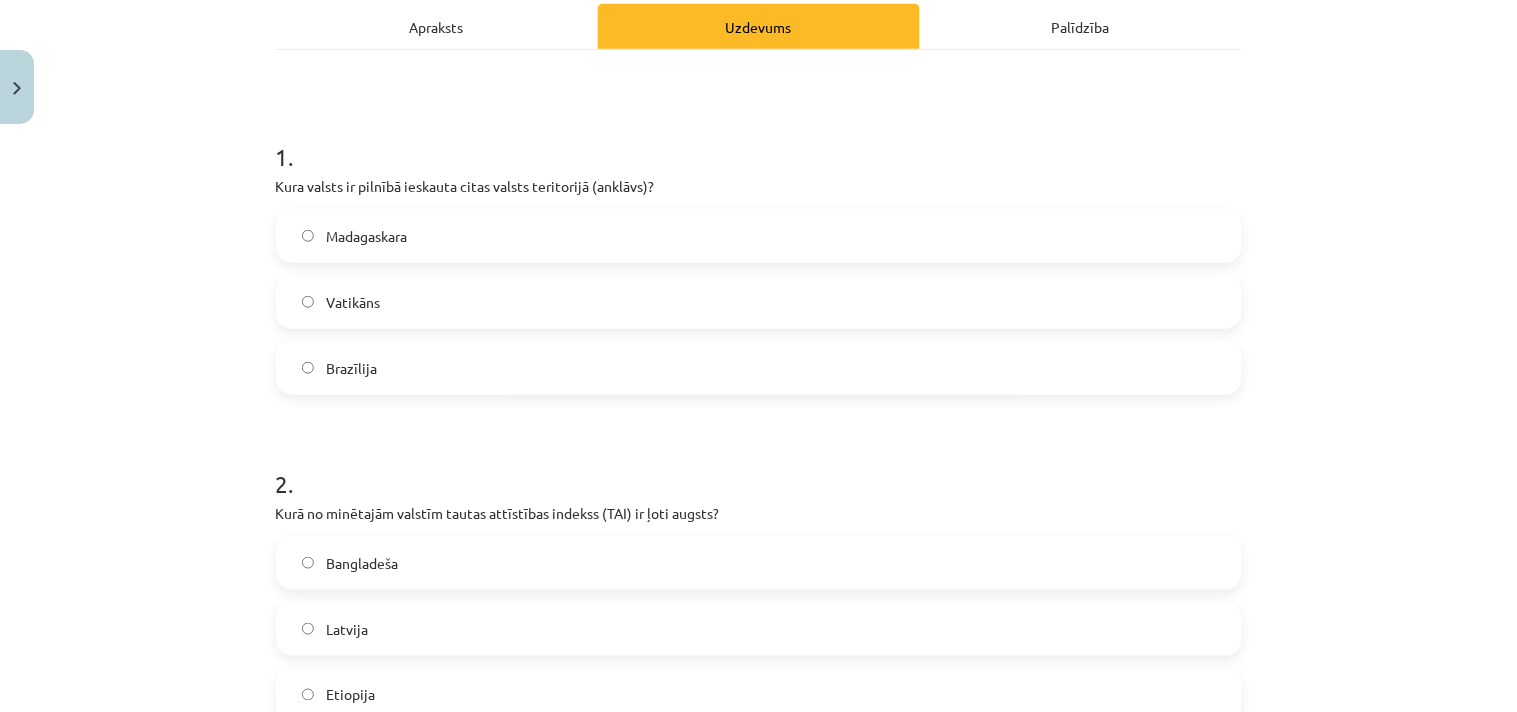 click on "Vatikāns" 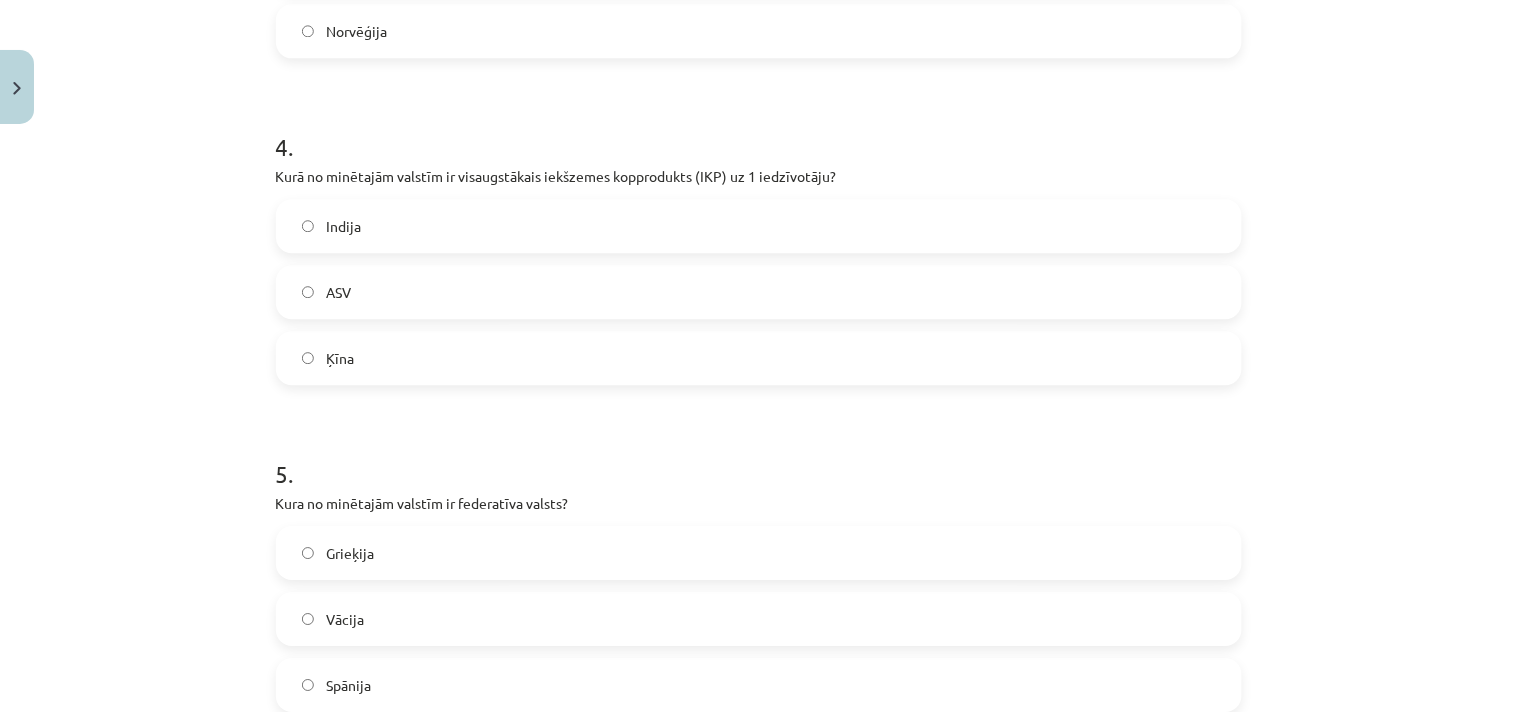 scroll, scrollTop: 1512, scrollLeft: 0, axis: vertical 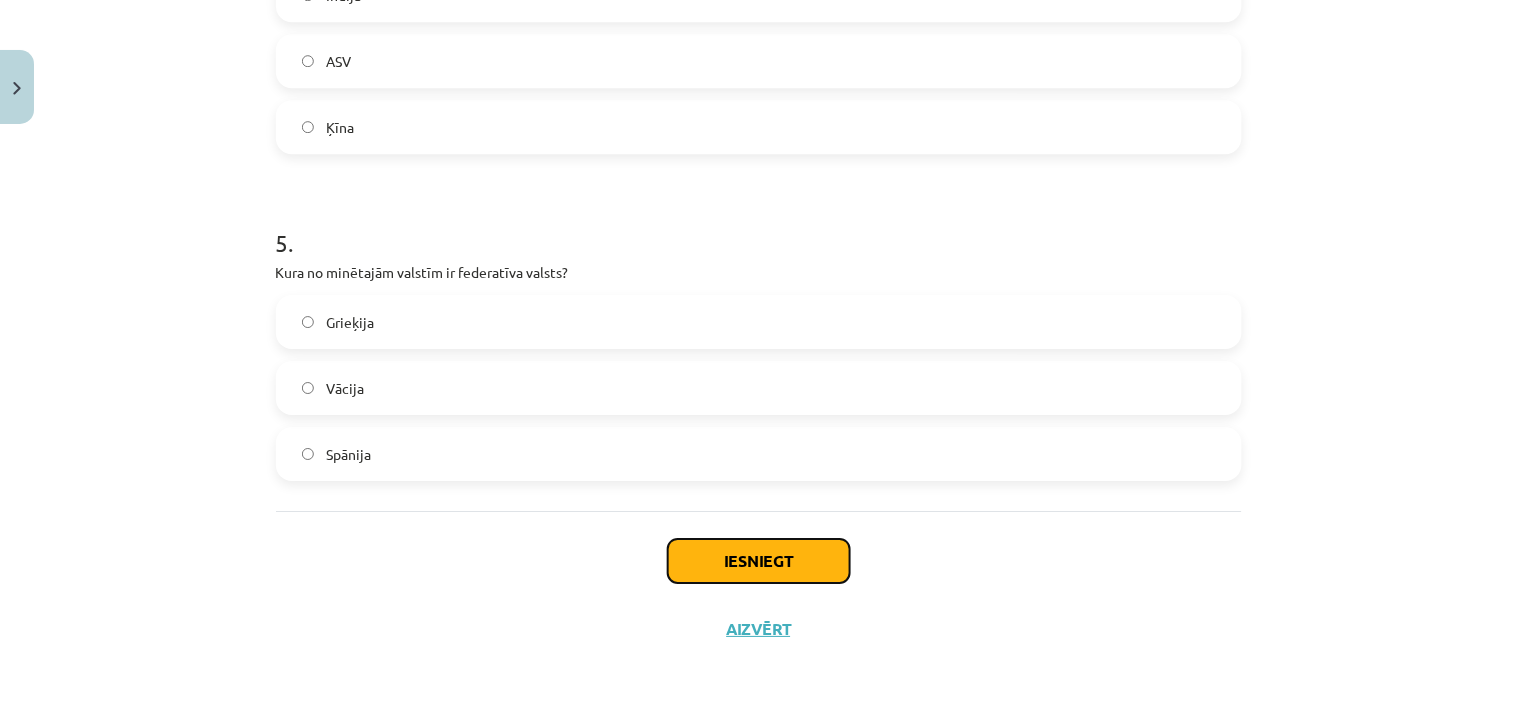 click on "Iesniegt" 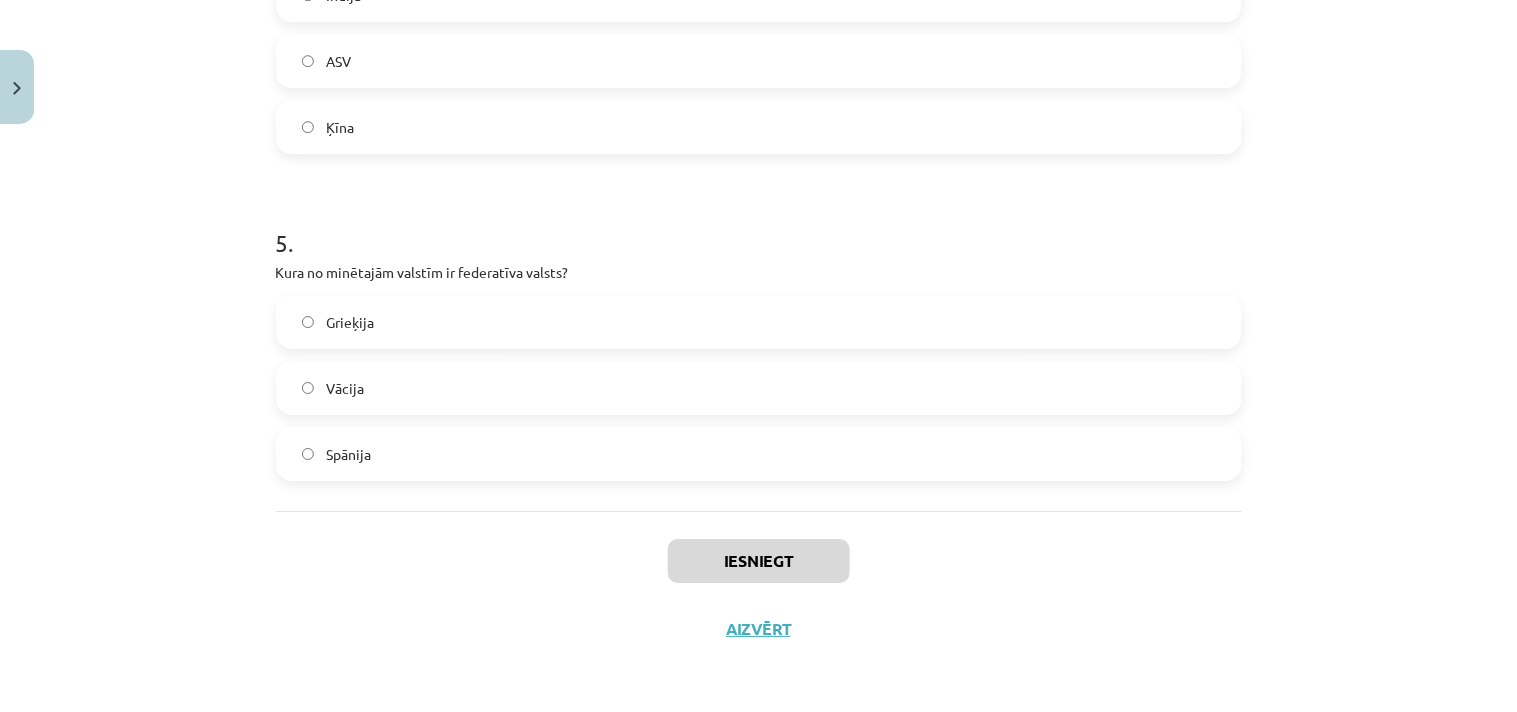 click on "Vācija" 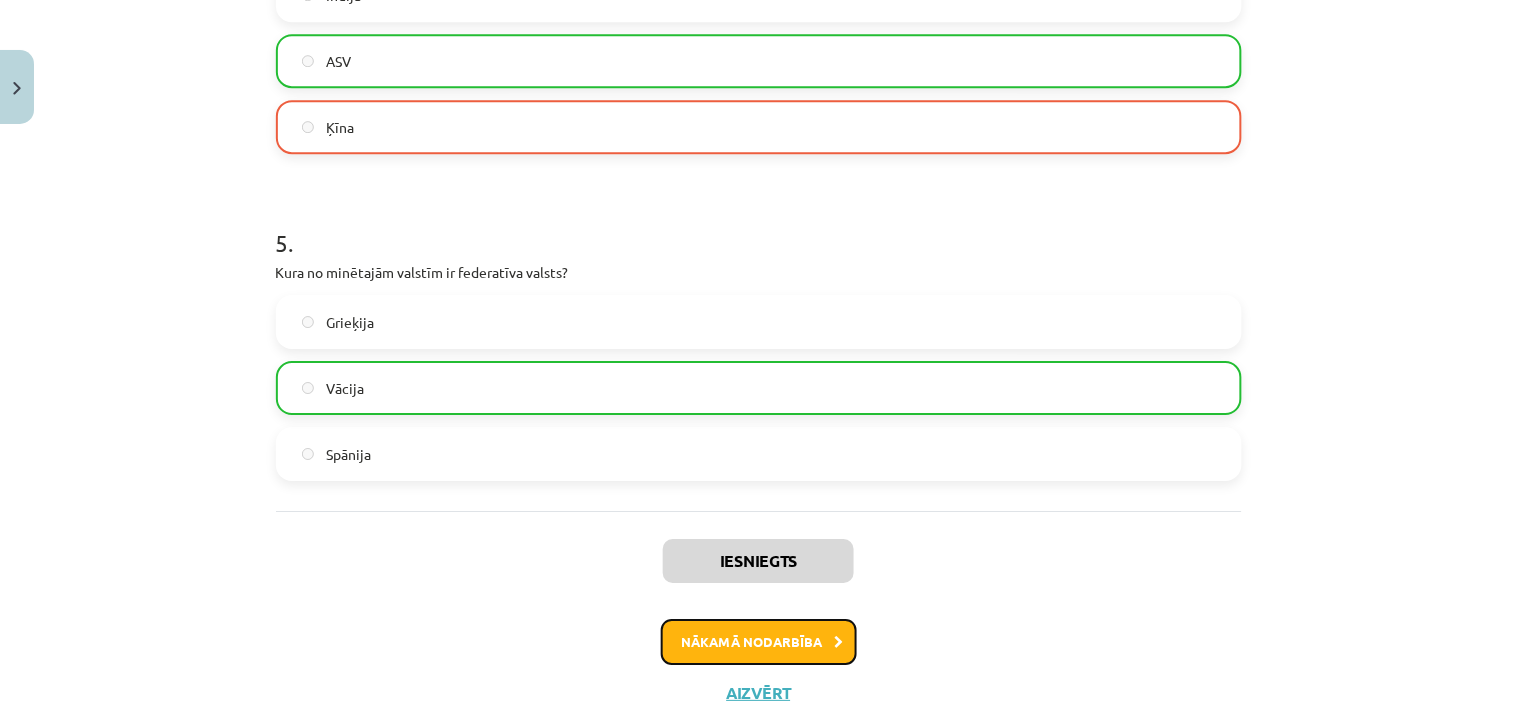 click on "Nākamā nodarbība" 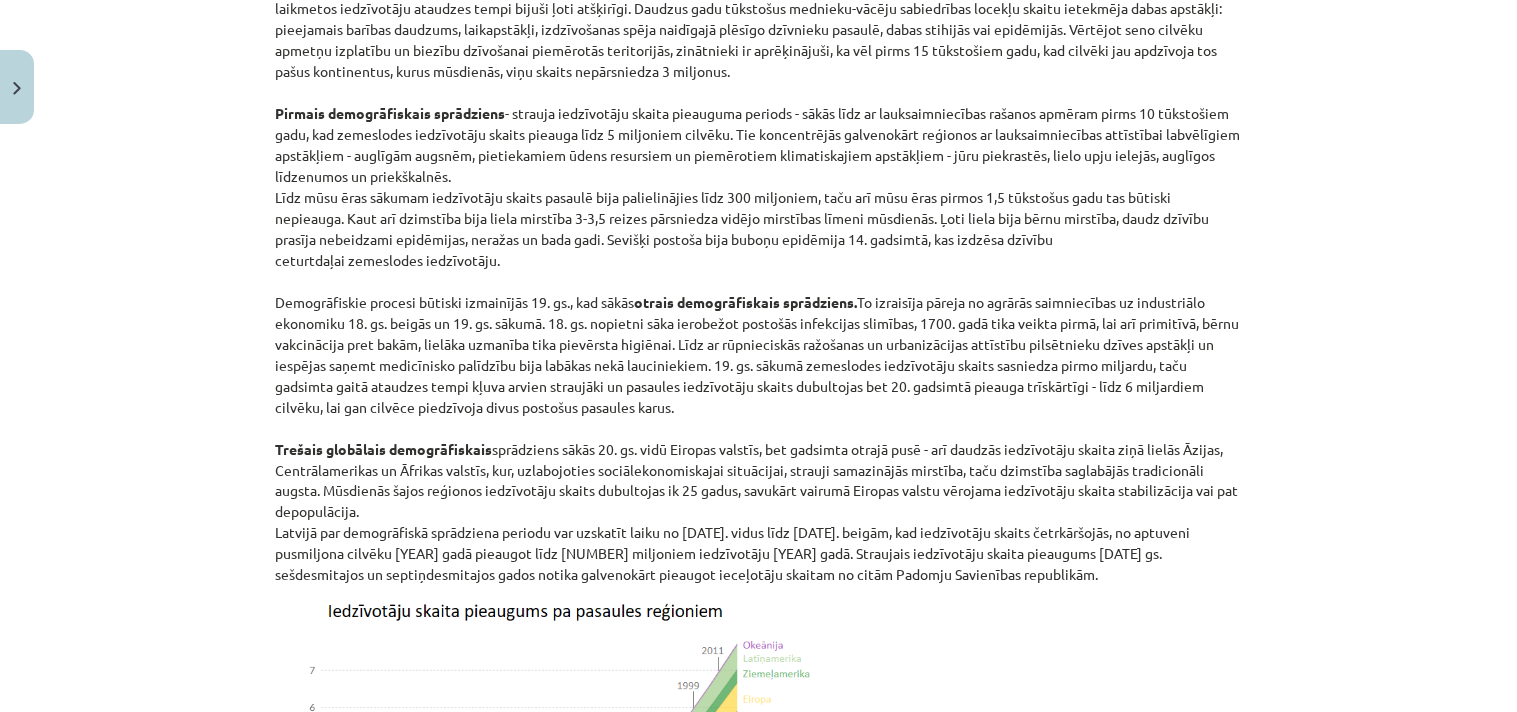 scroll, scrollTop: 0, scrollLeft: 0, axis: both 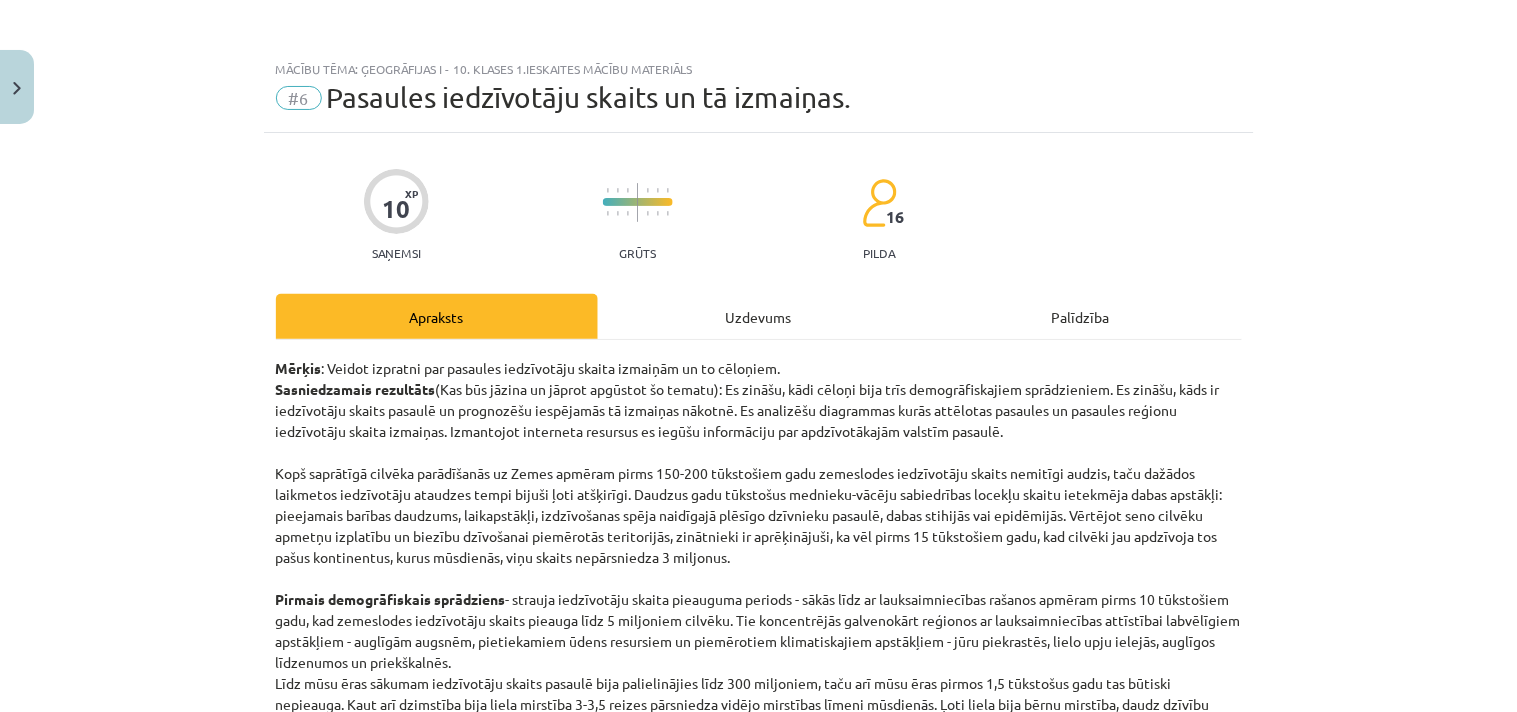 click on "Uzdevums" 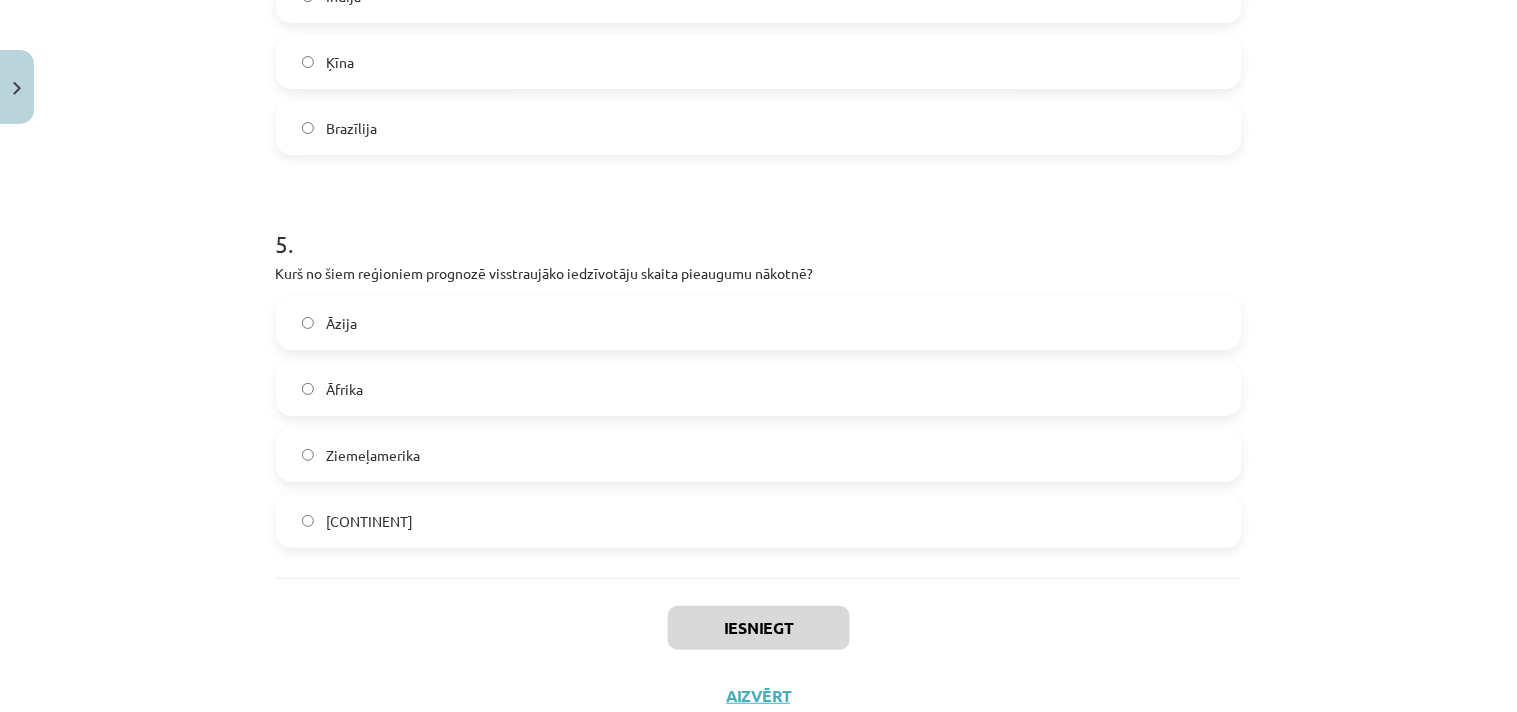 scroll, scrollTop: 1842, scrollLeft: 0, axis: vertical 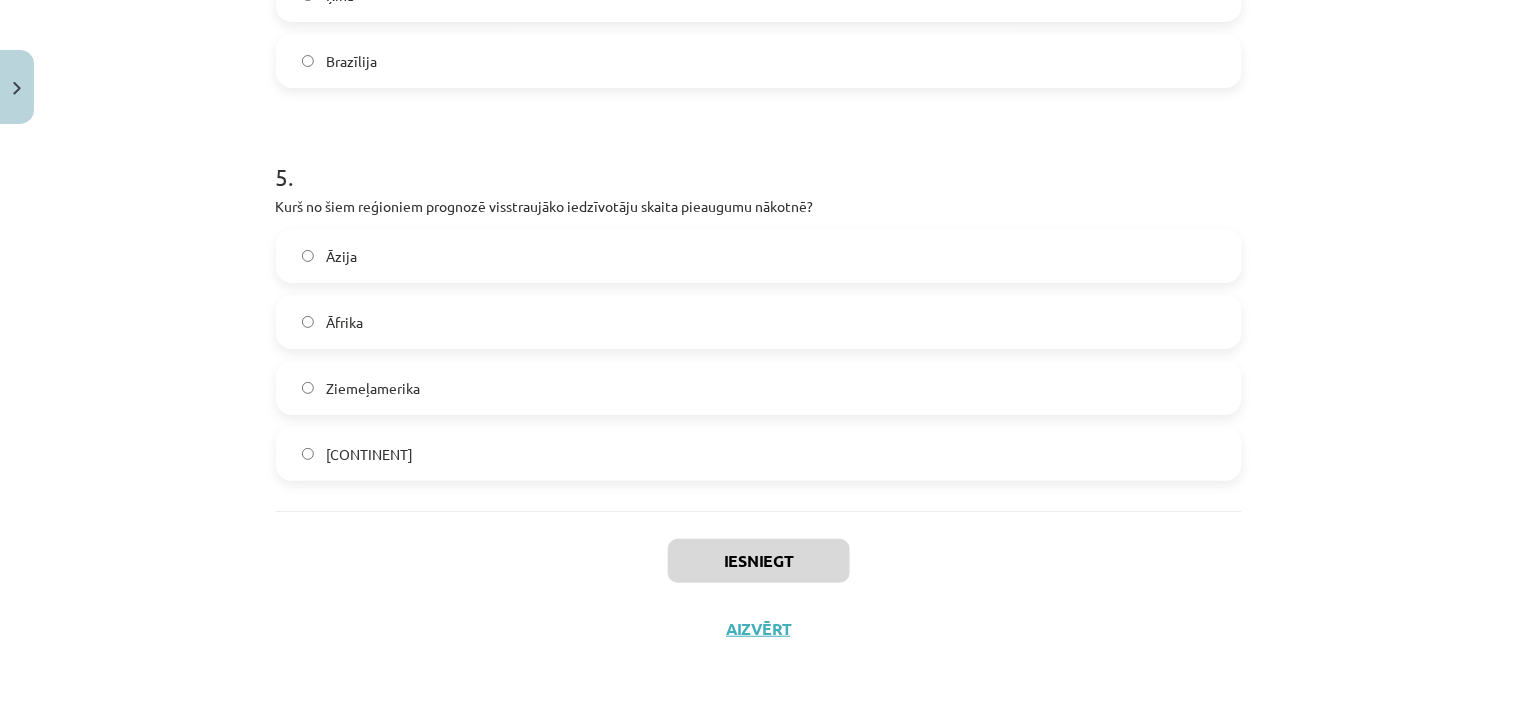 click on "Āfrika" 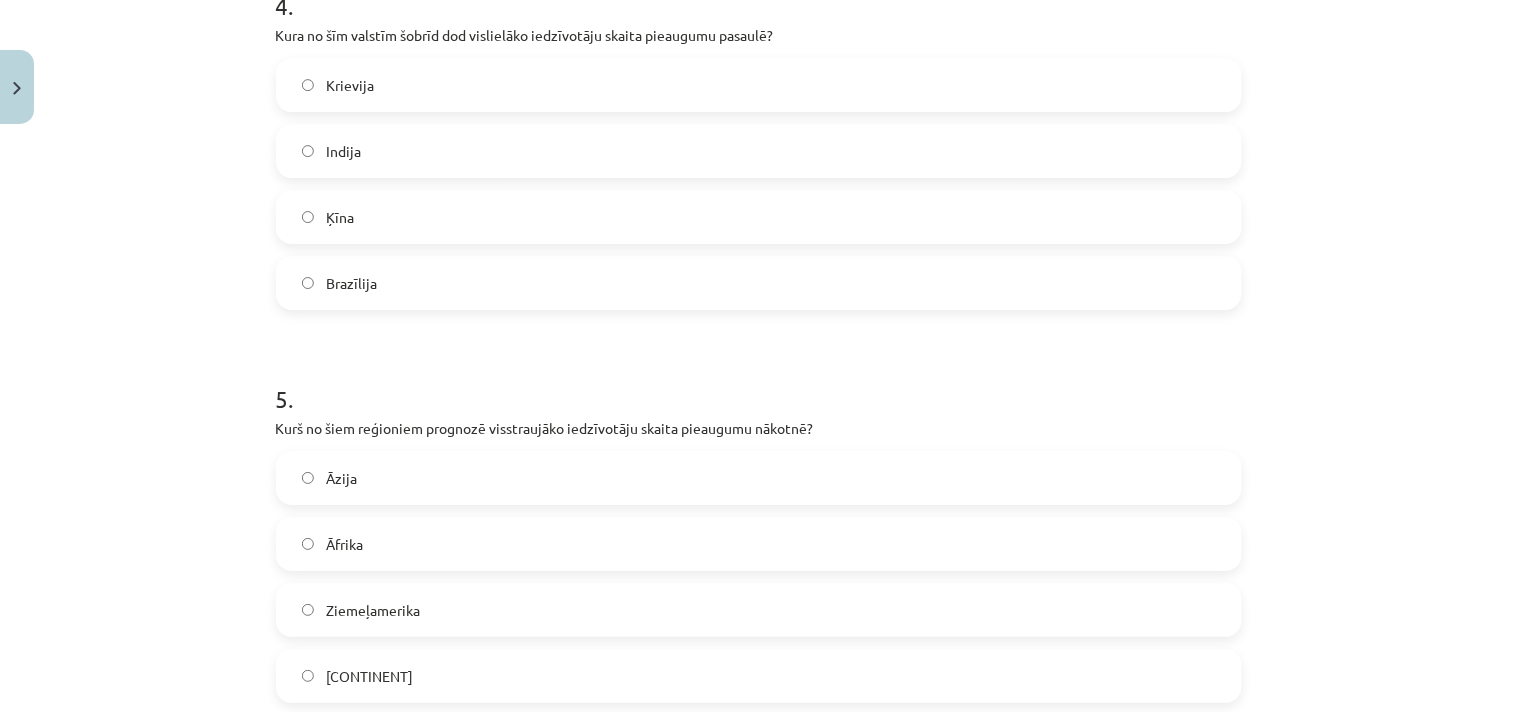 scroll, scrollTop: 1508, scrollLeft: 0, axis: vertical 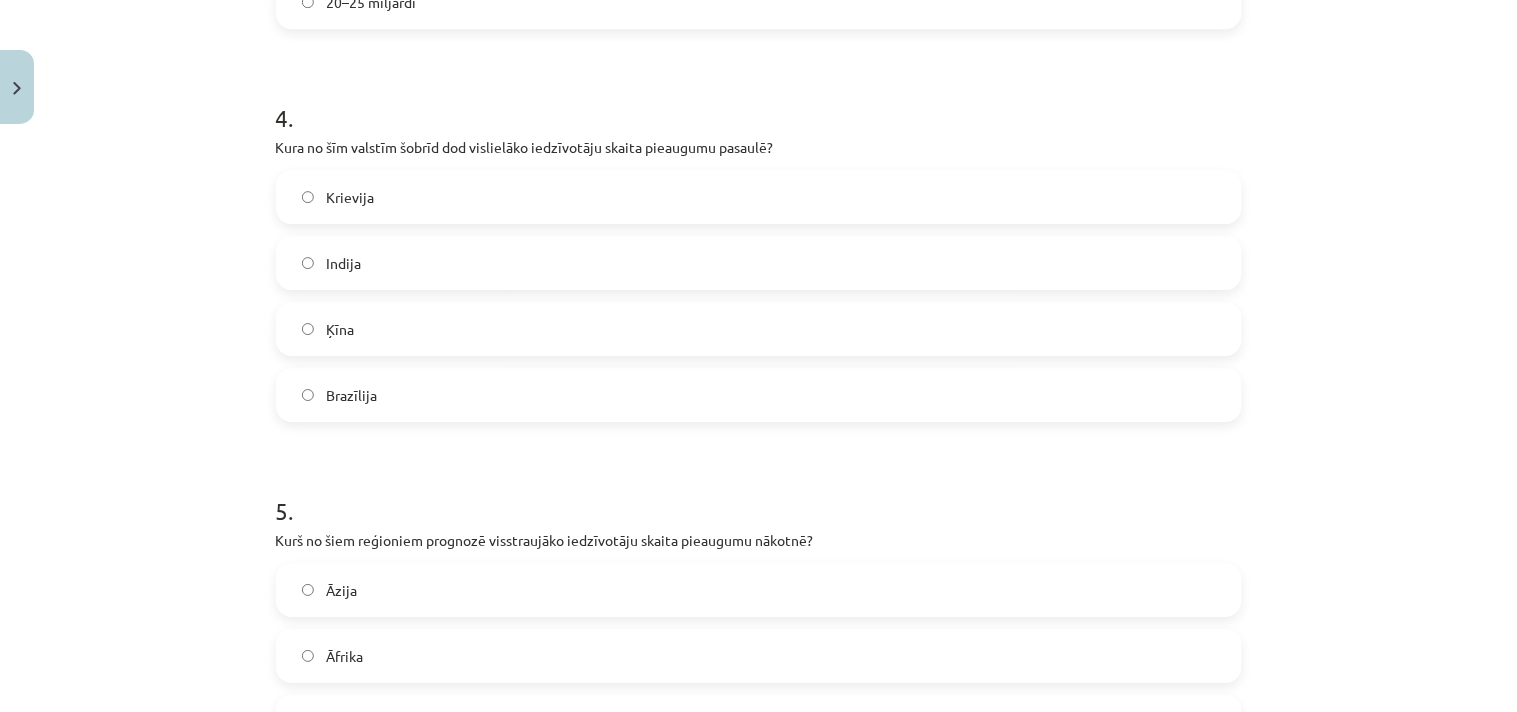 click on "Indija" 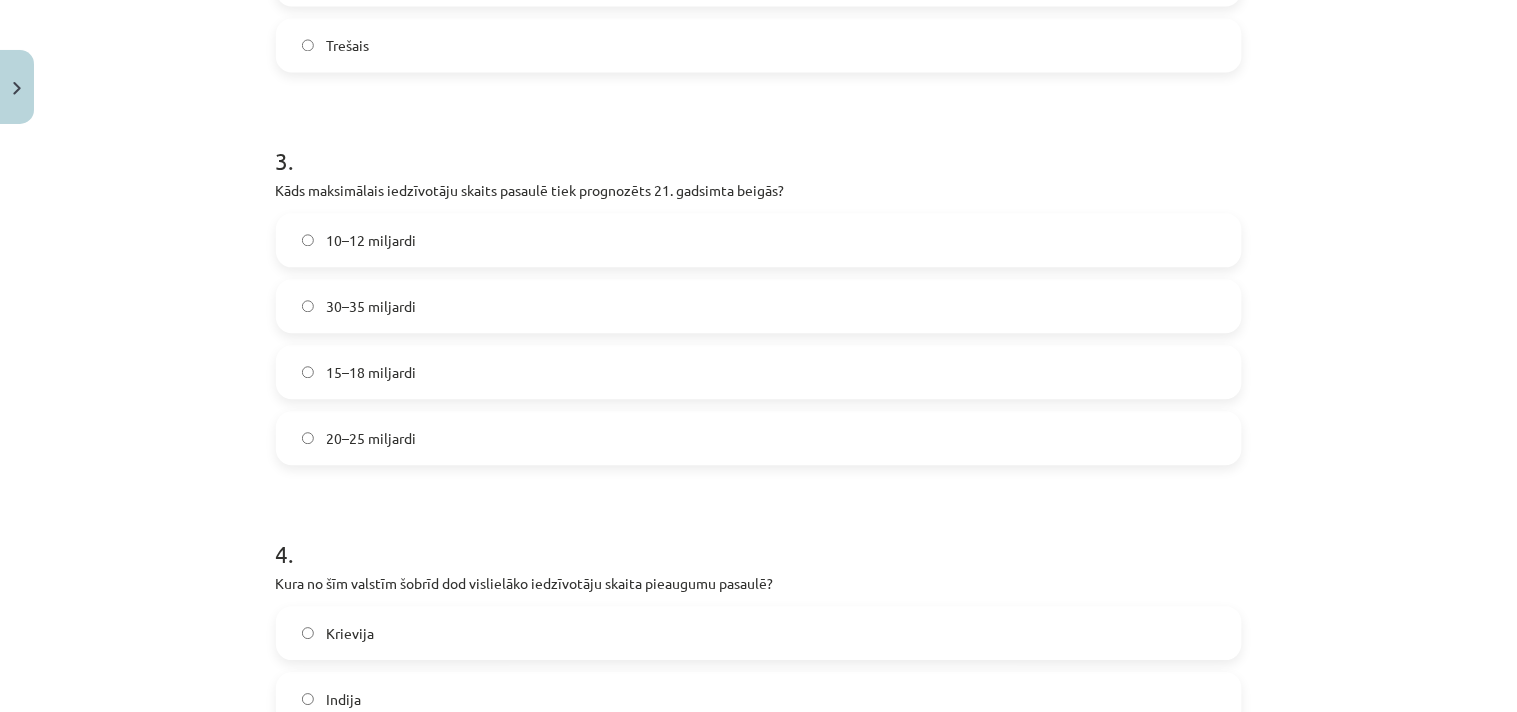 scroll, scrollTop: 1064, scrollLeft: 0, axis: vertical 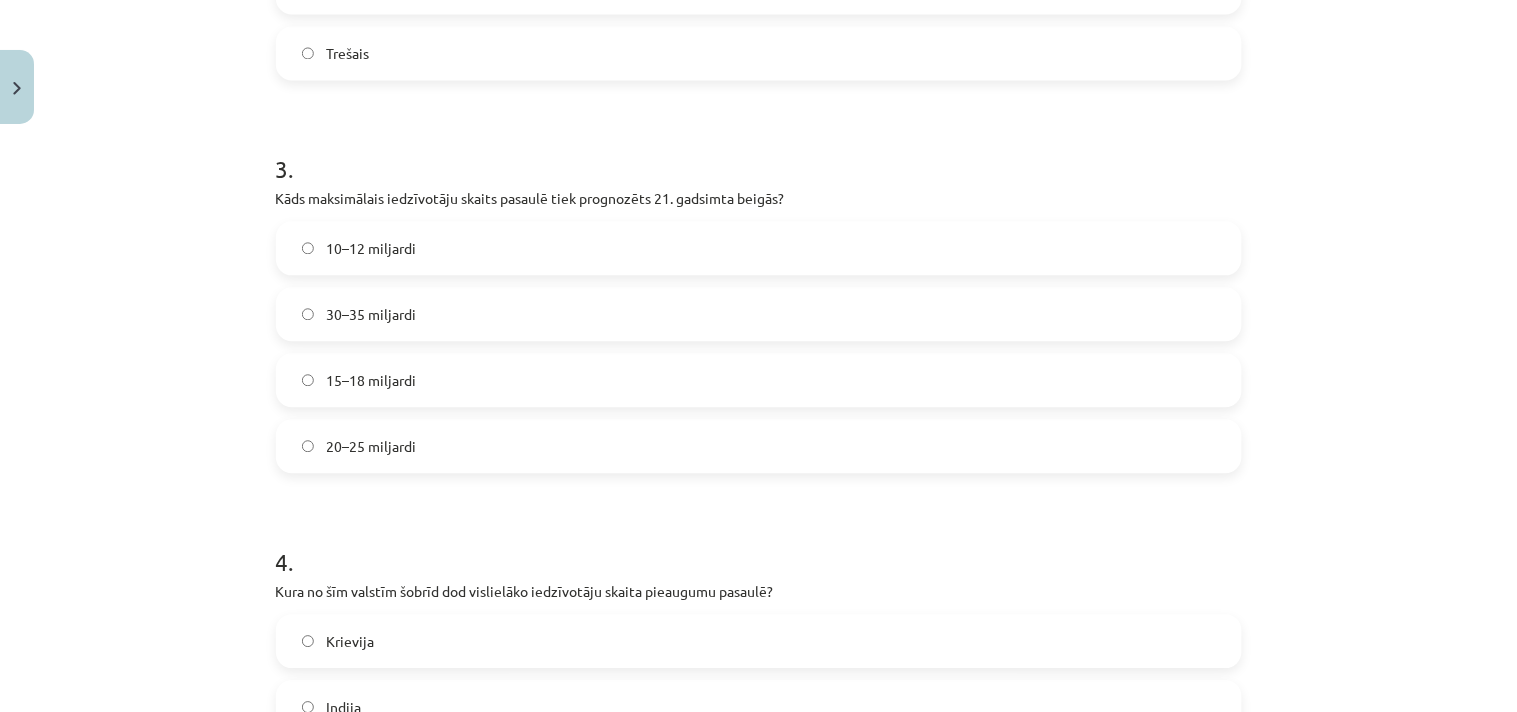 click on "10–12 miljardi" 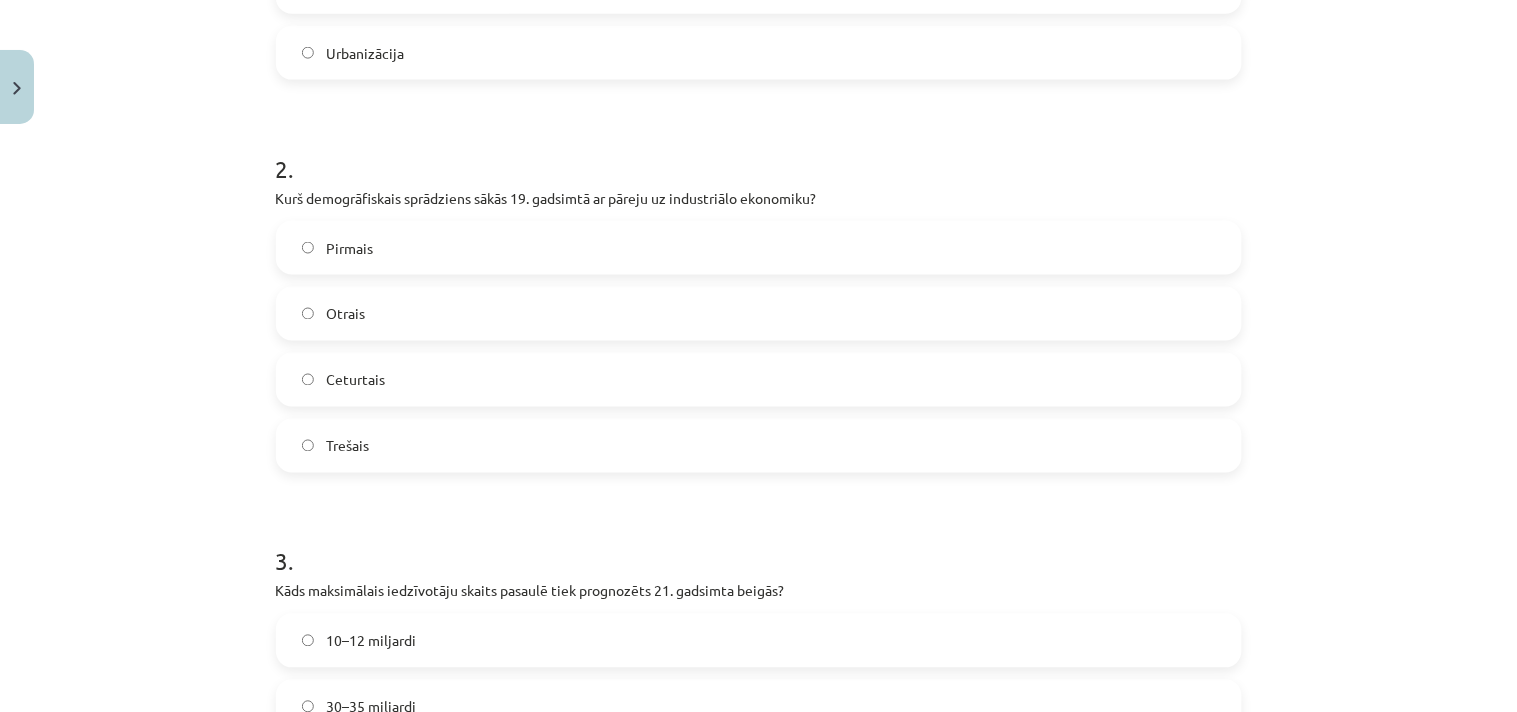 scroll, scrollTop: 620, scrollLeft: 0, axis: vertical 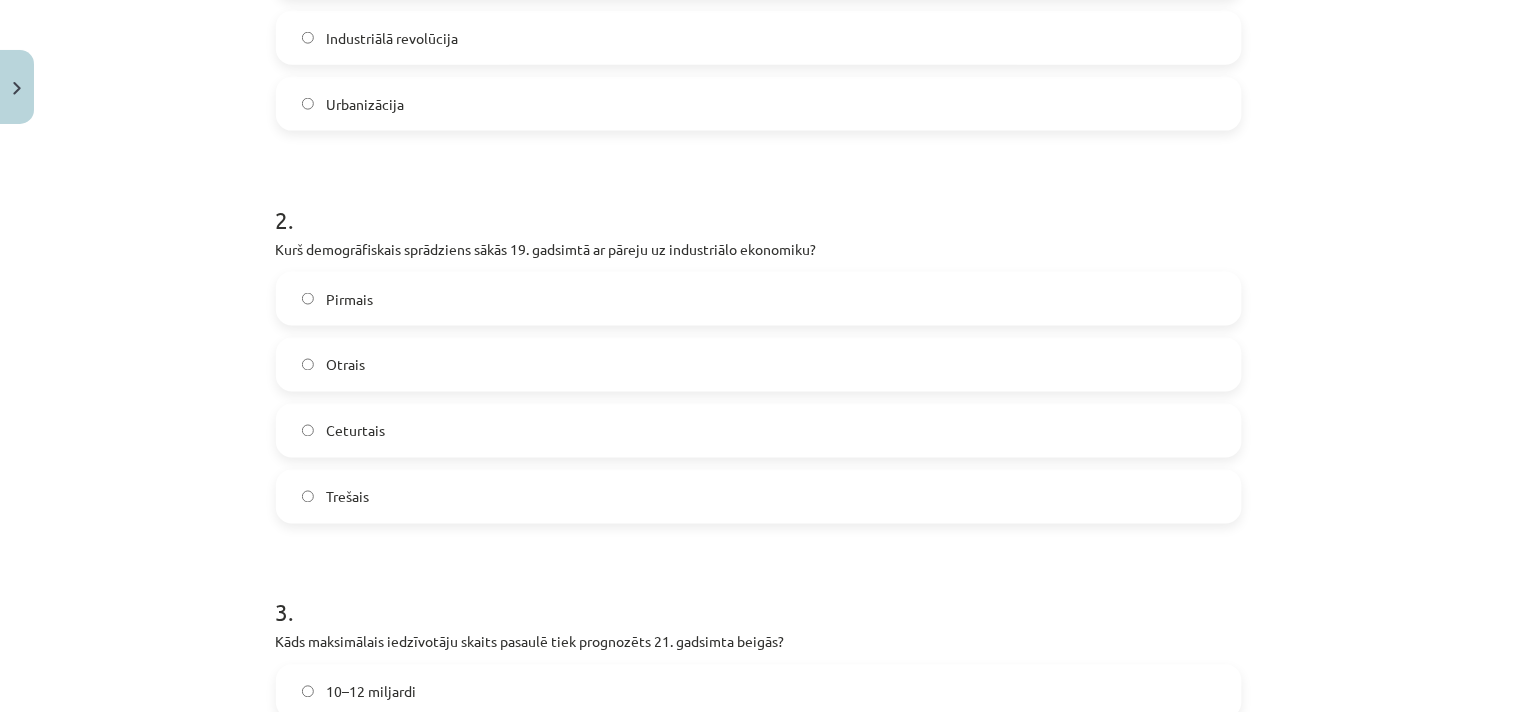 click on "Otrais" 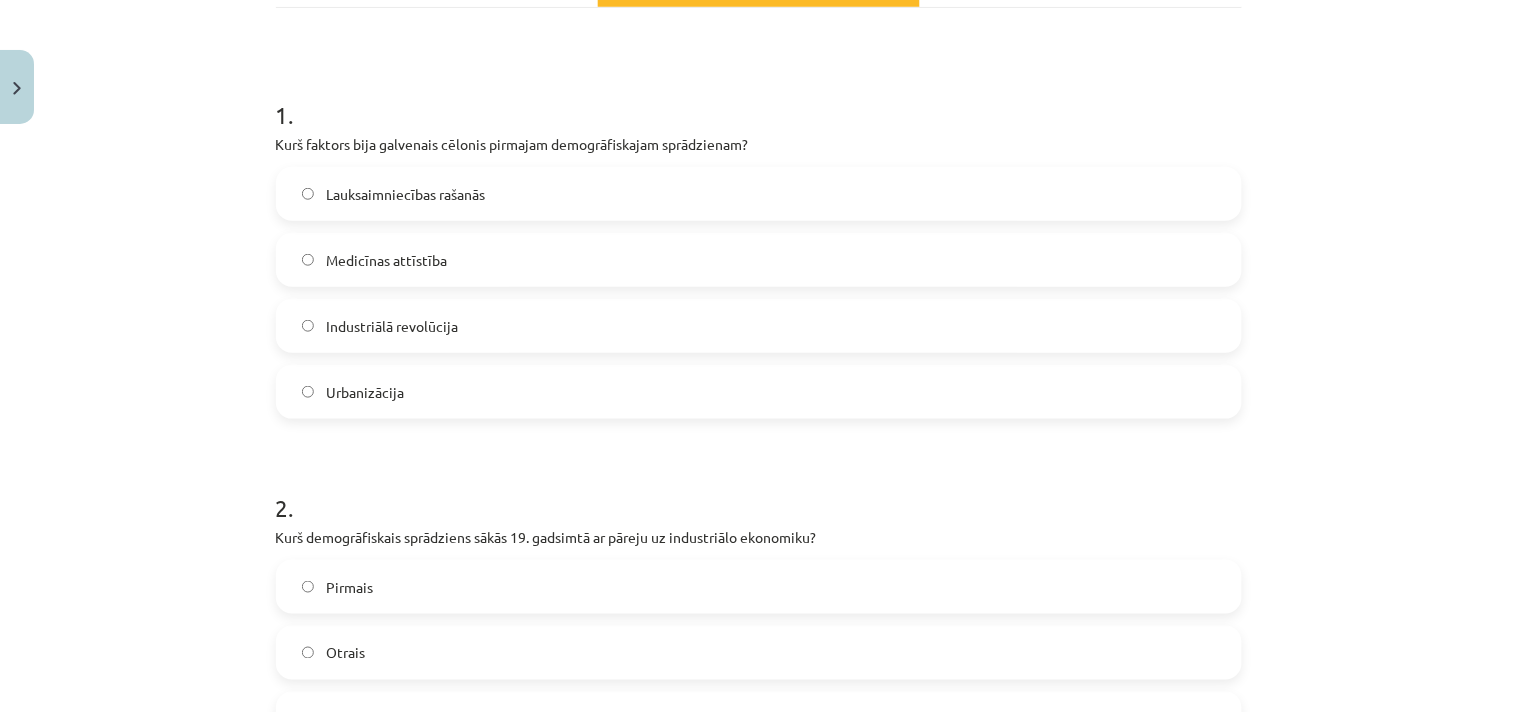 scroll, scrollTop: 286, scrollLeft: 0, axis: vertical 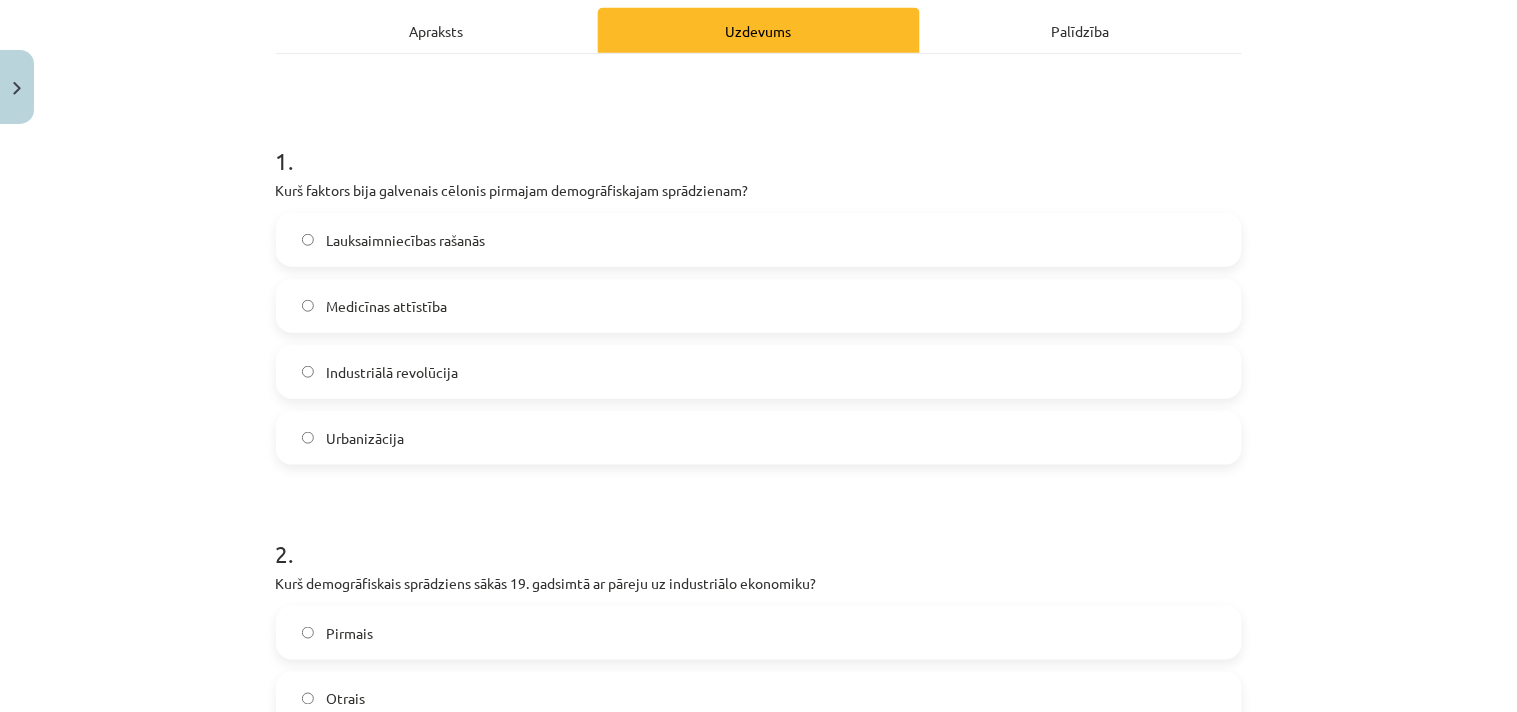 click on "Lauksaimniecības rašanās" 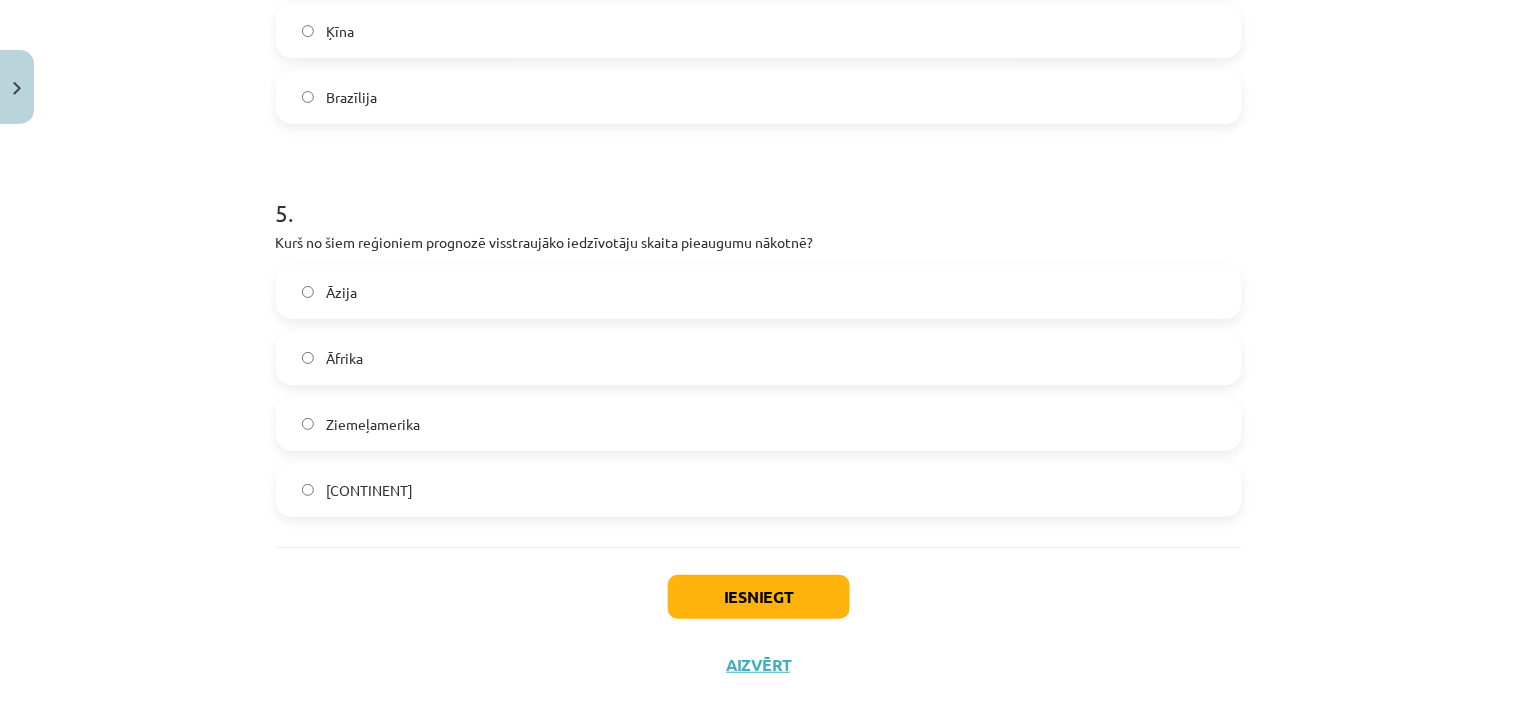 scroll, scrollTop: 1842, scrollLeft: 0, axis: vertical 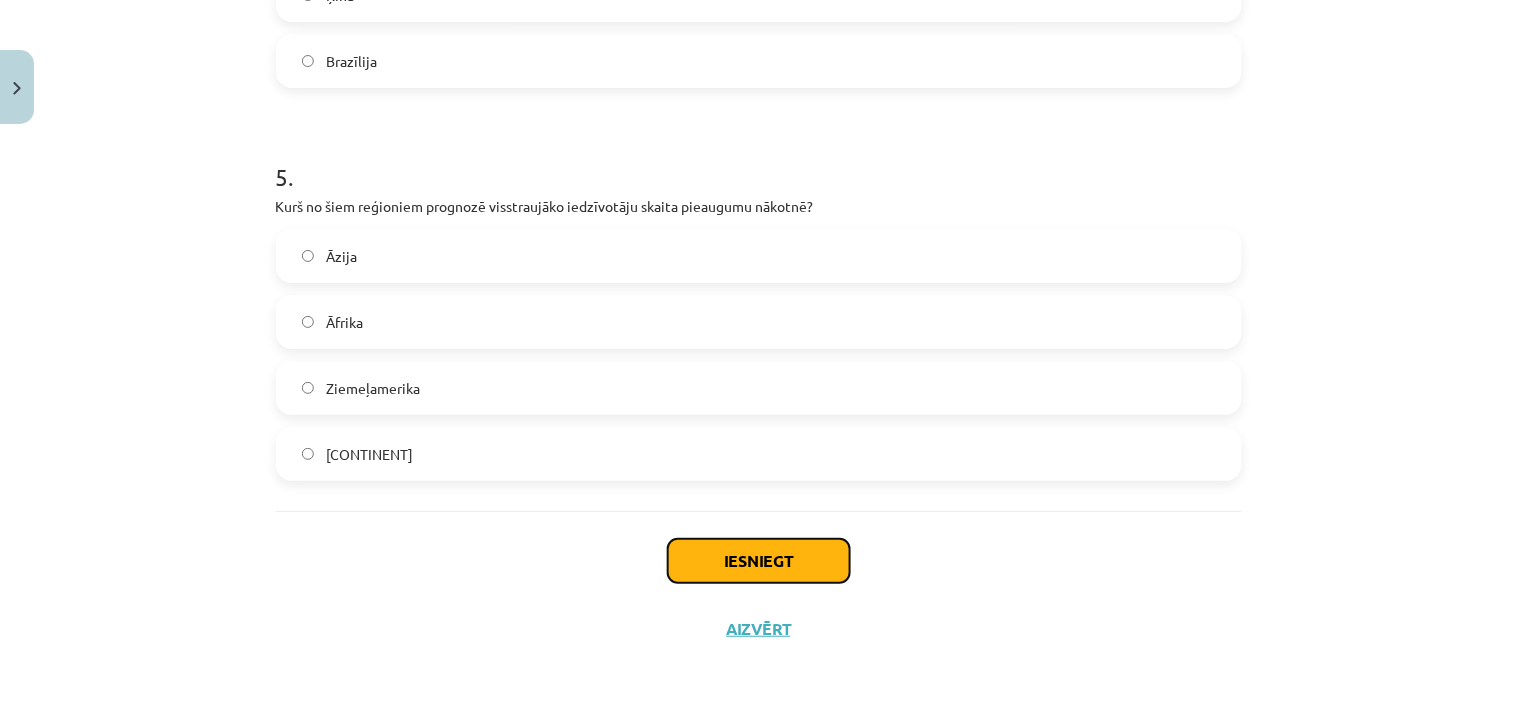 click on "Iesniegt" 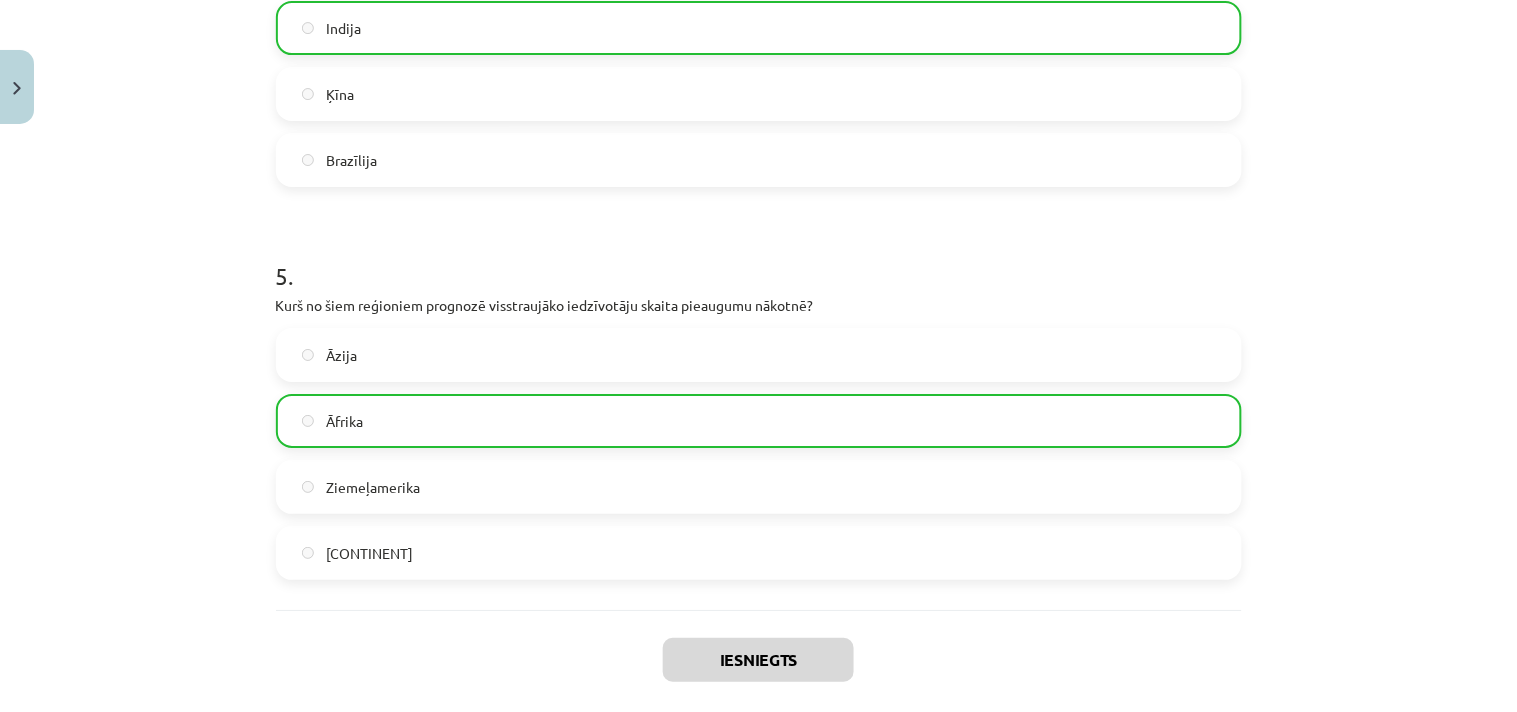 scroll, scrollTop: 1906, scrollLeft: 0, axis: vertical 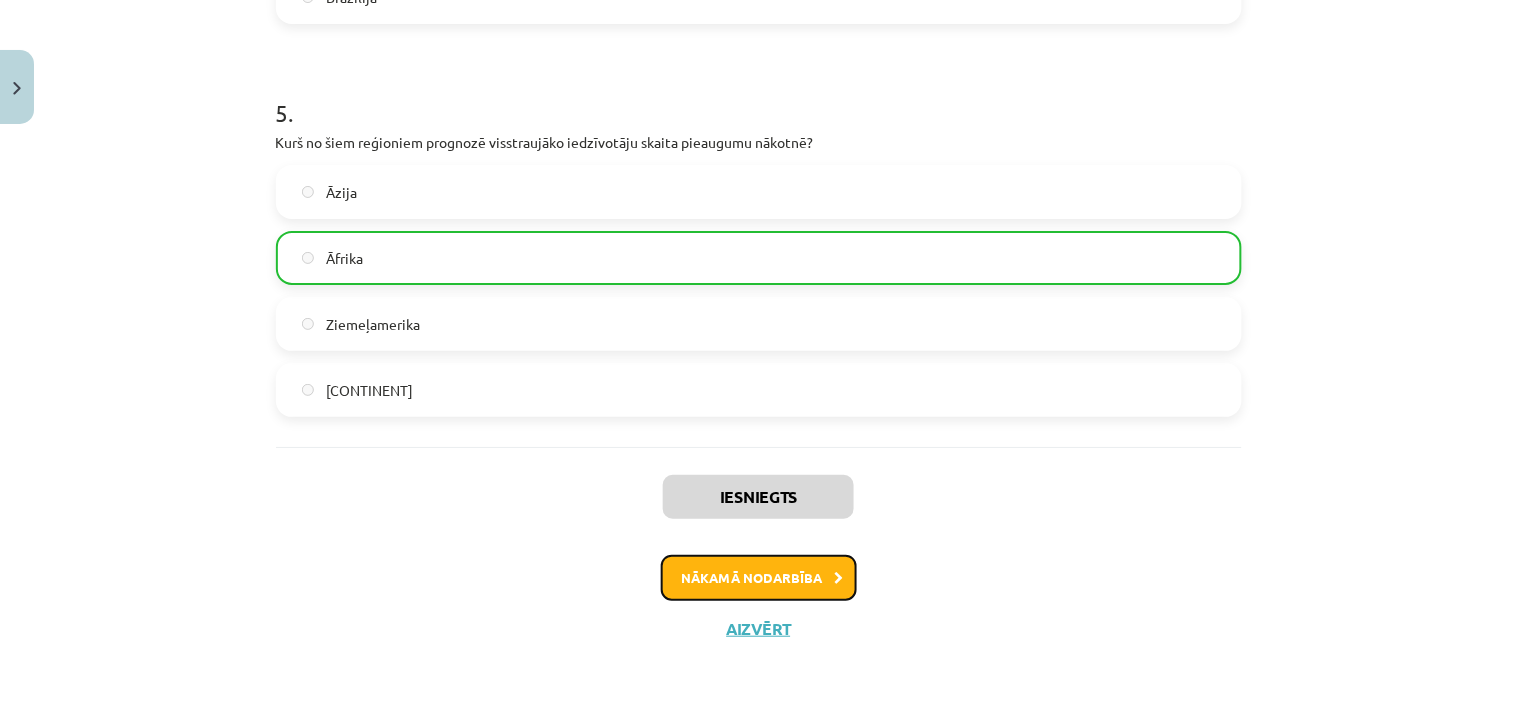 click on "Nākamā nodarbība" 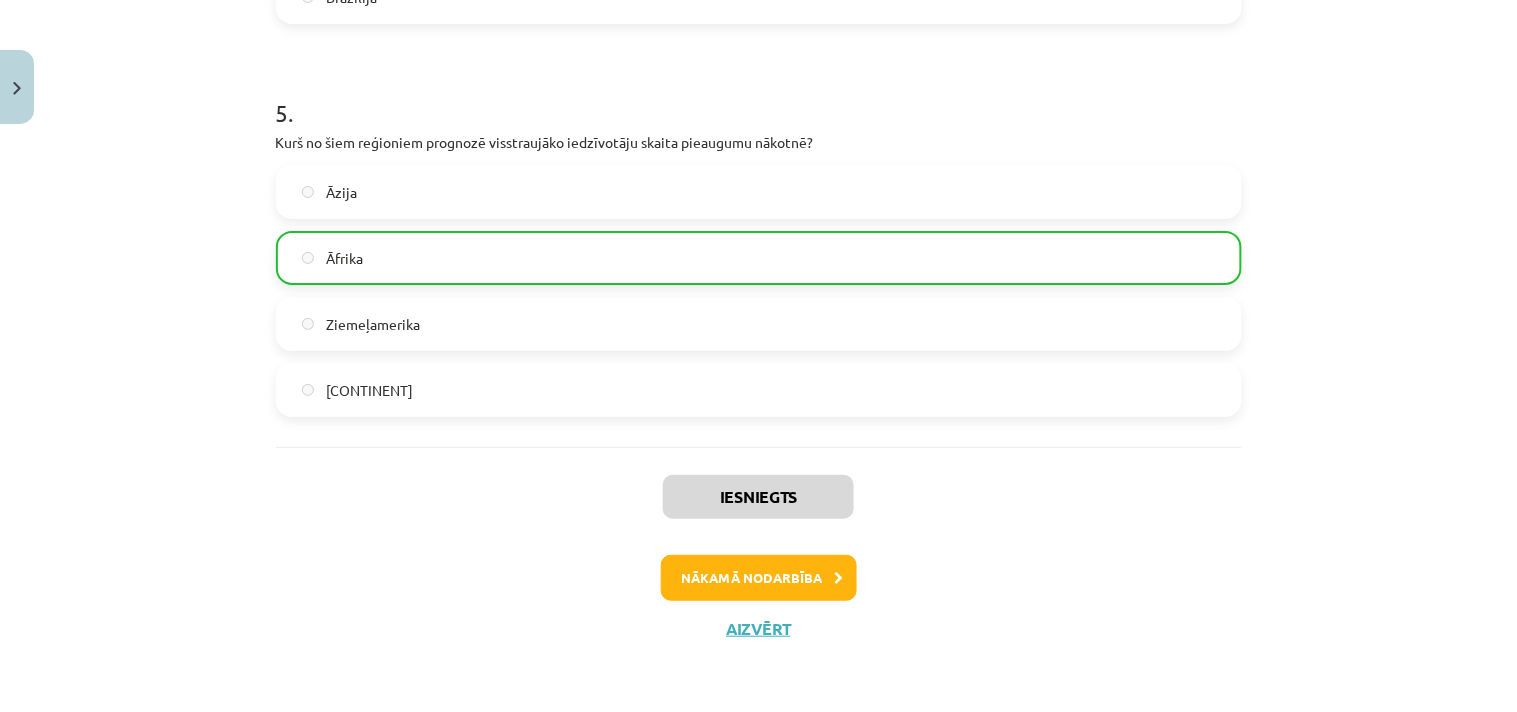 scroll, scrollTop: 0, scrollLeft: 0, axis: both 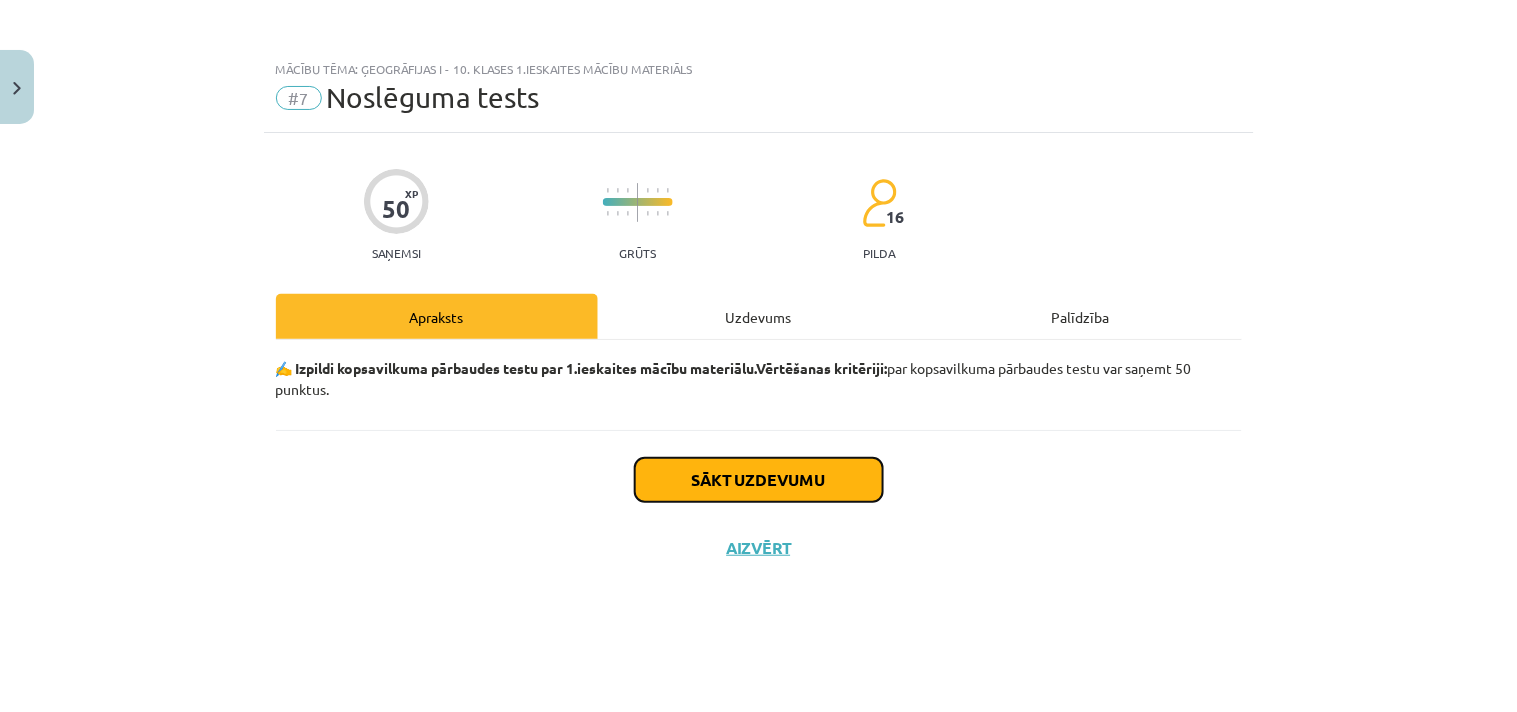 click on "Sākt uzdevumu" 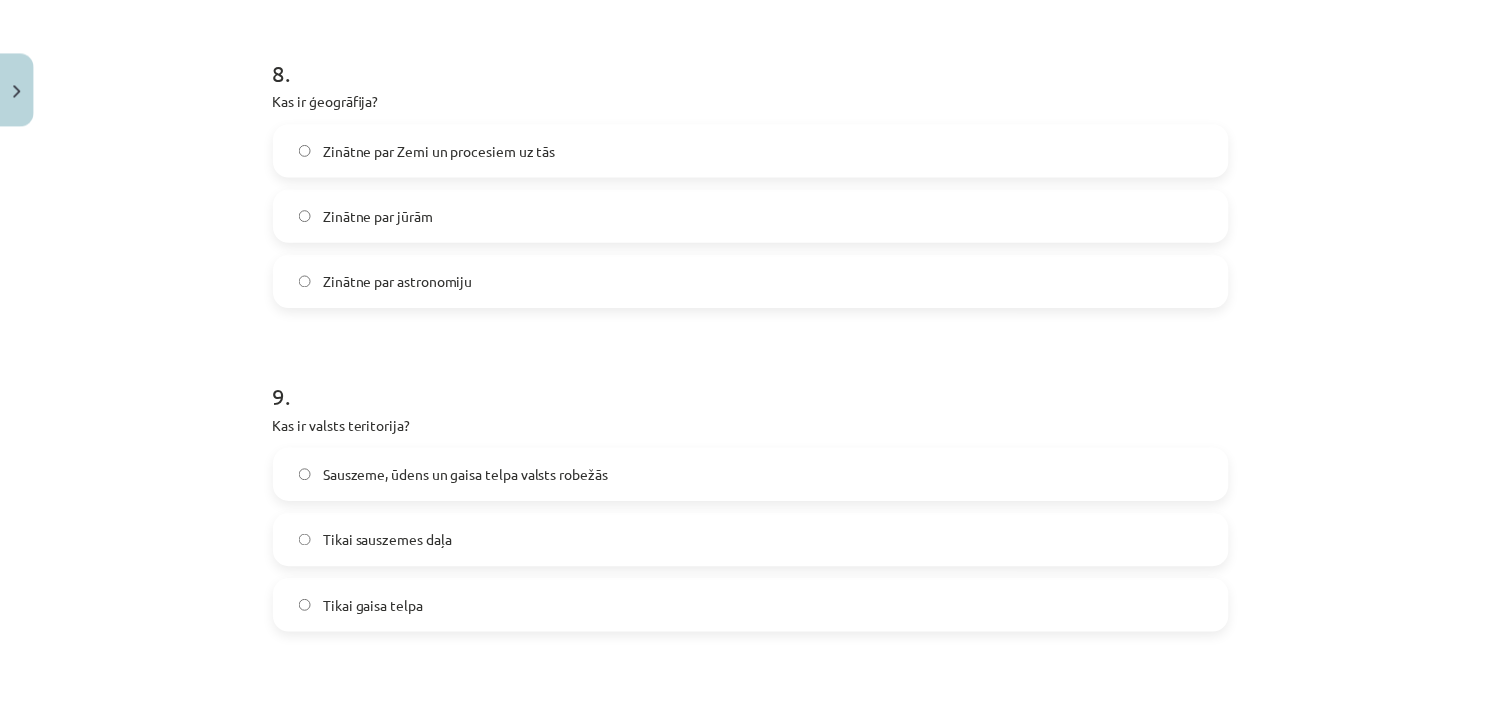 scroll, scrollTop: 3147, scrollLeft: 0, axis: vertical 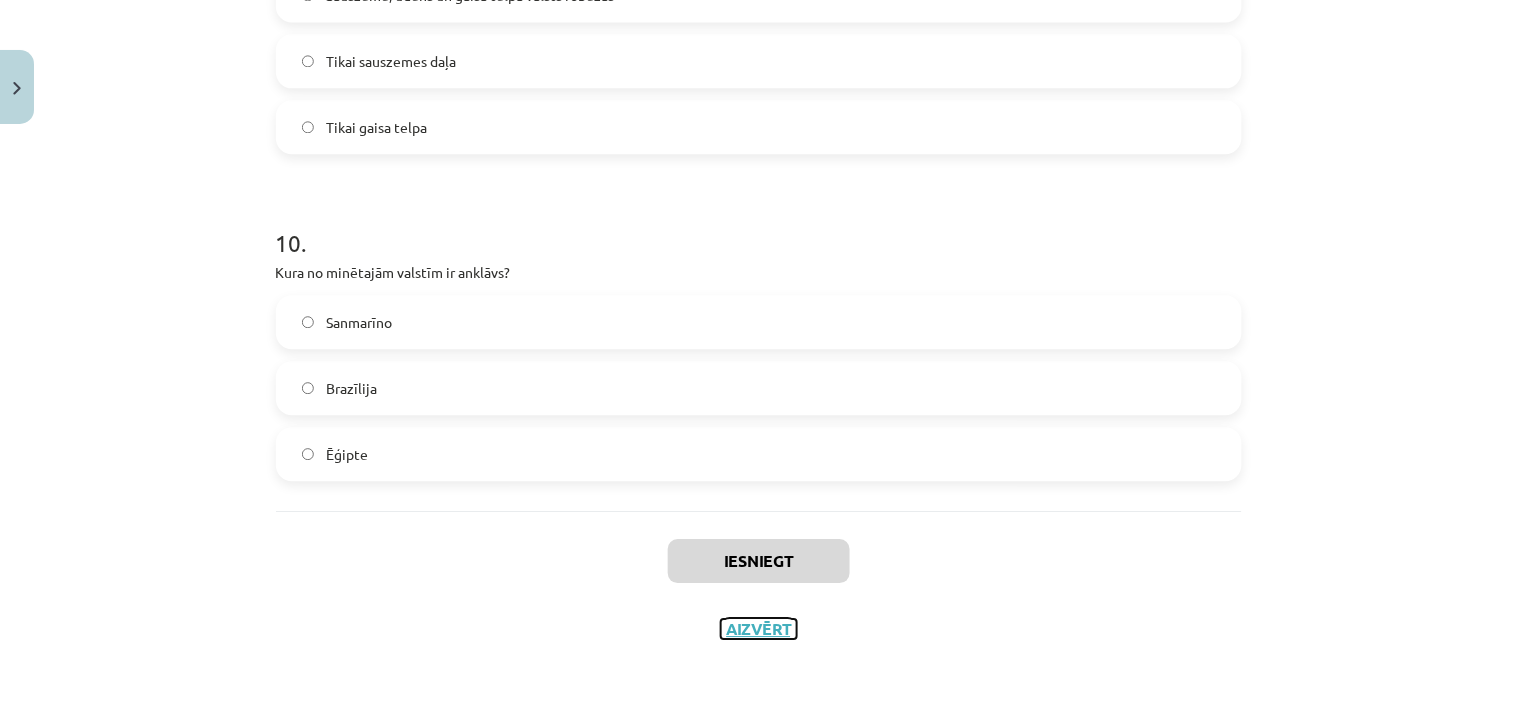 click on "Aizvērt" 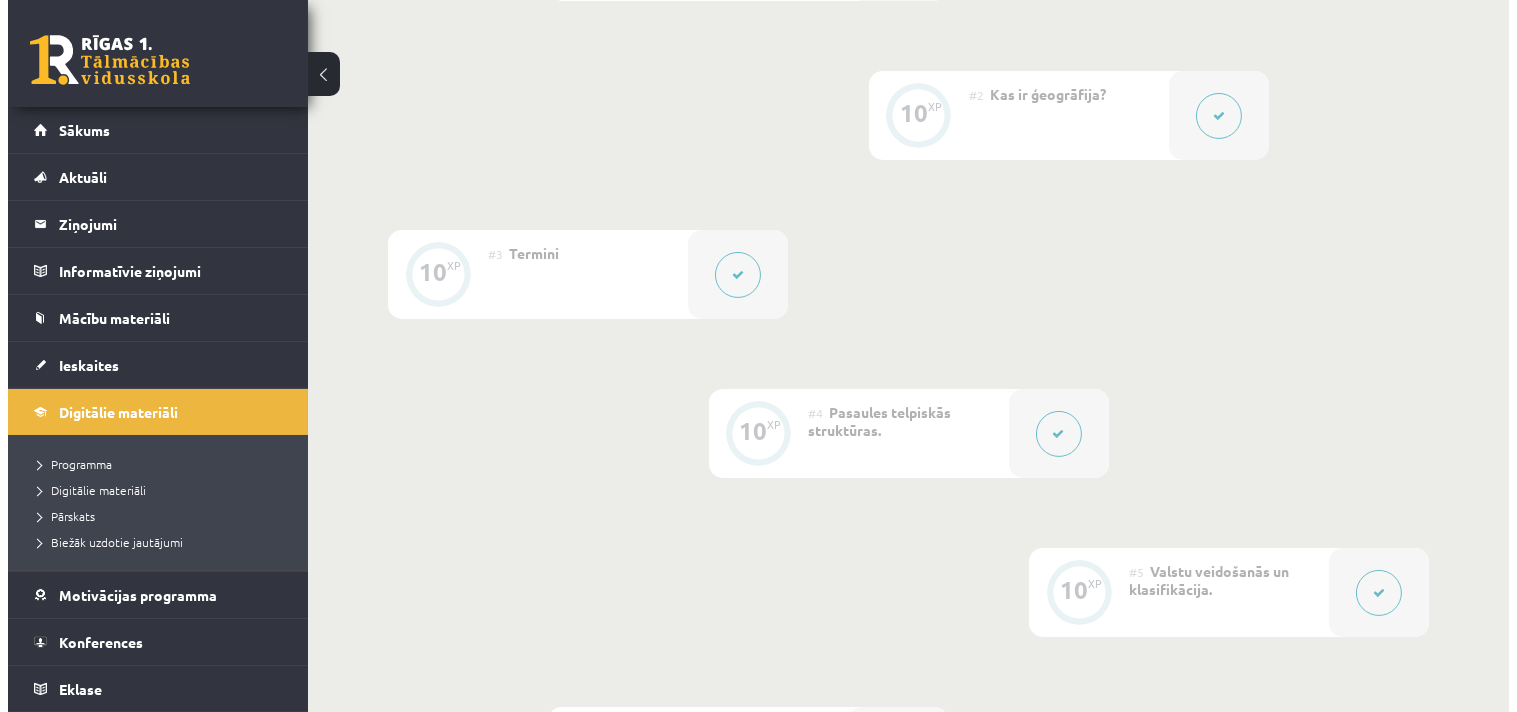 scroll, scrollTop: 666, scrollLeft: 0, axis: vertical 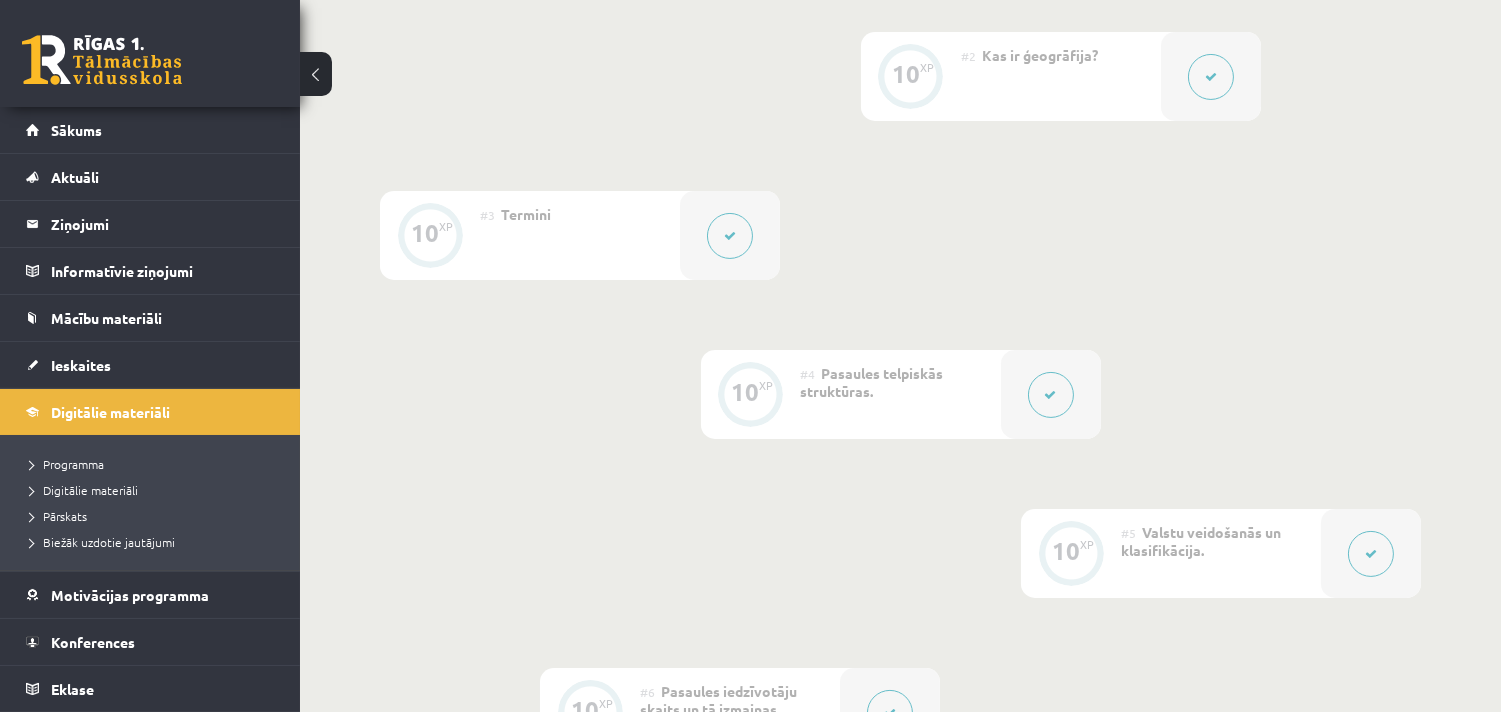 click 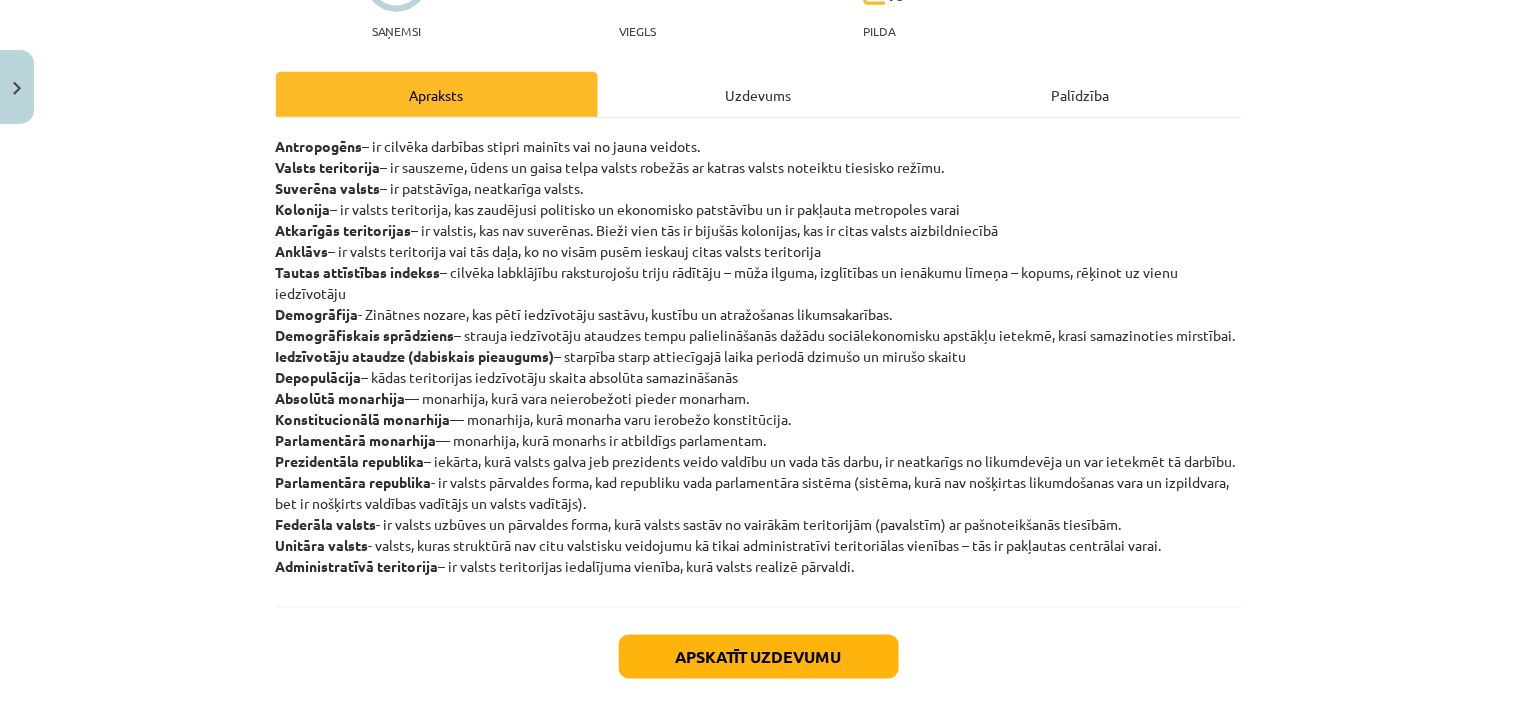 click on "Uzdevums" 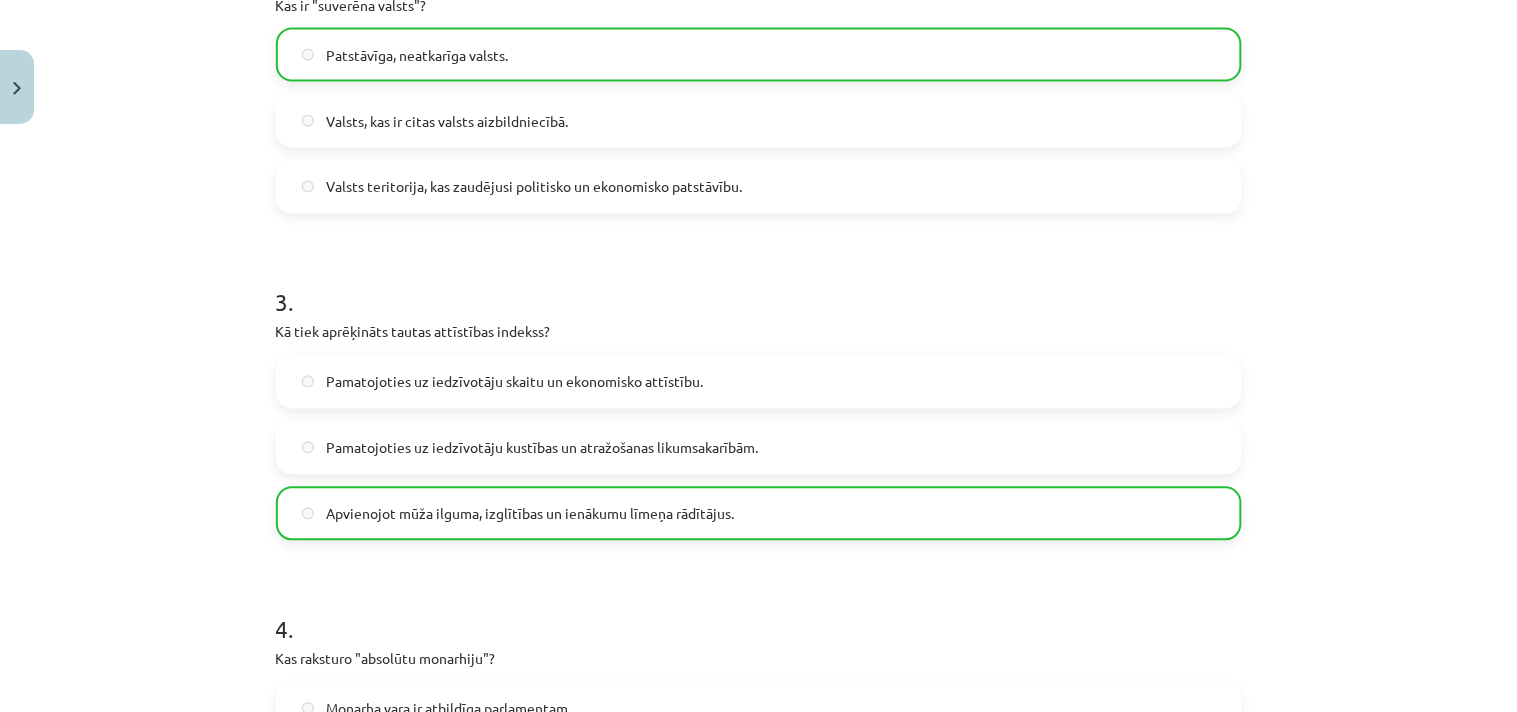 scroll, scrollTop: 132, scrollLeft: 0, axis: vertical 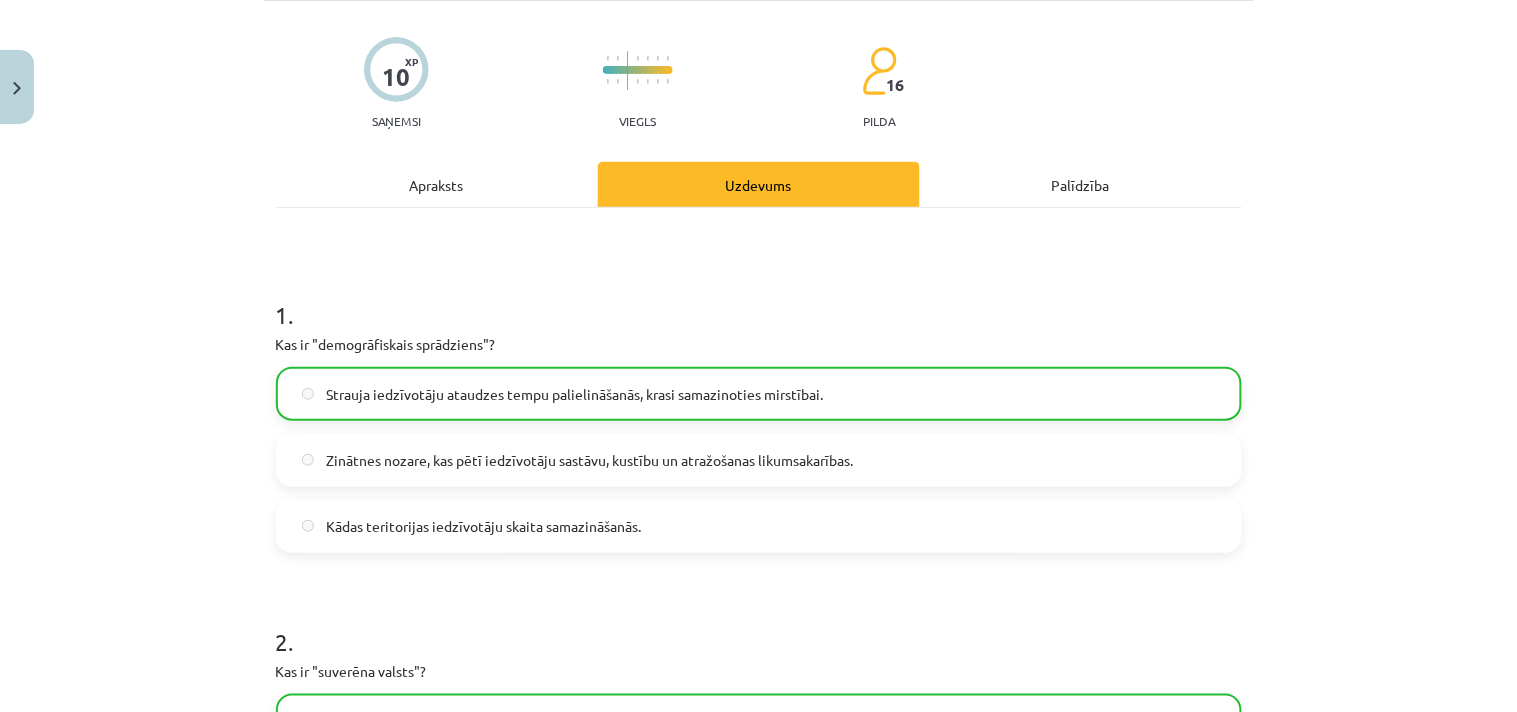 click on "Apraksts" 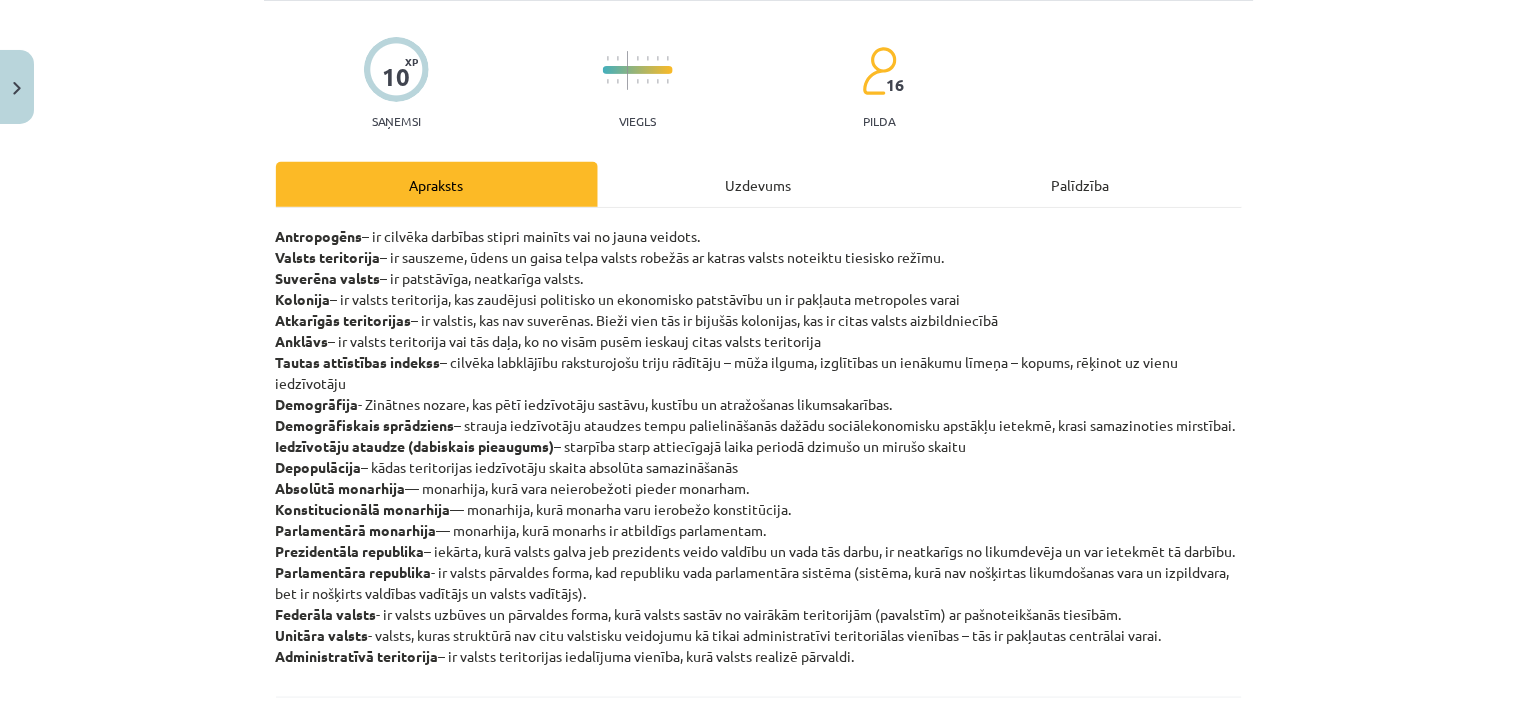 scroll, scrollTop: 50, scrollLeft: 0, axis: vertical 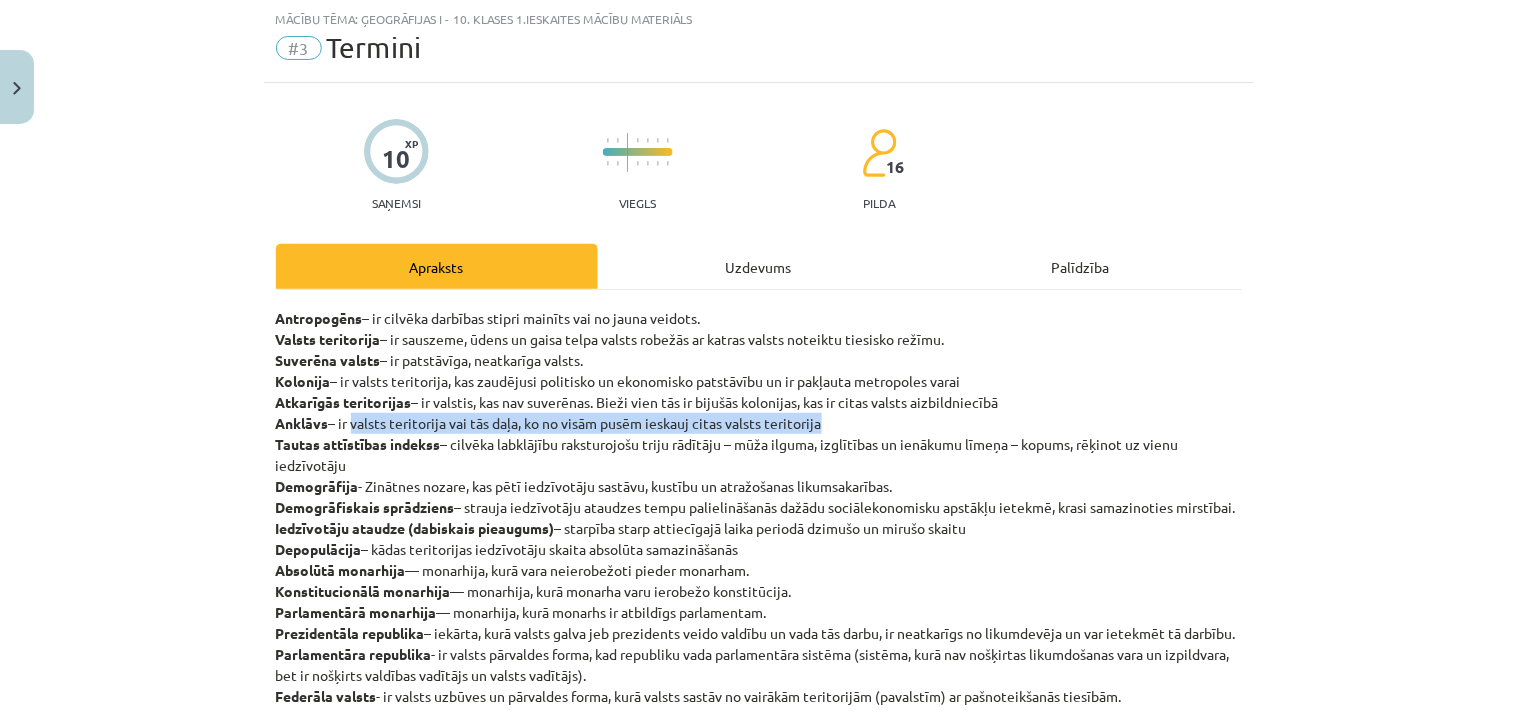 drag, startPoint x: 348, startPoint y: 420, endPoint x: 821, endPoint y: 416, distance: 473.0169 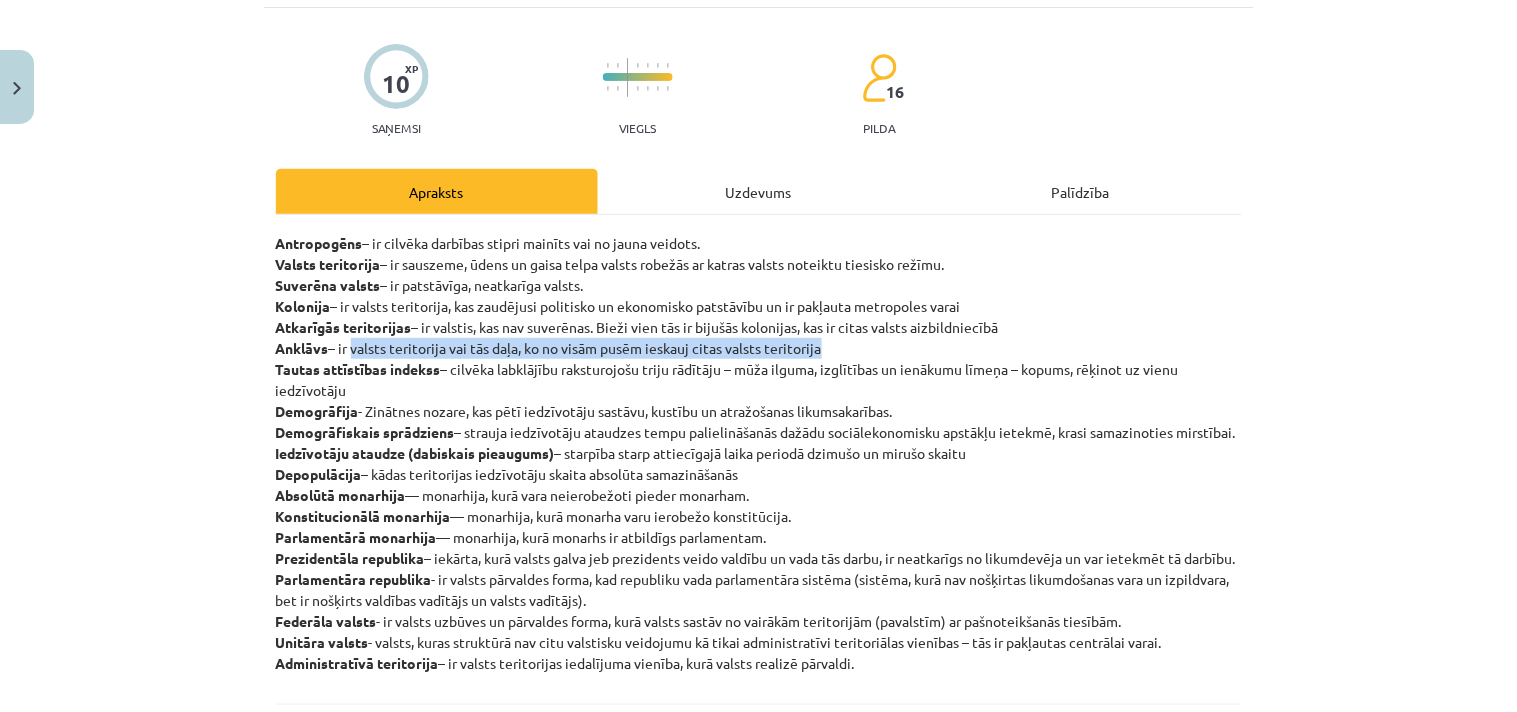 scroll, scrollTop: 161, scrollLeft: 0, axis: vertical 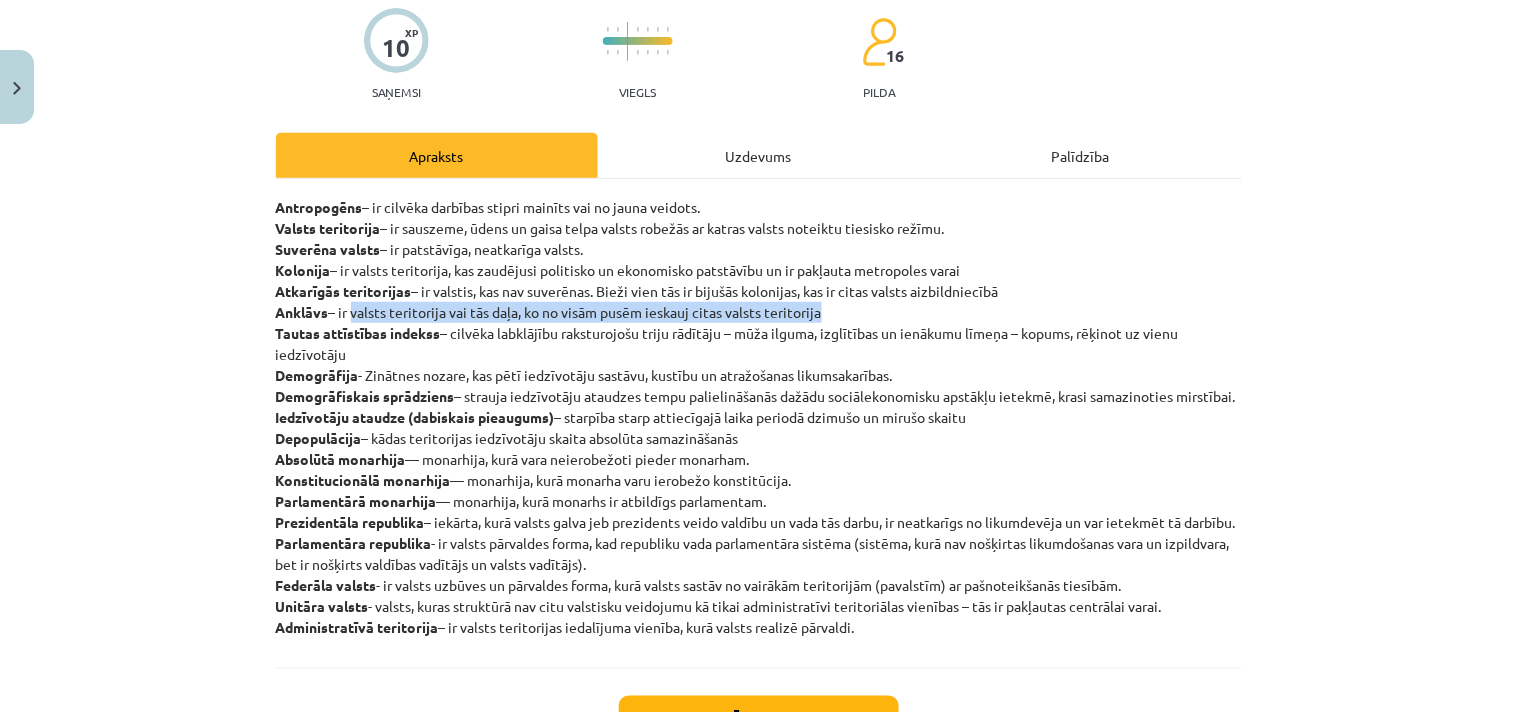 drag, startPoint x: 398, startPoint y: 625, endPoint x: 1126, endPoint y: 625, distance: 728 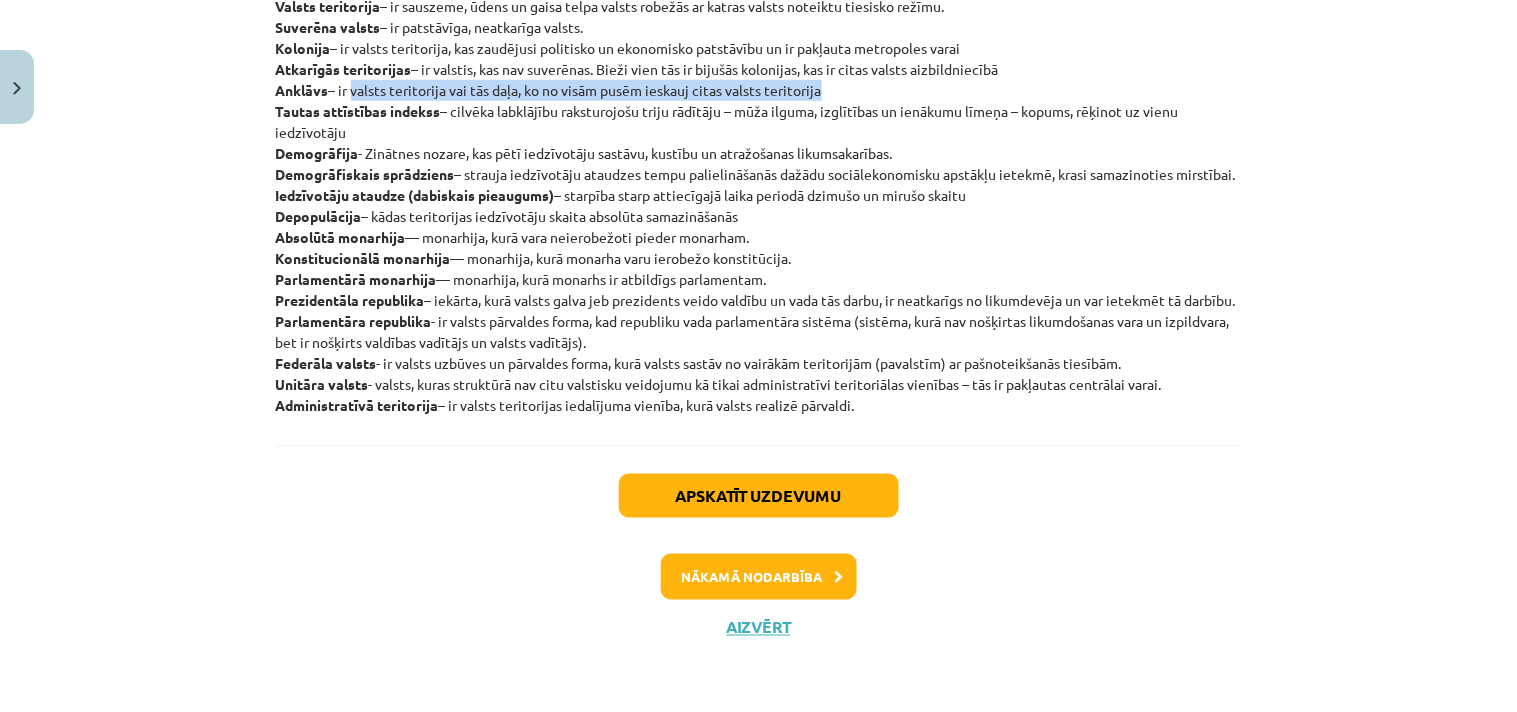 scroll, scrollTop: 424, scrollLeft: 0, axis: vertical 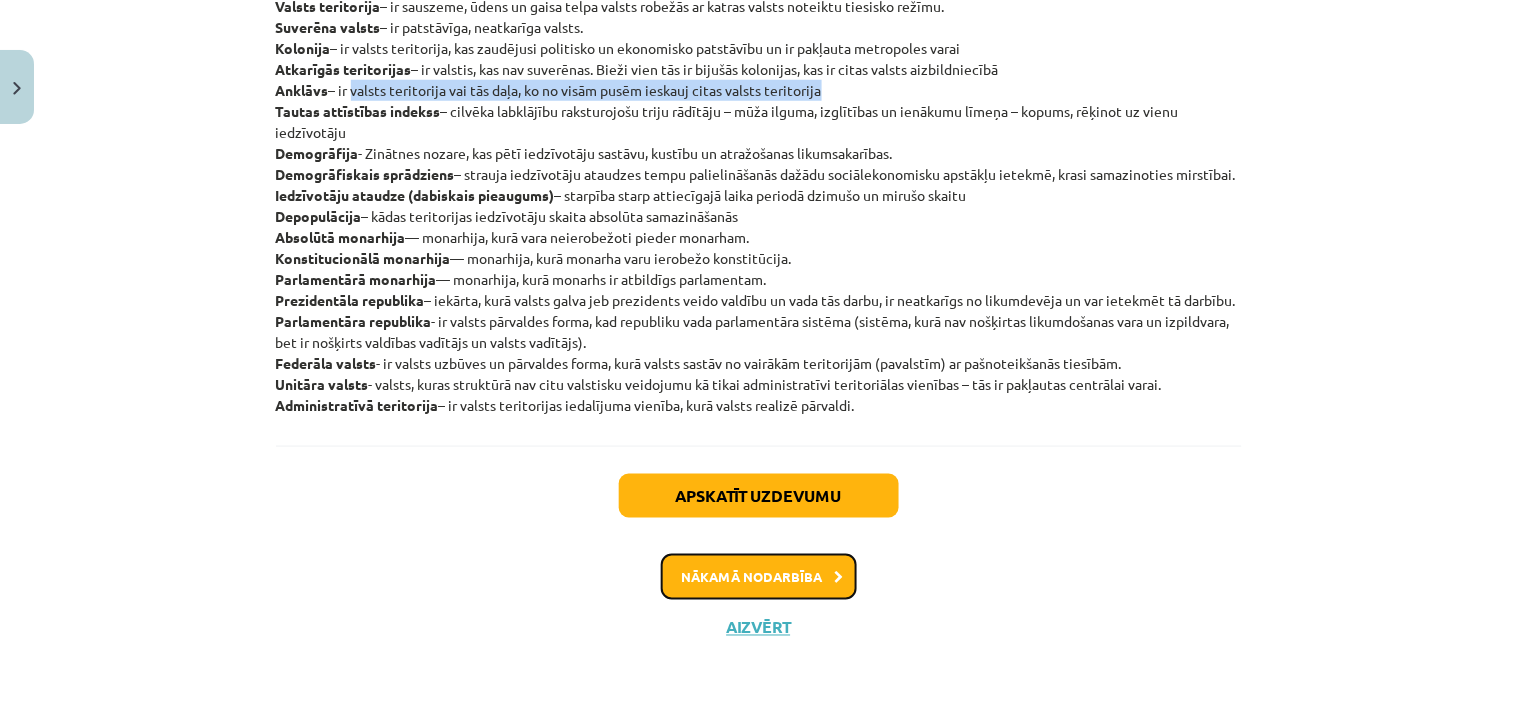 click on "Nākamā nodarbība" 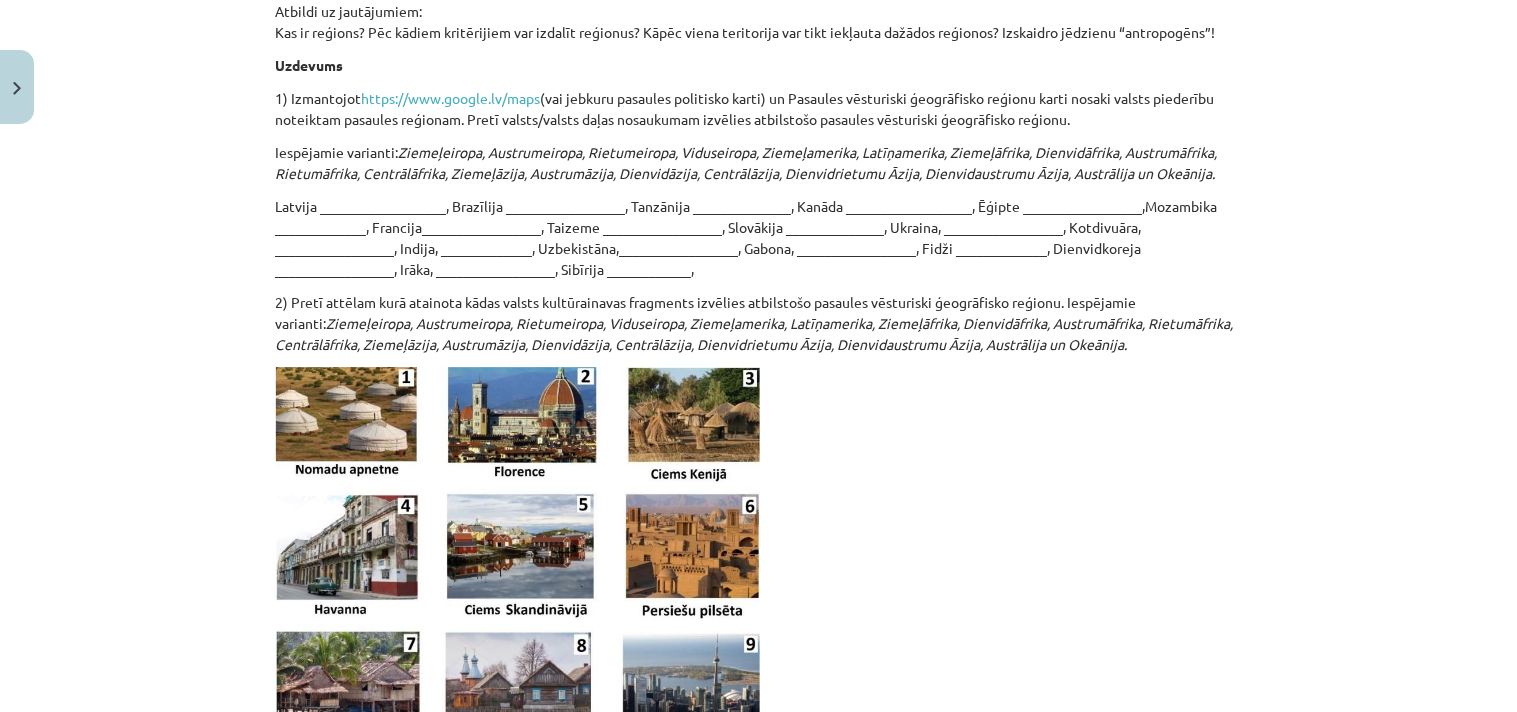 scroll, scrollTop: 1304, scrollLeft: 0, axis: vertical 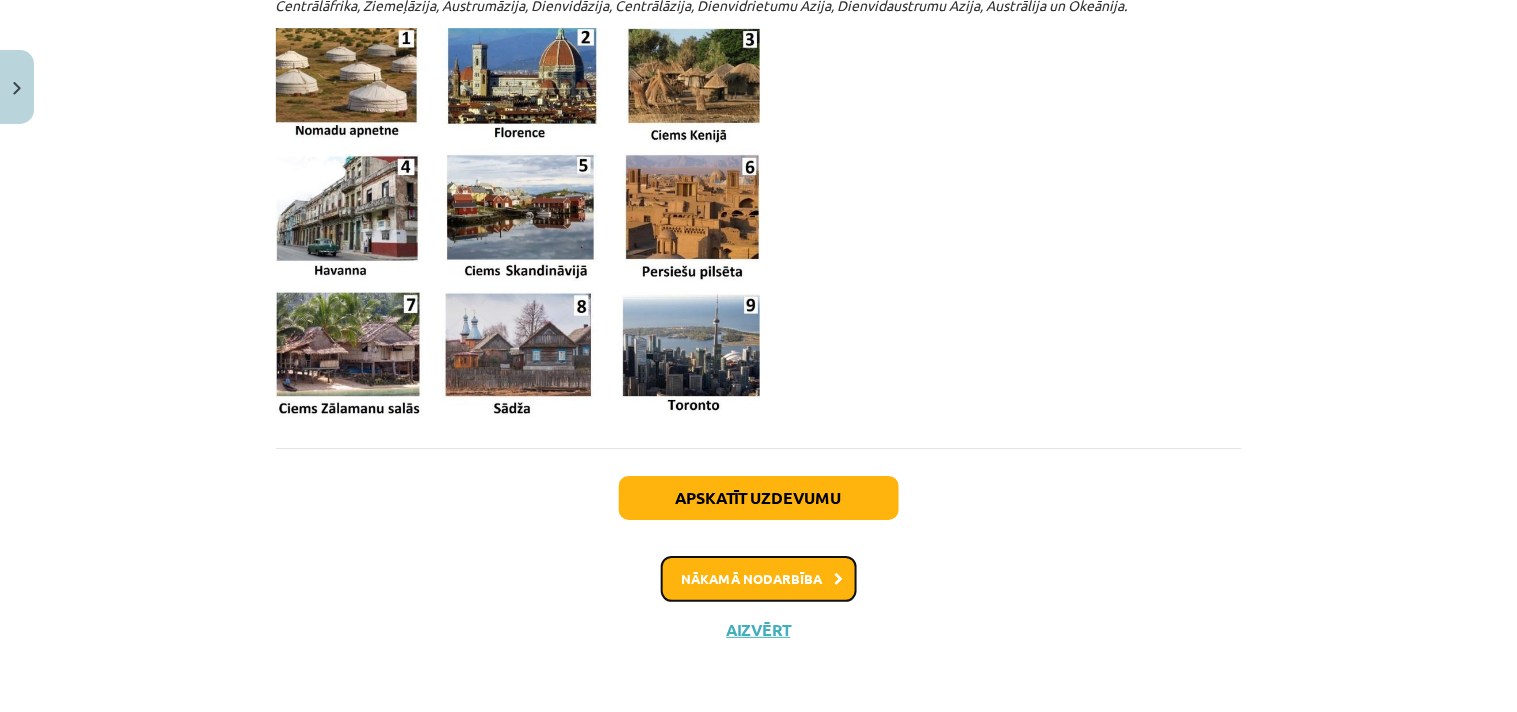 click on "Nākamā nodarbība" 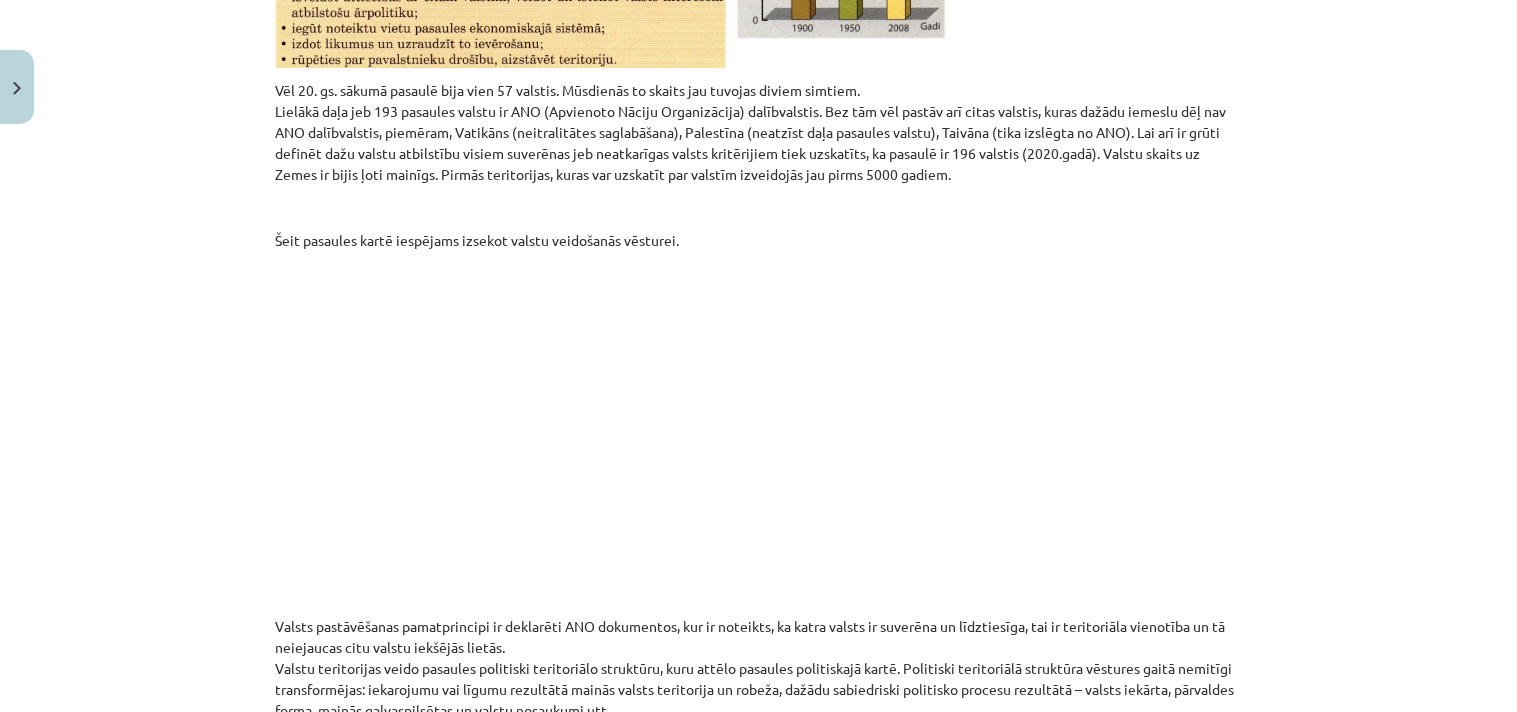 scroll, scrollTop: 1827, scrollLeft: 0, axis: vertical 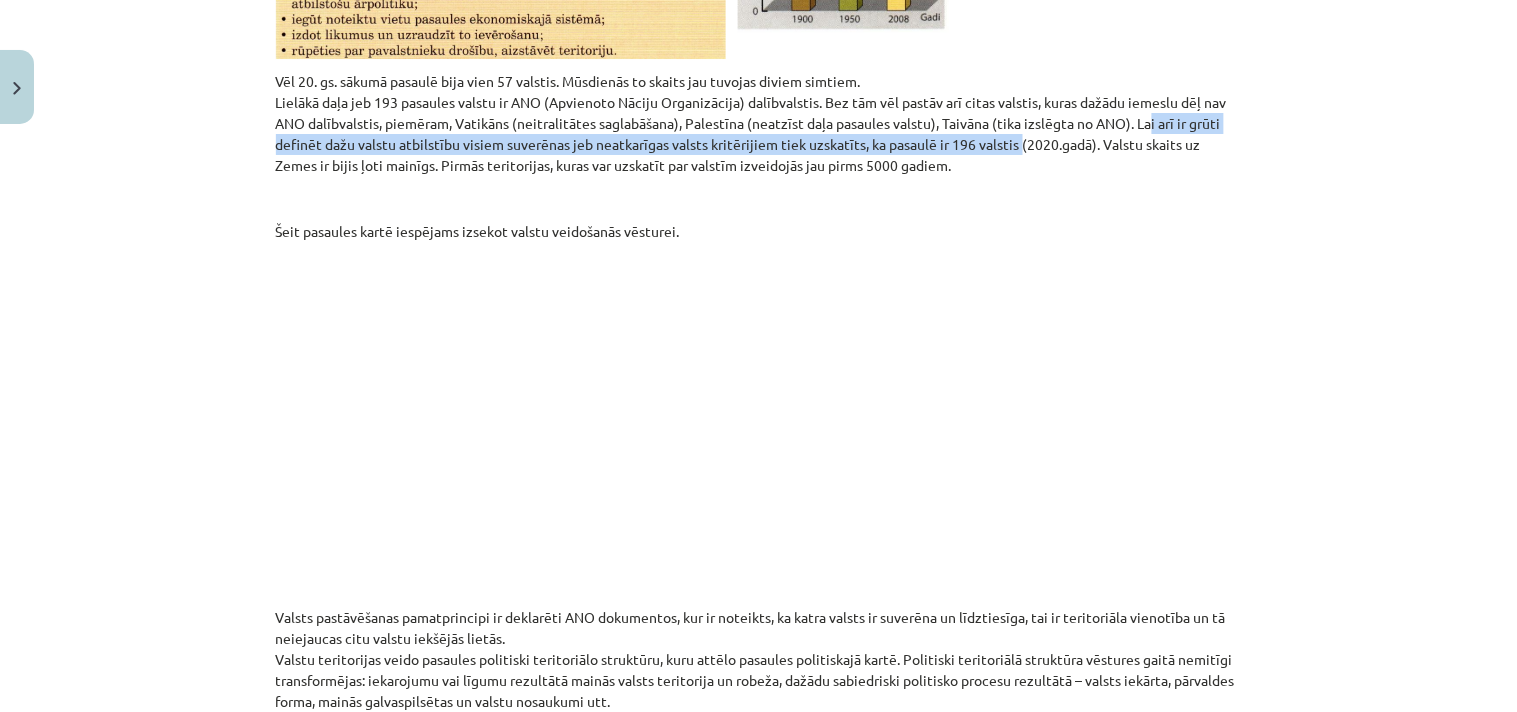 drag, startPoint x: 1137, startPoint y: 123, endPoint x: 1015, endPoint y: 151, distance: 125.17188 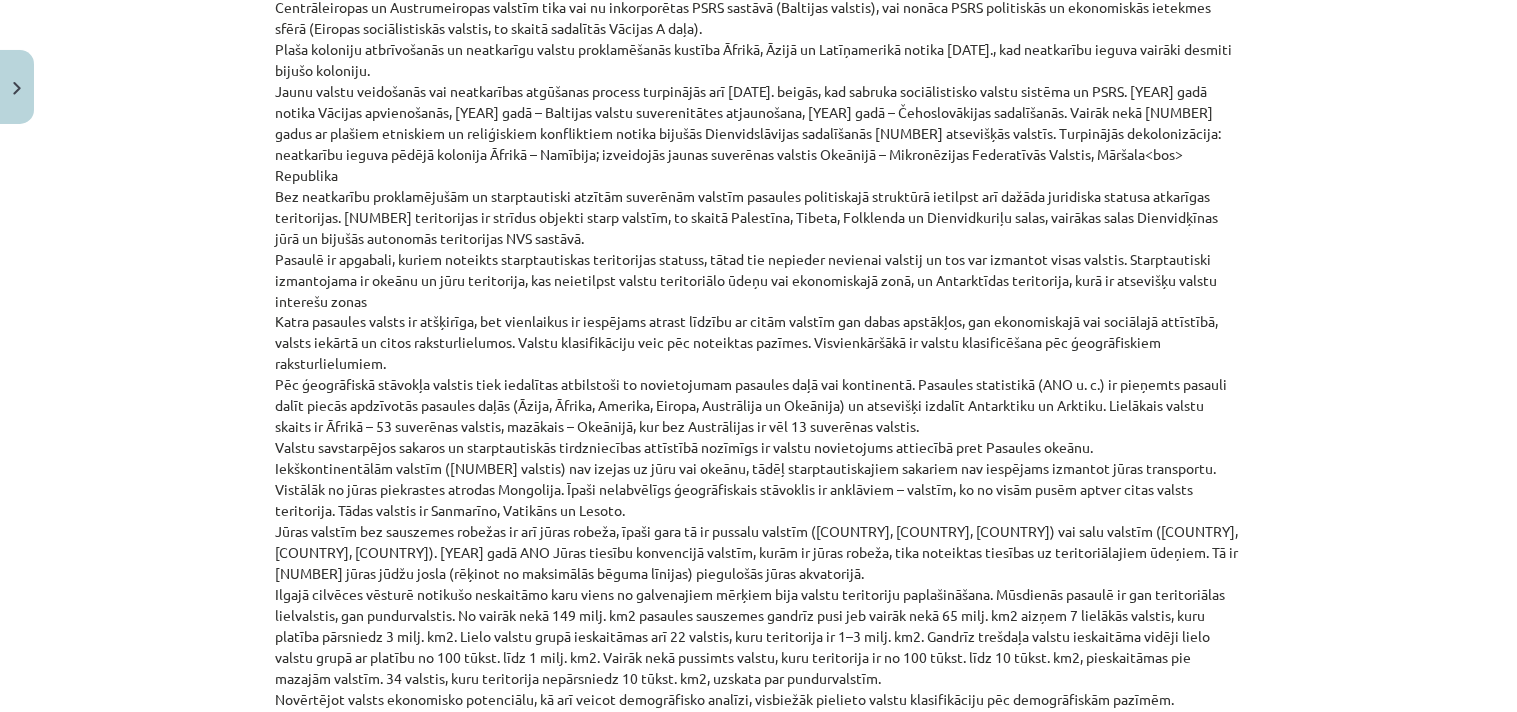 scroll, scrollTop: 2716, scrollLeft: 0, axis: vertical 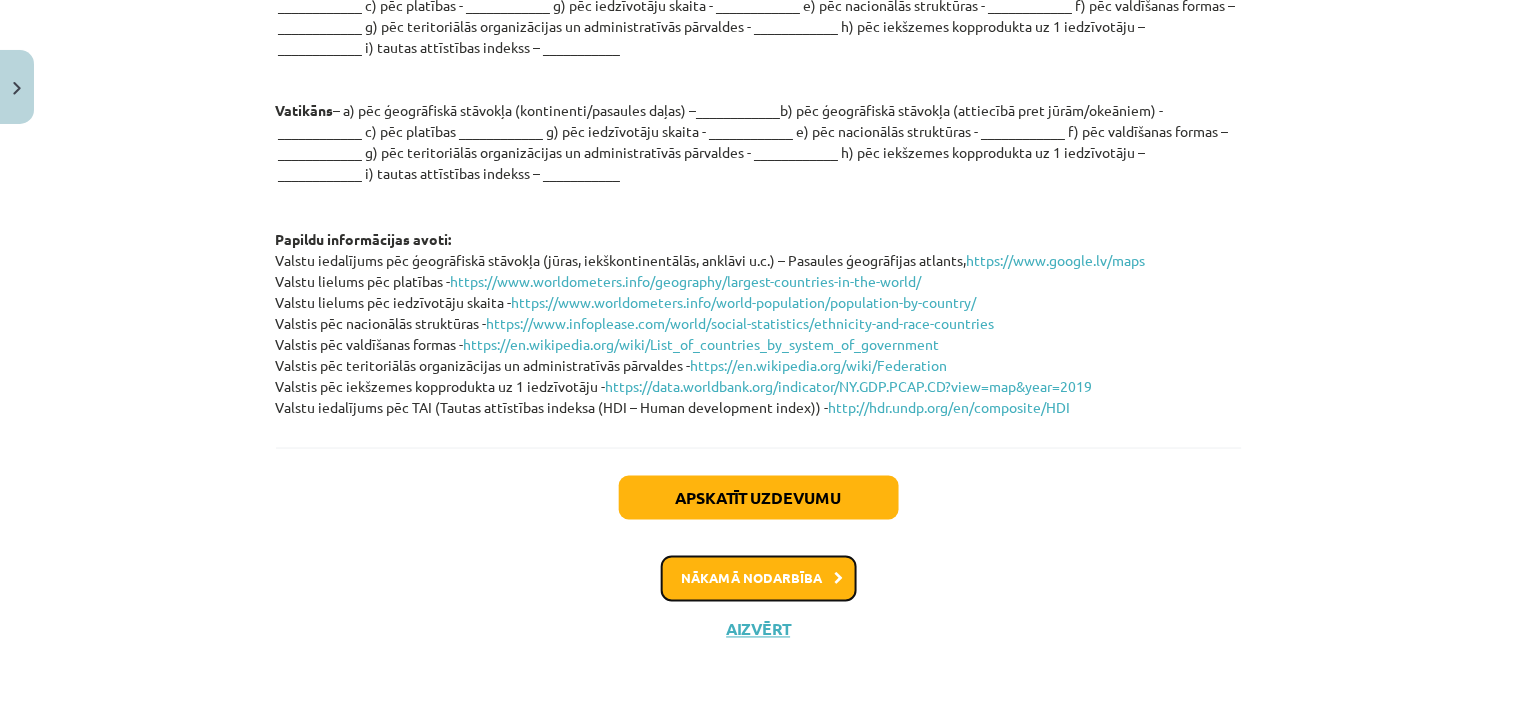 click on "Nākamā nodarbība" 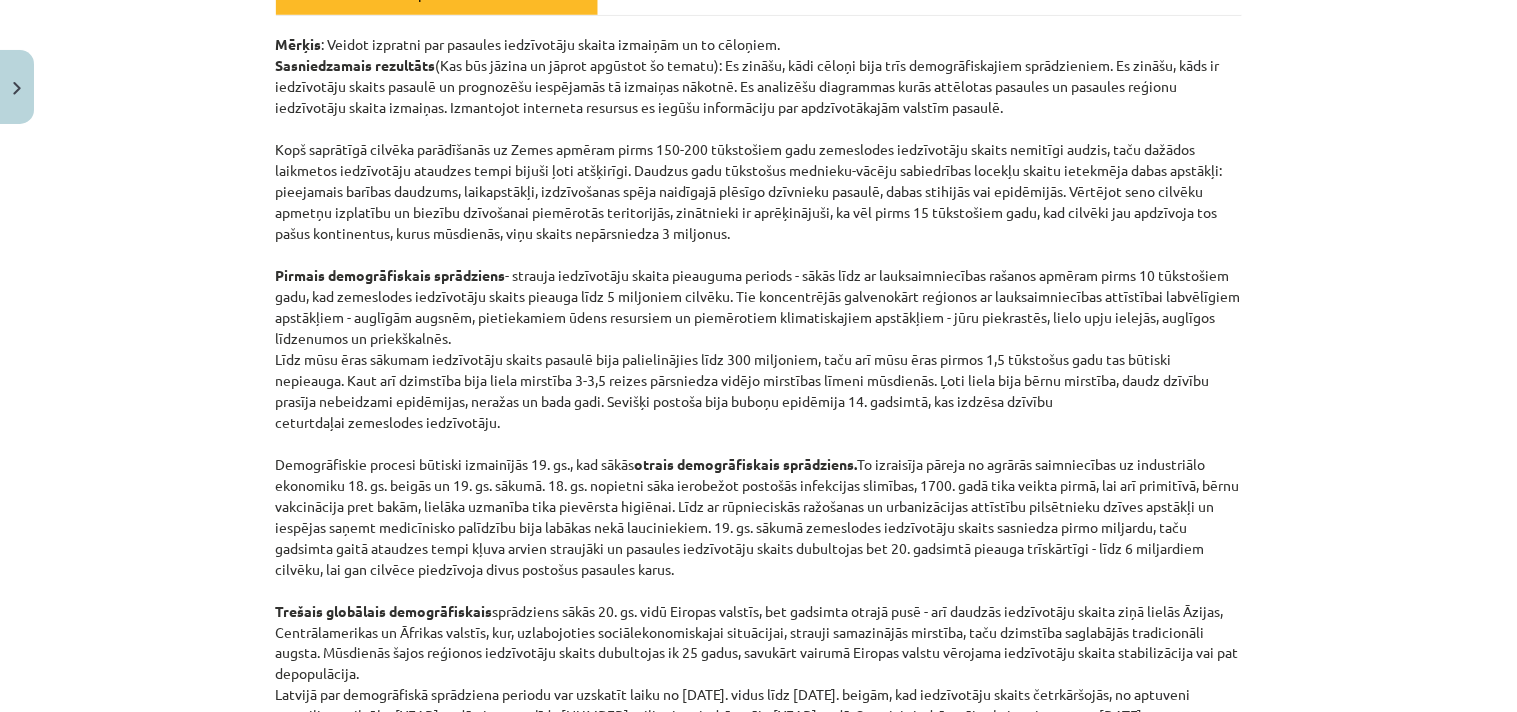 scroll, scrollTop: 272, scrollLeft: 0, axis: vertical 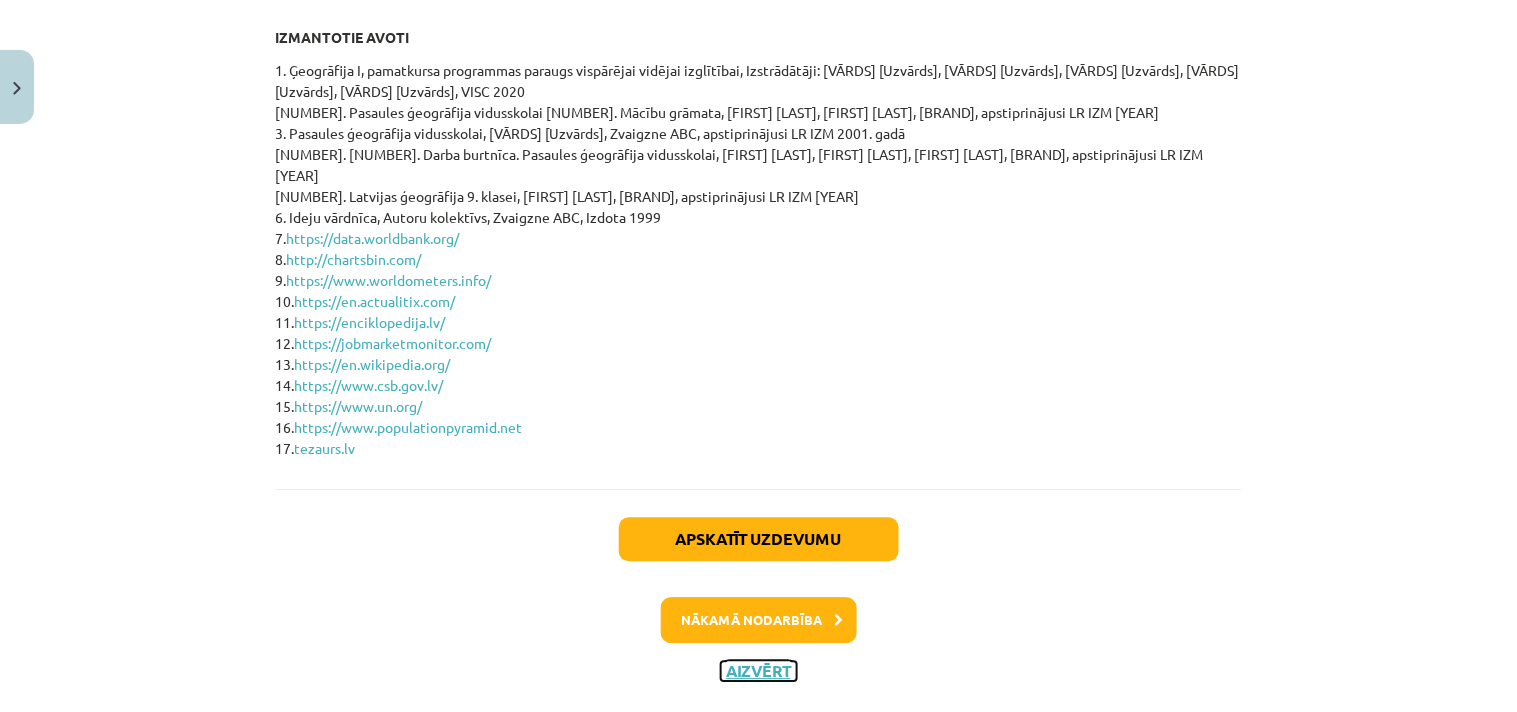 click on "Aizvērt" 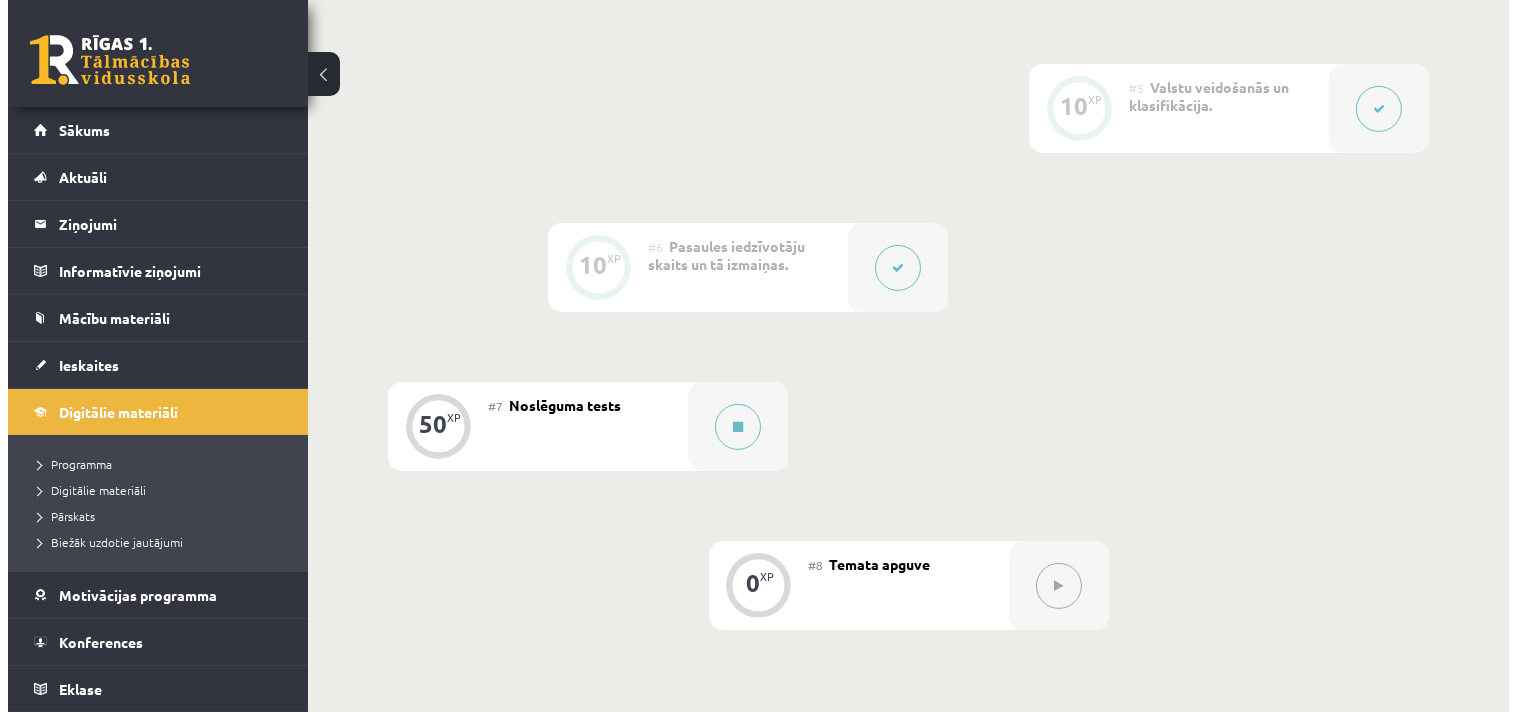 scroll, scrollTop: 1000, scrollLeft: 0, axis: vertical 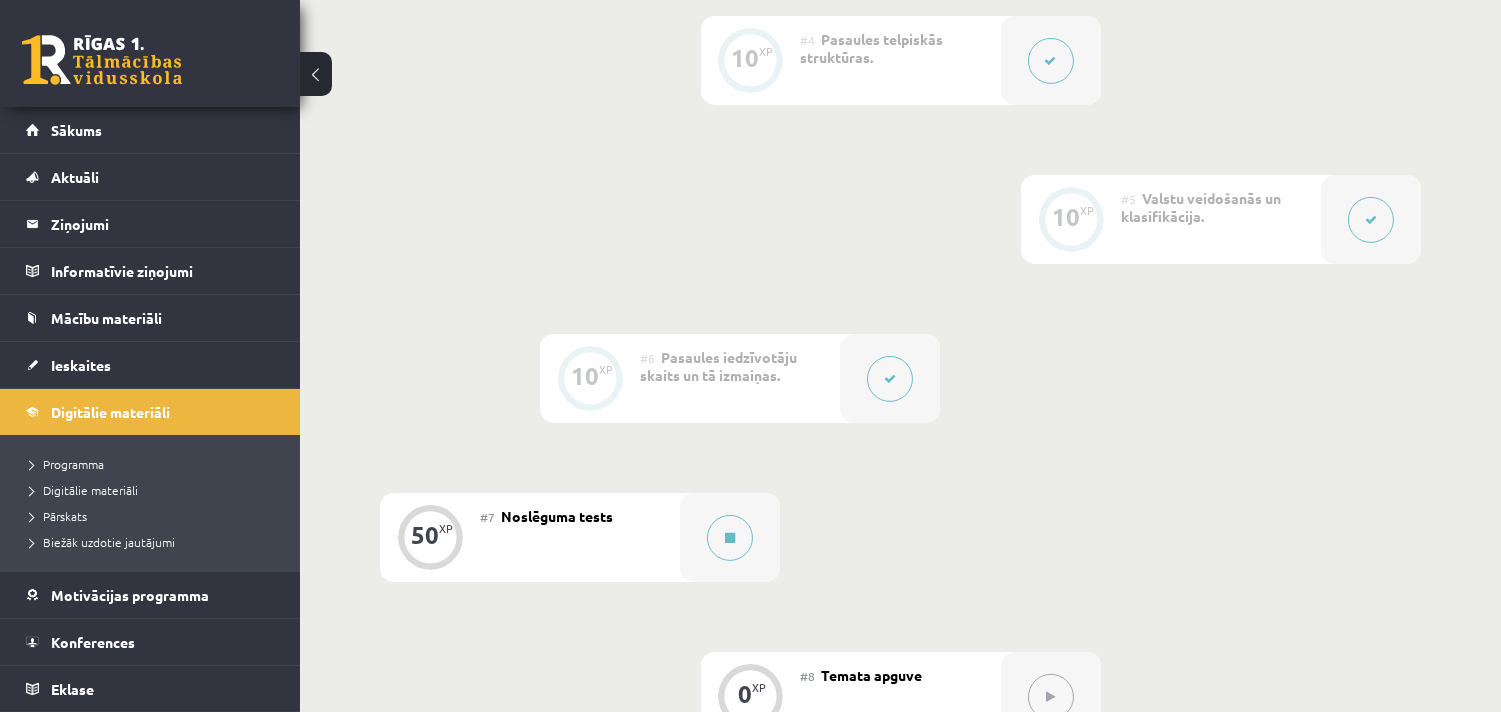 click 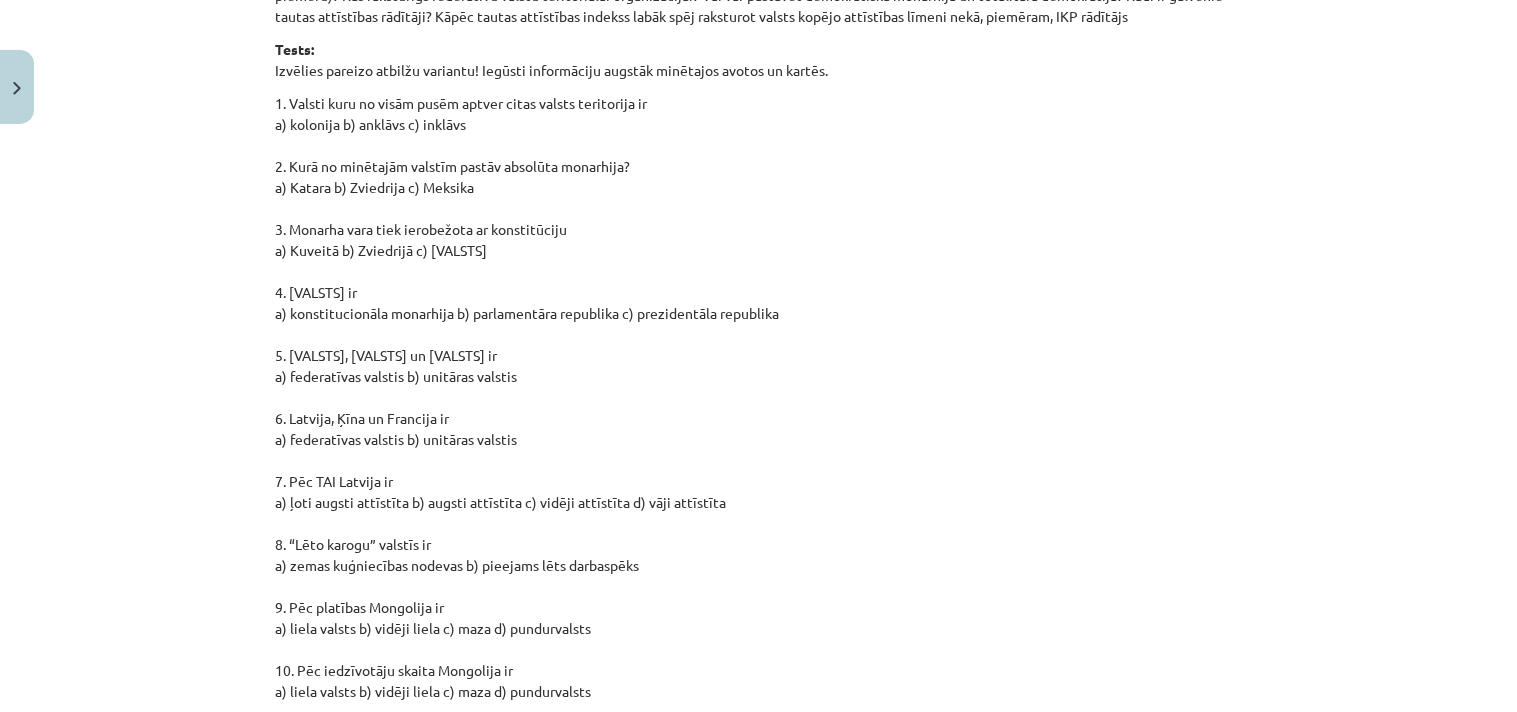 scroll, scrollTop: 7000, scrollLeft: 0, axis: vertical 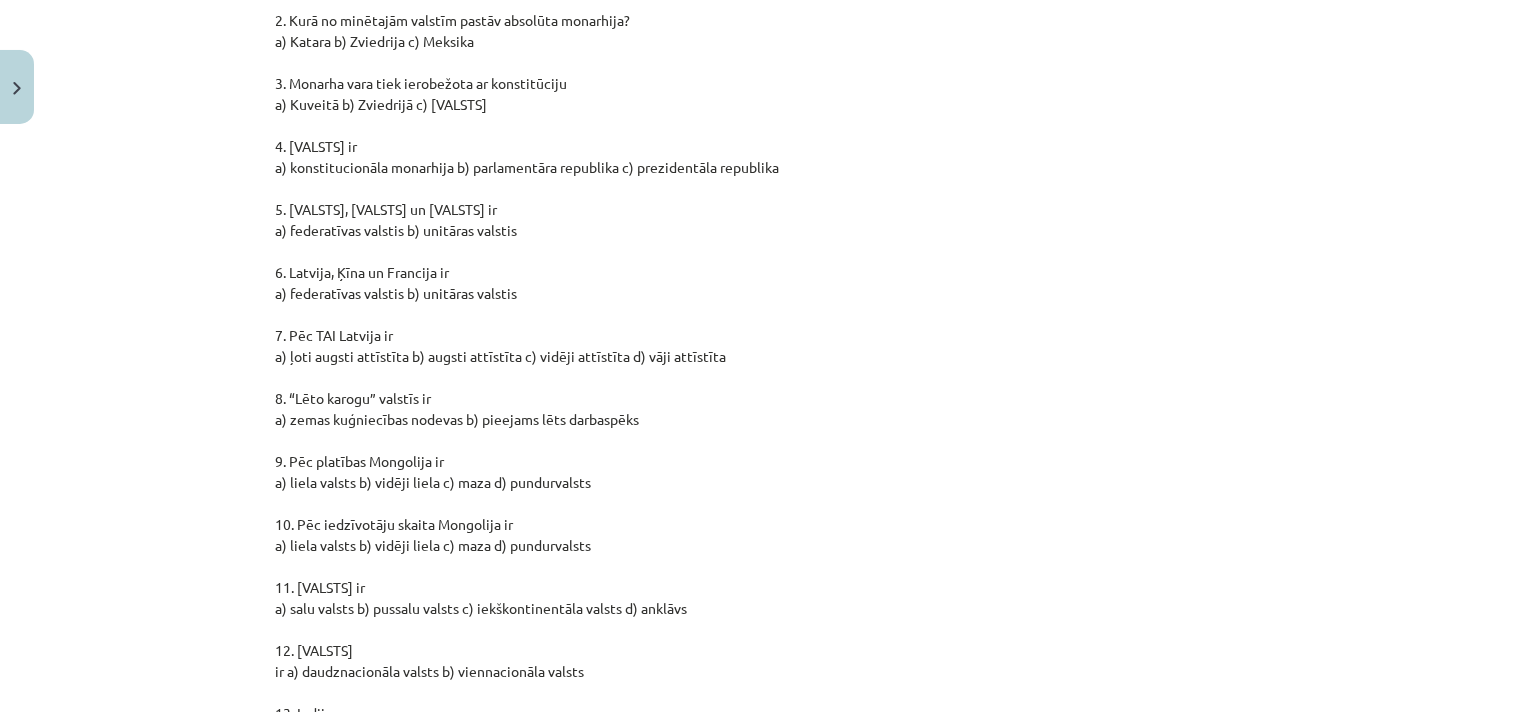 drag, startPoint x: 286, startPoint y: 328, endPoint x: 738, endPoint y: 351, distance: 452.5848 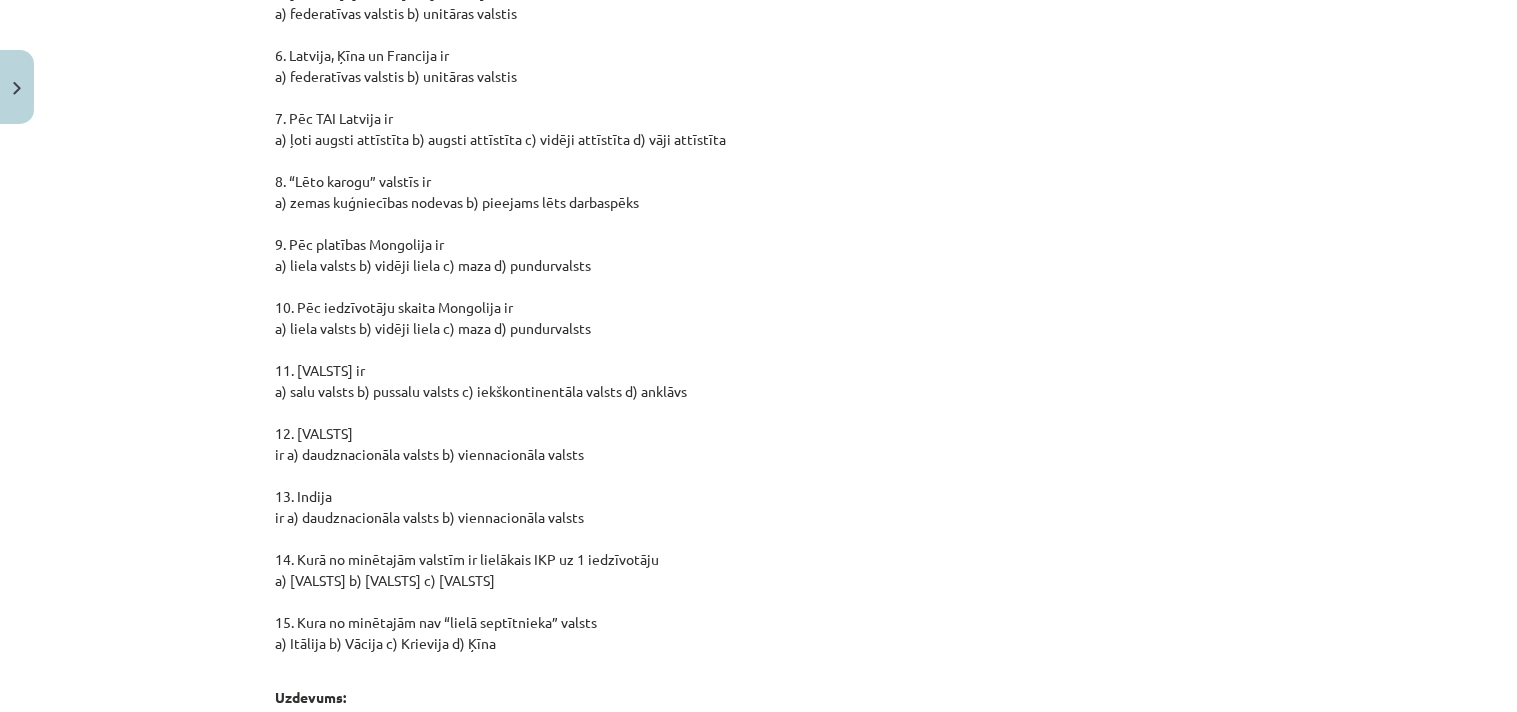 scroll, scrollTop: 7222, scrollLeft: 0, axis: vertical 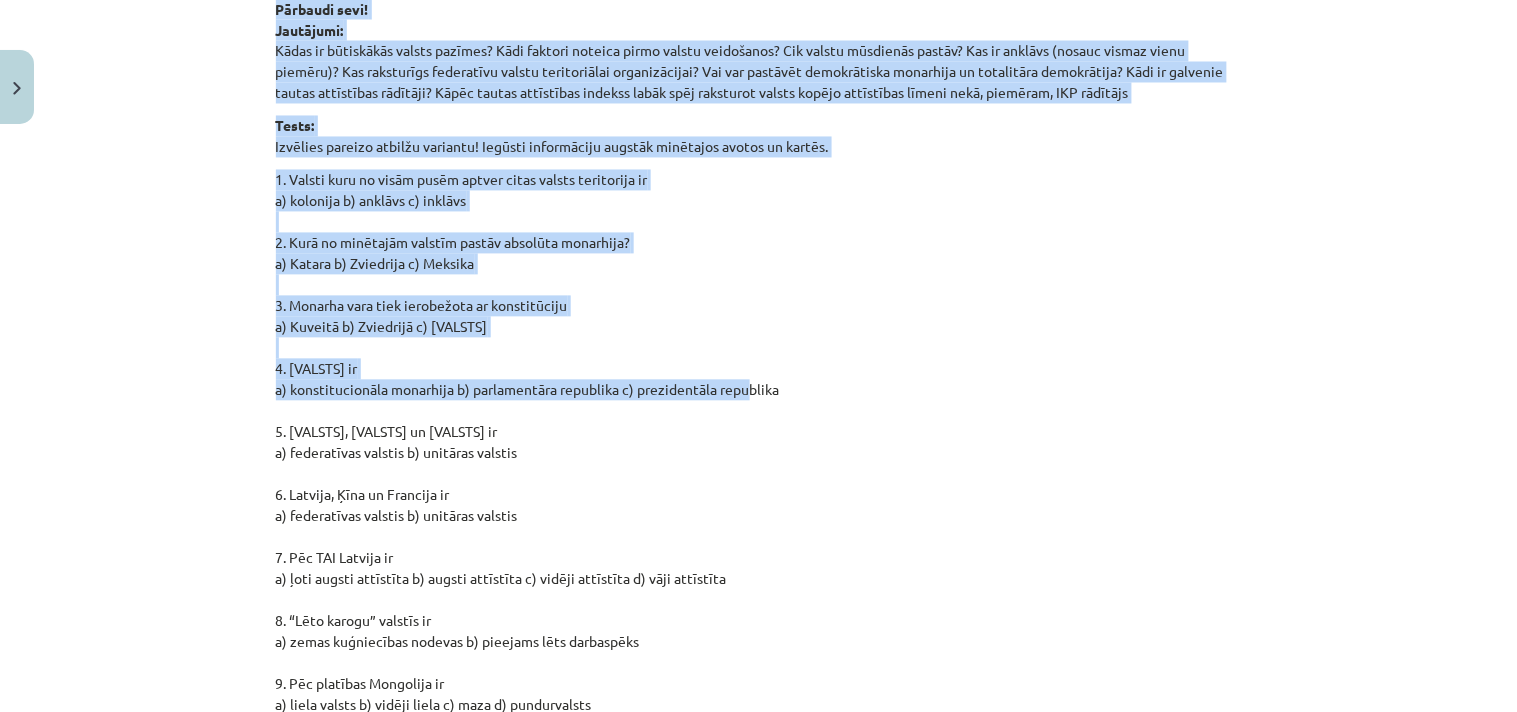 drag, startPoint x: 268, startPoint y: 340, endPoint x: 736, endPoint y: 395, distance: 471.22076 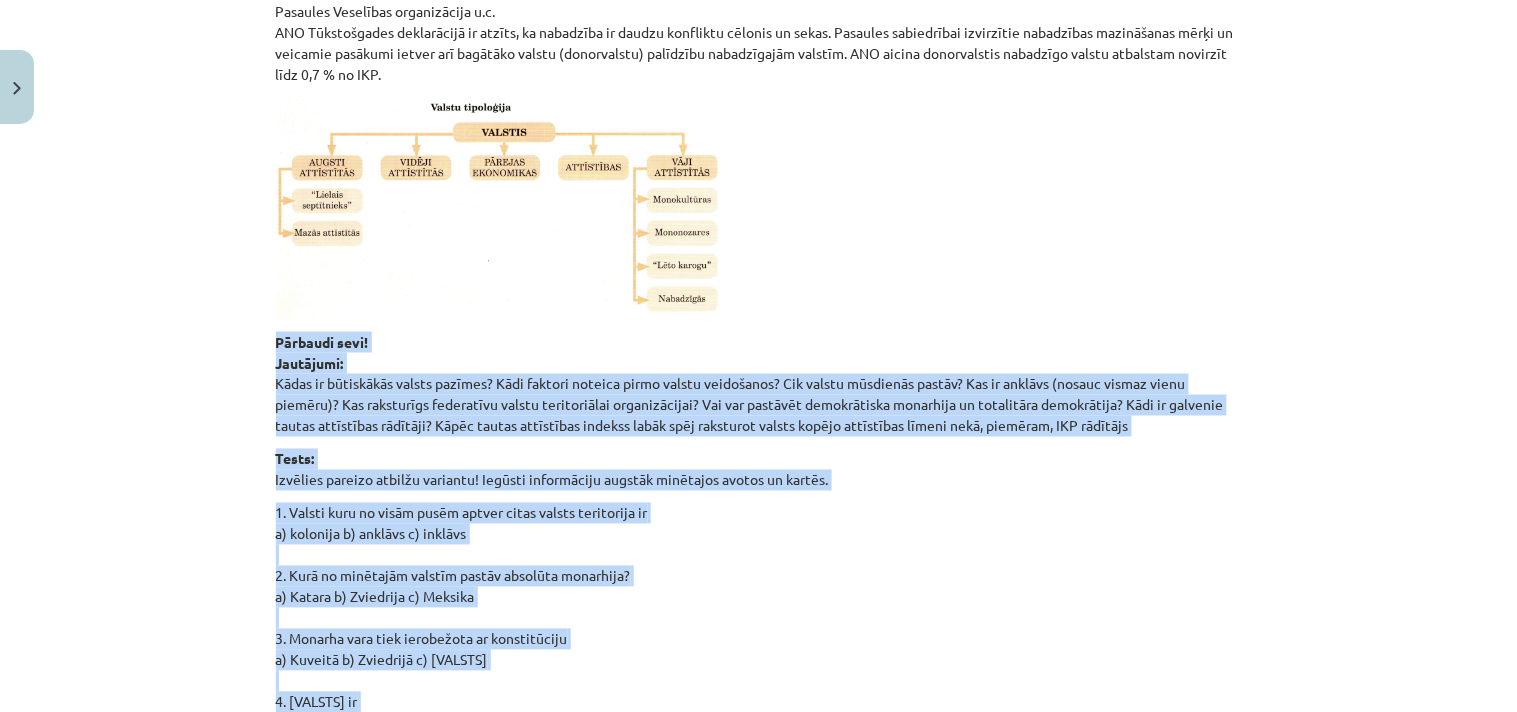 click on "Mācību tēma: Ģeogrāfijas i - [DATE]. klases [NUMBER].ieskaites mācību materiāls #[NUMBER] Valstu veidošanās un klasifikācija. [NUMBER] XP Saņemsi Viegls [NUMBER] pilda Apraksts Uzdevums Palīdzība Mērķis: Veidot izpratni par valstu atšķirībām un pazīmēm, kas ļauj tās klasificēt pēc noteiktiem kritērijiem. Attīstīt prasmi klasificēt valstis pēc dažādām pazīmēm. Sasniedzamais rezultāts (Kas būs jāzina un jāprot apgūstot šo tematu) : Es zināšu, kas ir valsts un kādas ir tās būtiskākās pazīmes. Es zināšu pēc kādām pazīmēm var klasificēt valstis. Izmantojot dažādus avotus es pratīšu iegūt informāciju par valstīm. Es pratīšu klasificēt valstis pēc dažādām pazīmēm. Noskaties video Galvenās valsts pazīmes ir: noteikta teritorija ar robežām, iedzīvotāji un vara, kas nosaka likumus. Sākotnēji ikvienai valstij ir būtiski panākt starptautisku atzīšanu, kā arī rūpēties par iedzīvotāju drošību." 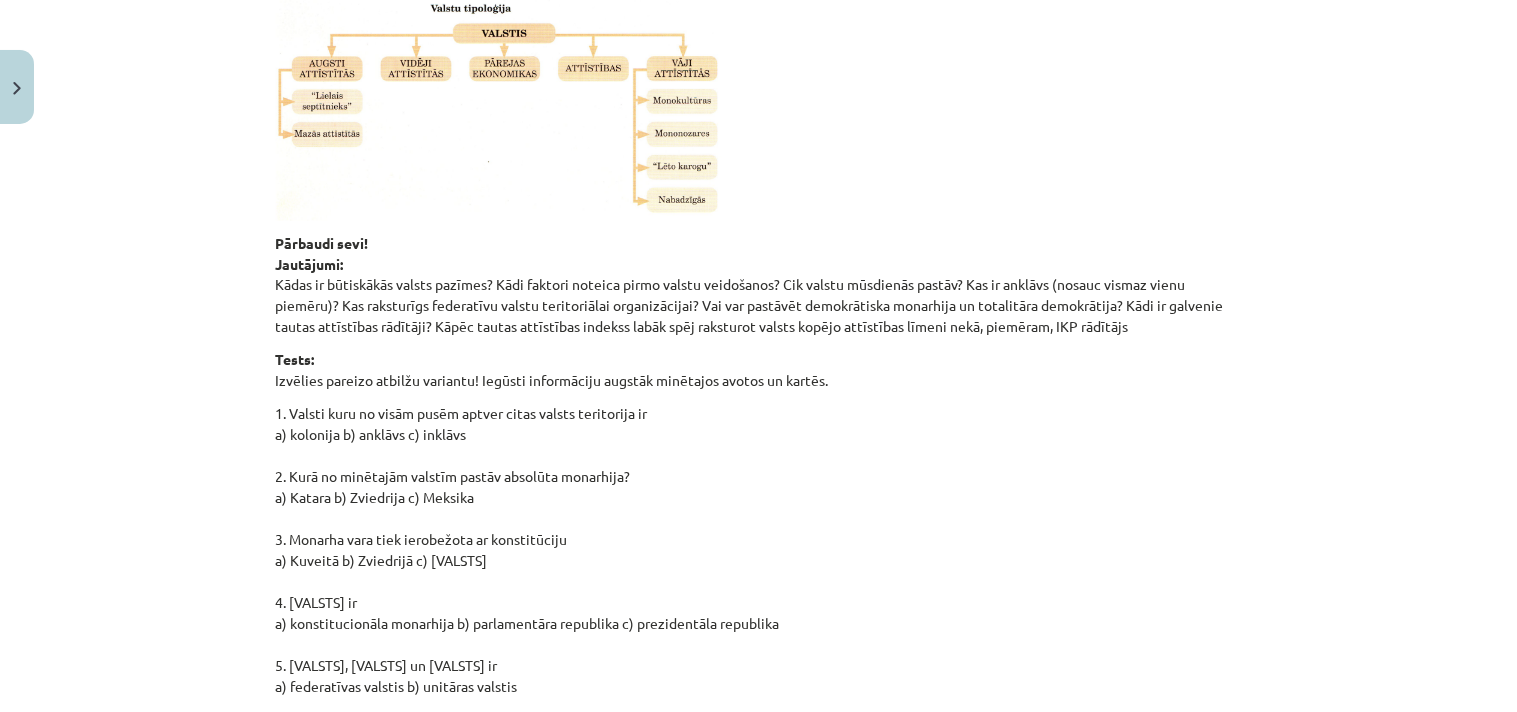 scroll, scrollTop: 6666, scrollLeft: 0, axis: vertical 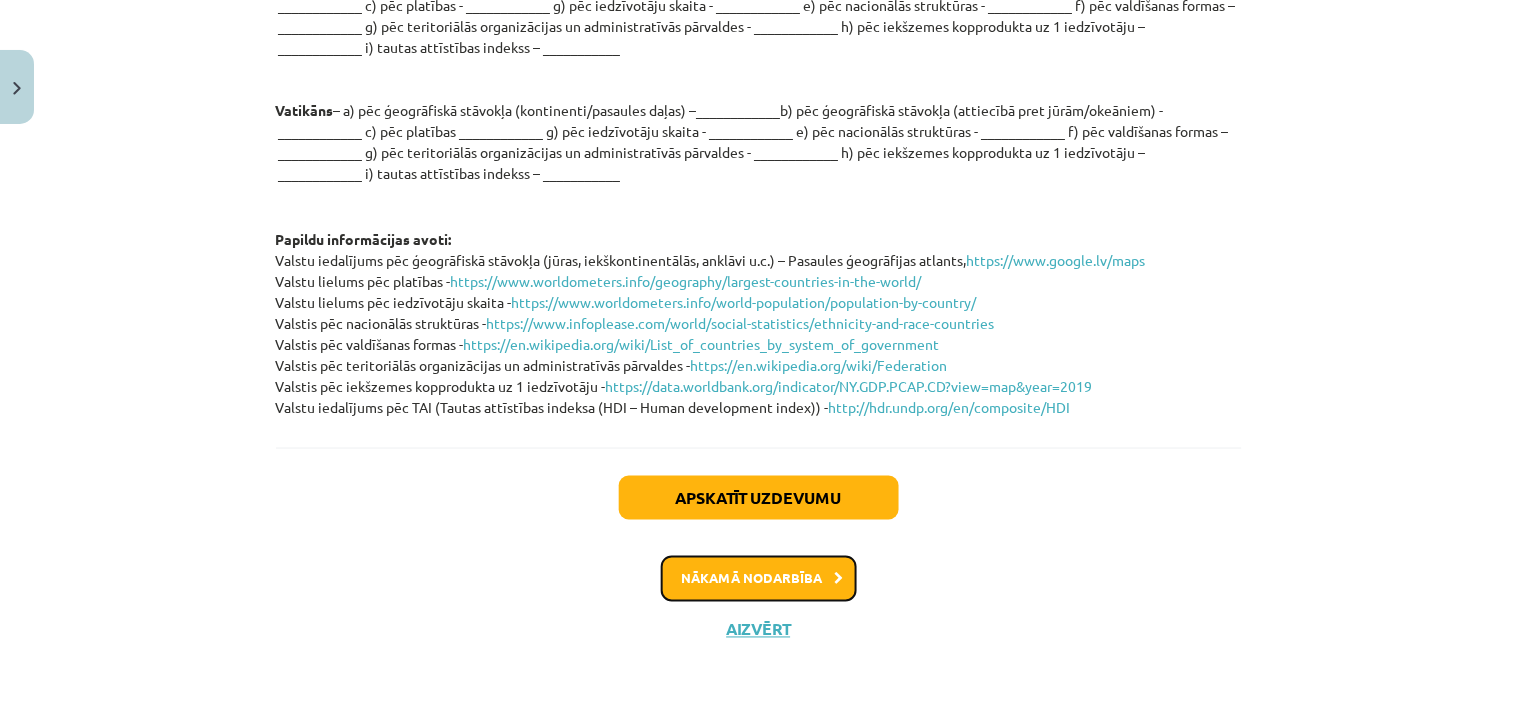 click on "Nākamā nodarbība" 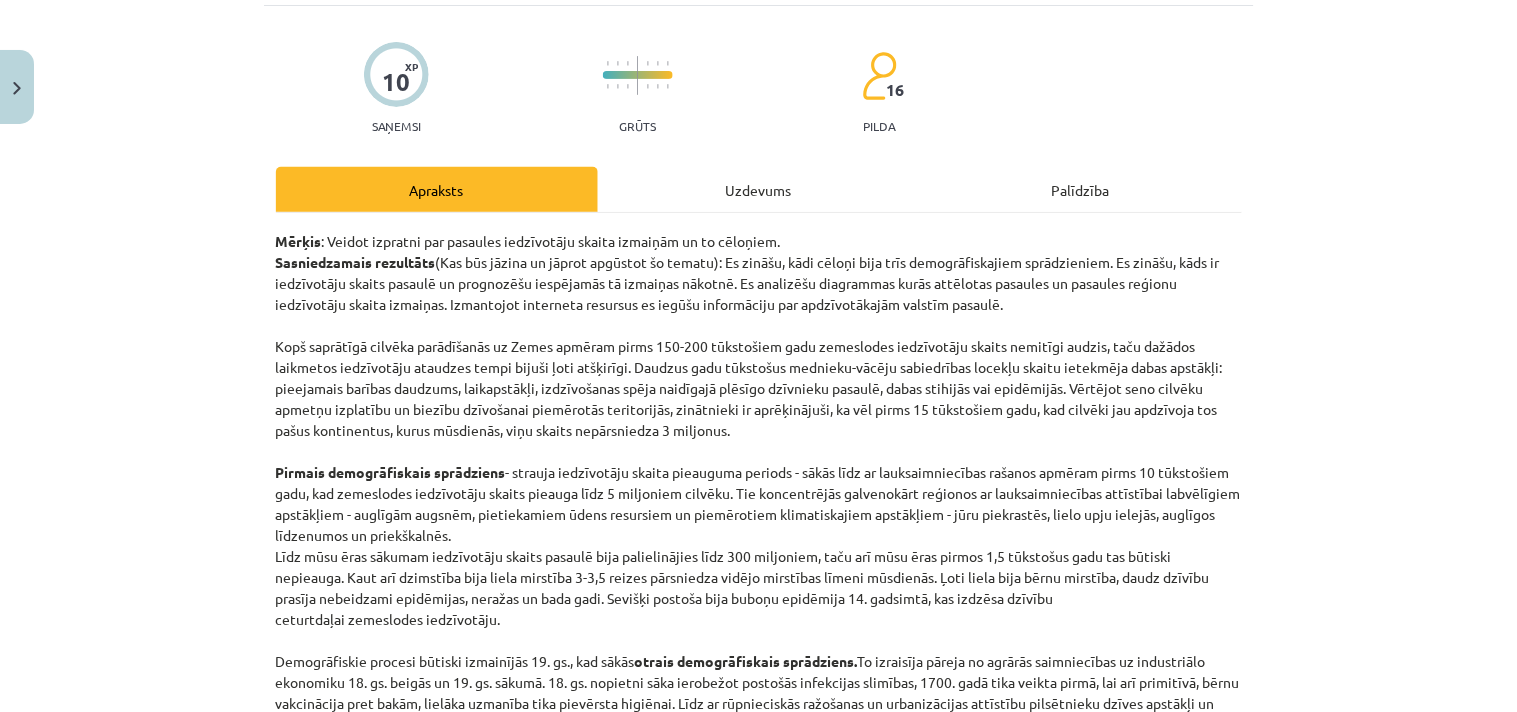 scroll, scrollTop: 161, scrollLeft: 0, axis: vertical 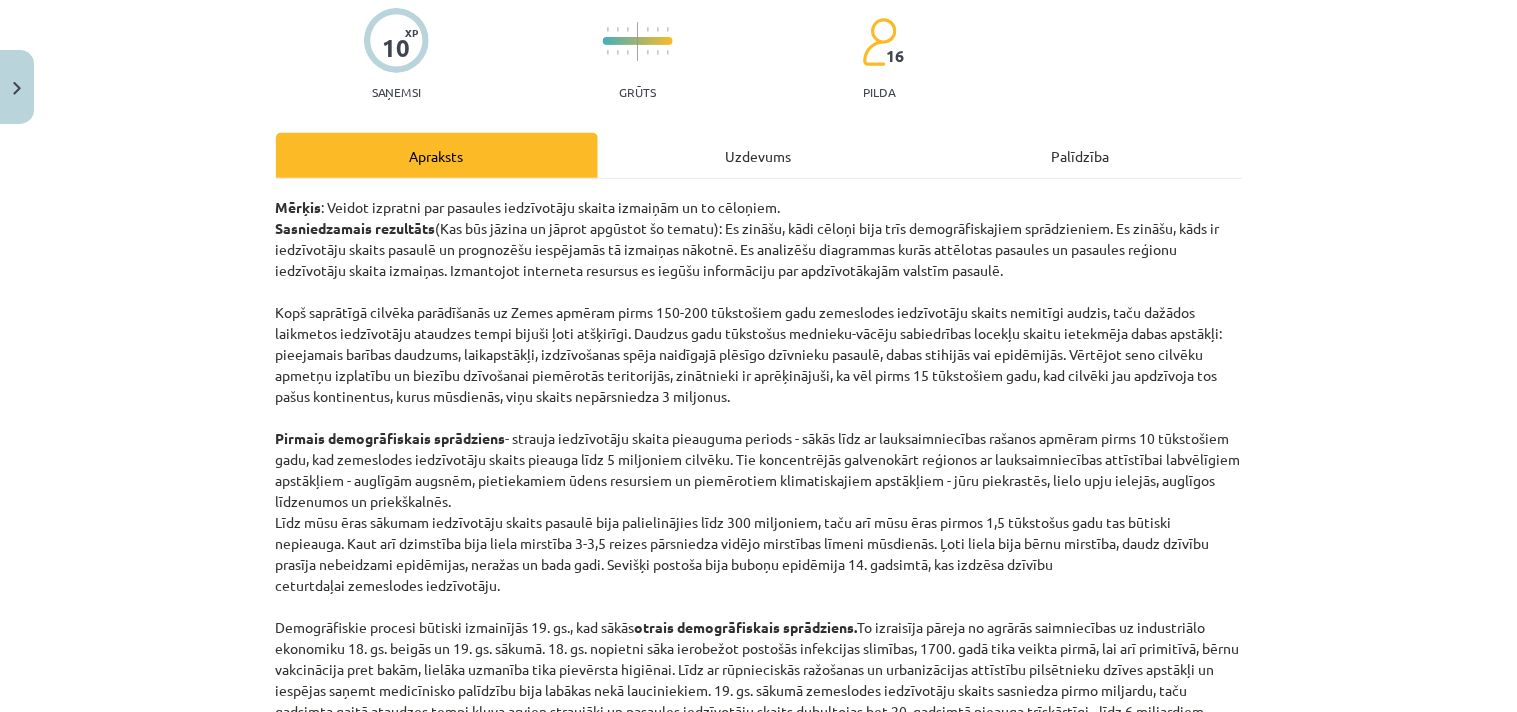 drag, startPoint x: 271, startPoint y: 435, endPoint x: 500, endPoint y: 443, distance: 229.1397 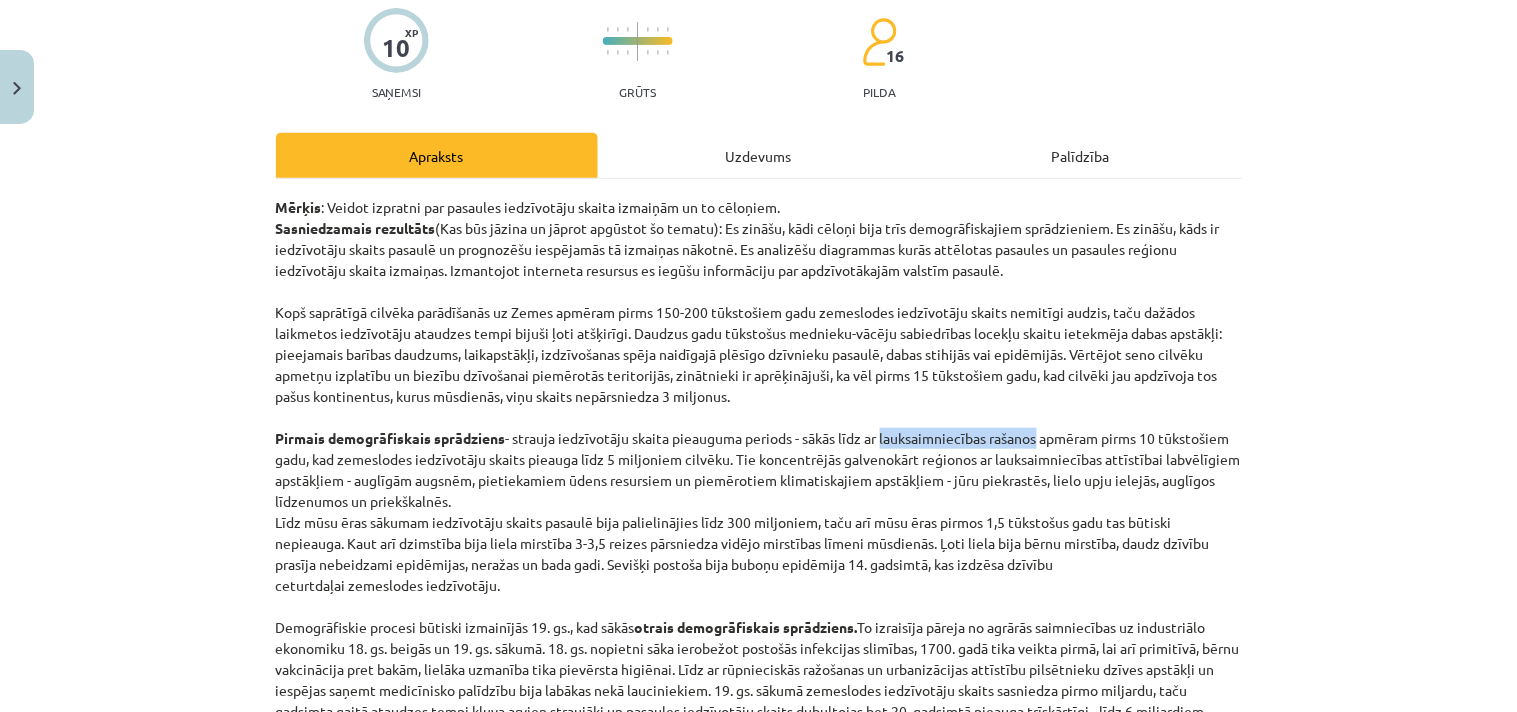 drag, startPoint x: 881, startPoint y: 435, endPoint x: 1040, endPoint y: 436, distance: 159.00314 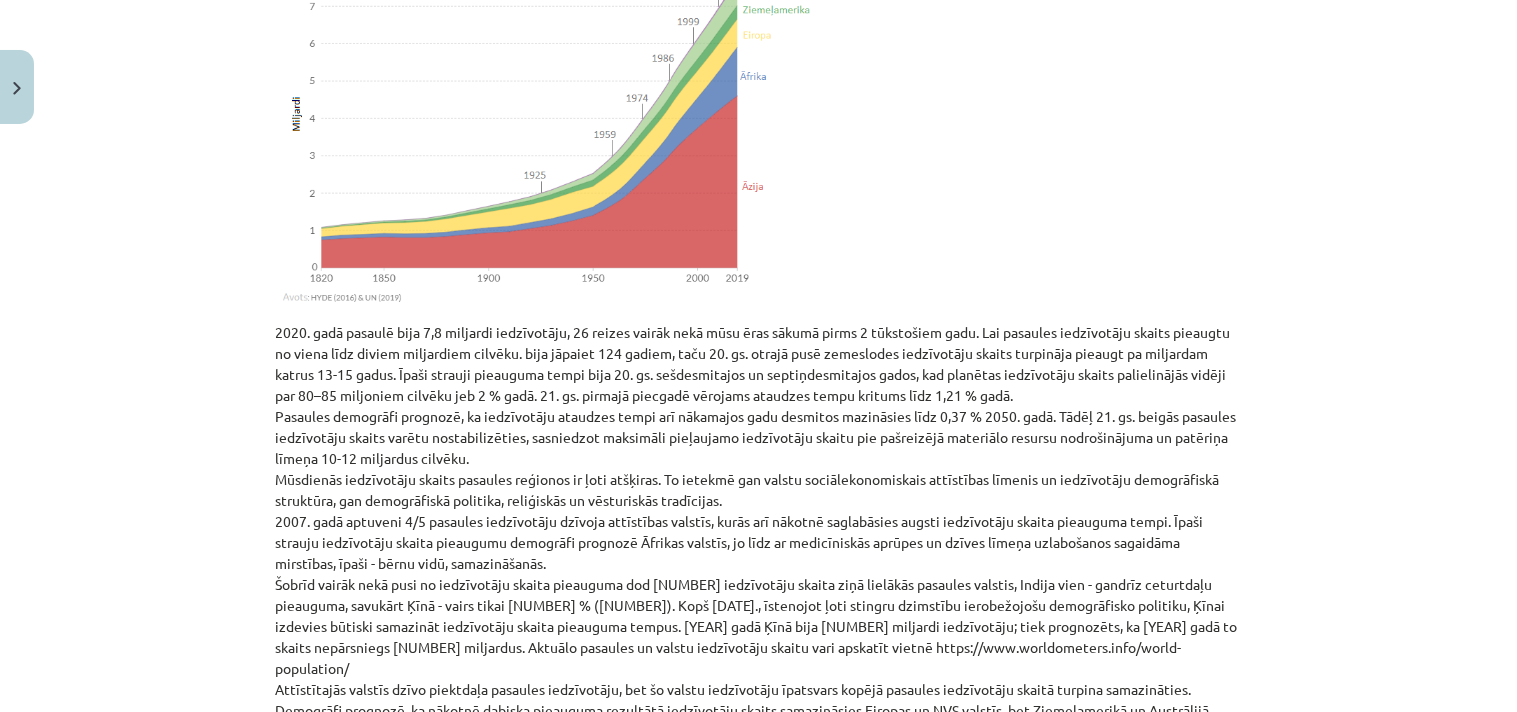 scroll, scrollTop: 1161, scrollLeft: 0, axis: vertical 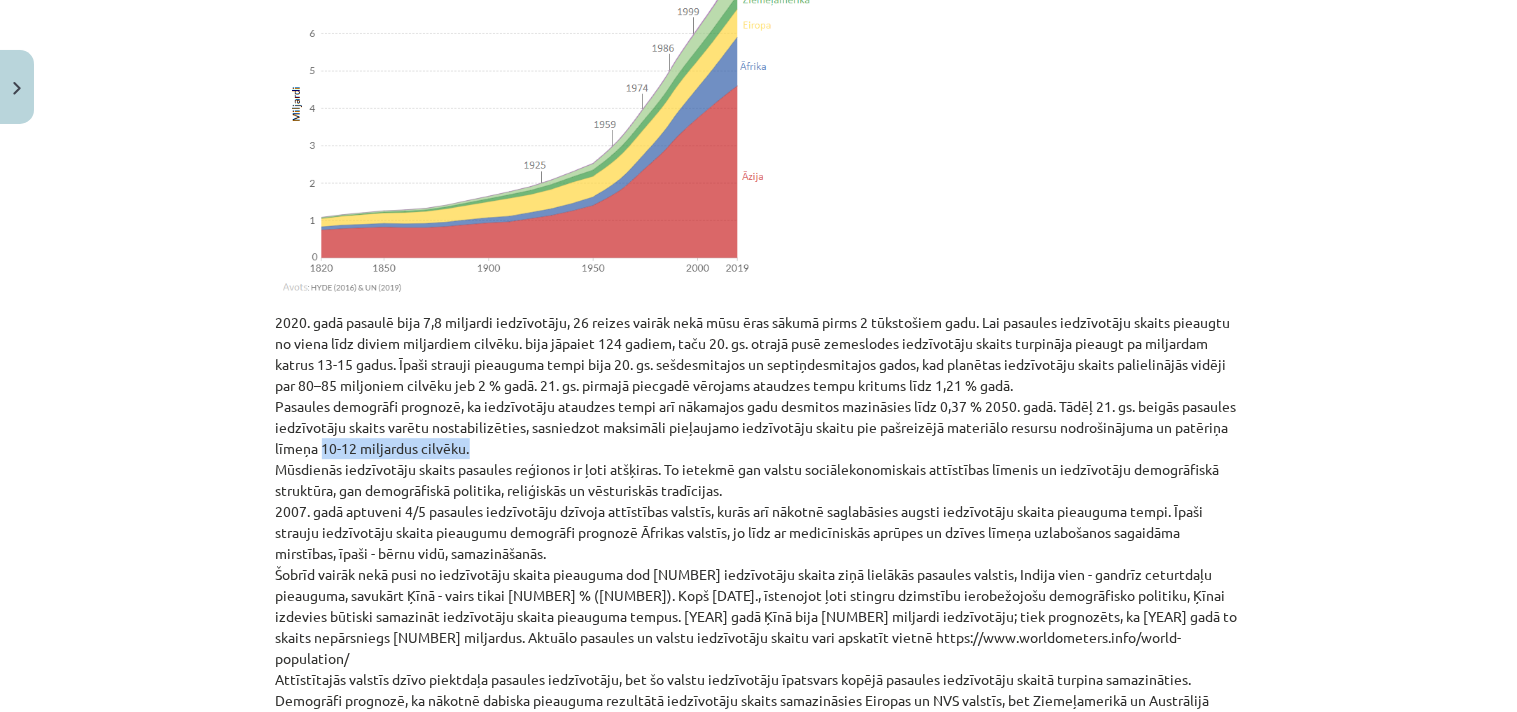 drag, startPoint x: 367, startPoint y: 448, endPoint x: 513, endPoint y: 447, distance: 146.00342 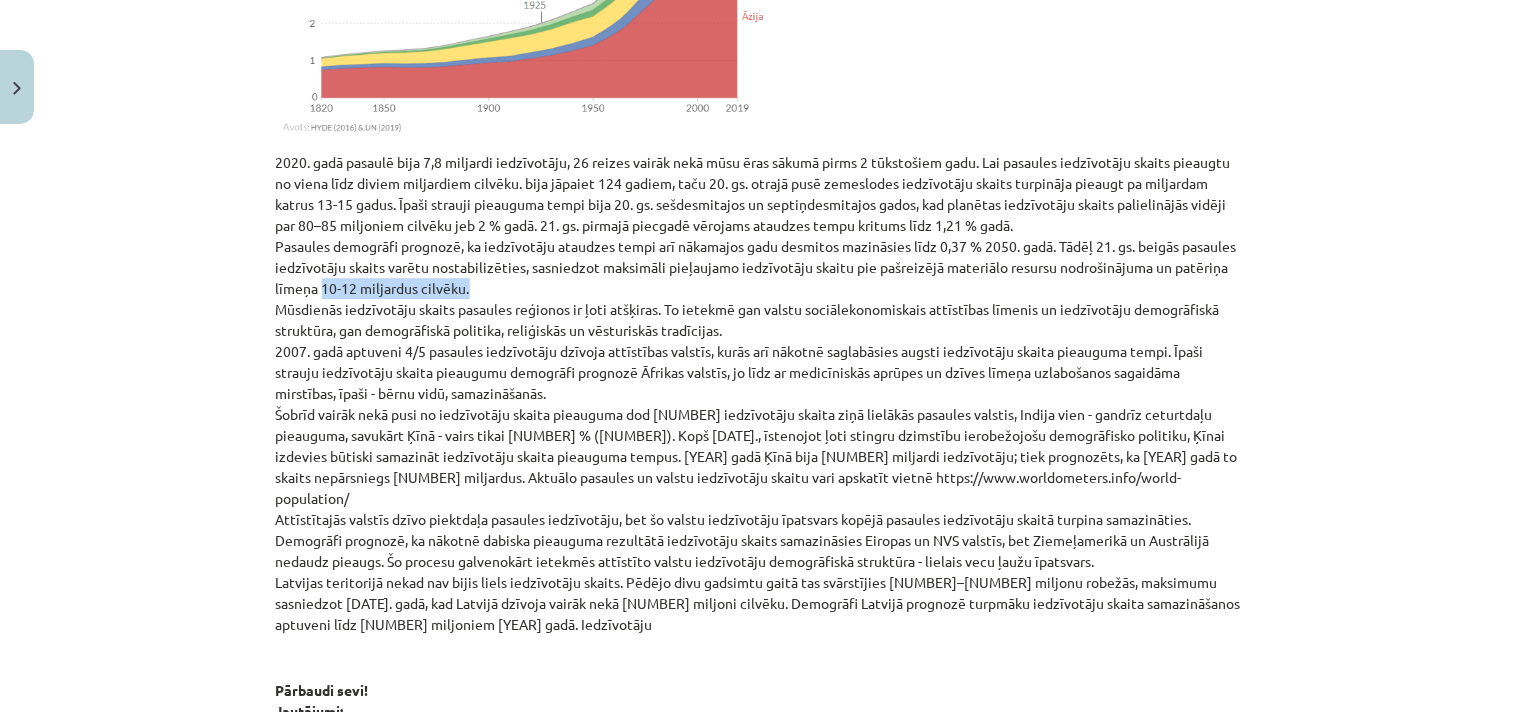 scroll, scrollTop: 1272, scrollLeft: 0, axis: vertical 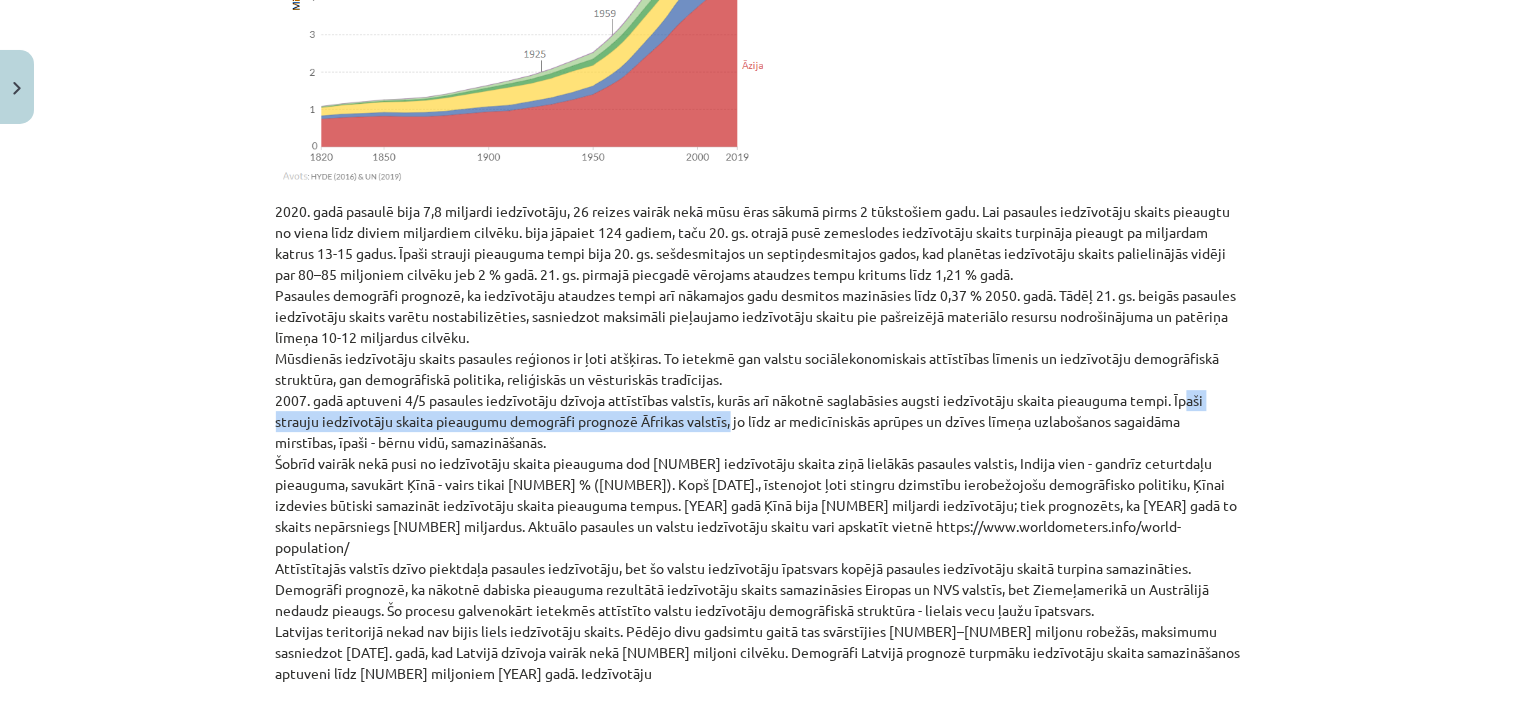 drag, startPoint x: 1173, startPoint y: 396, endPoint x: 722, endPoint y: 418, distance: 451.53625 